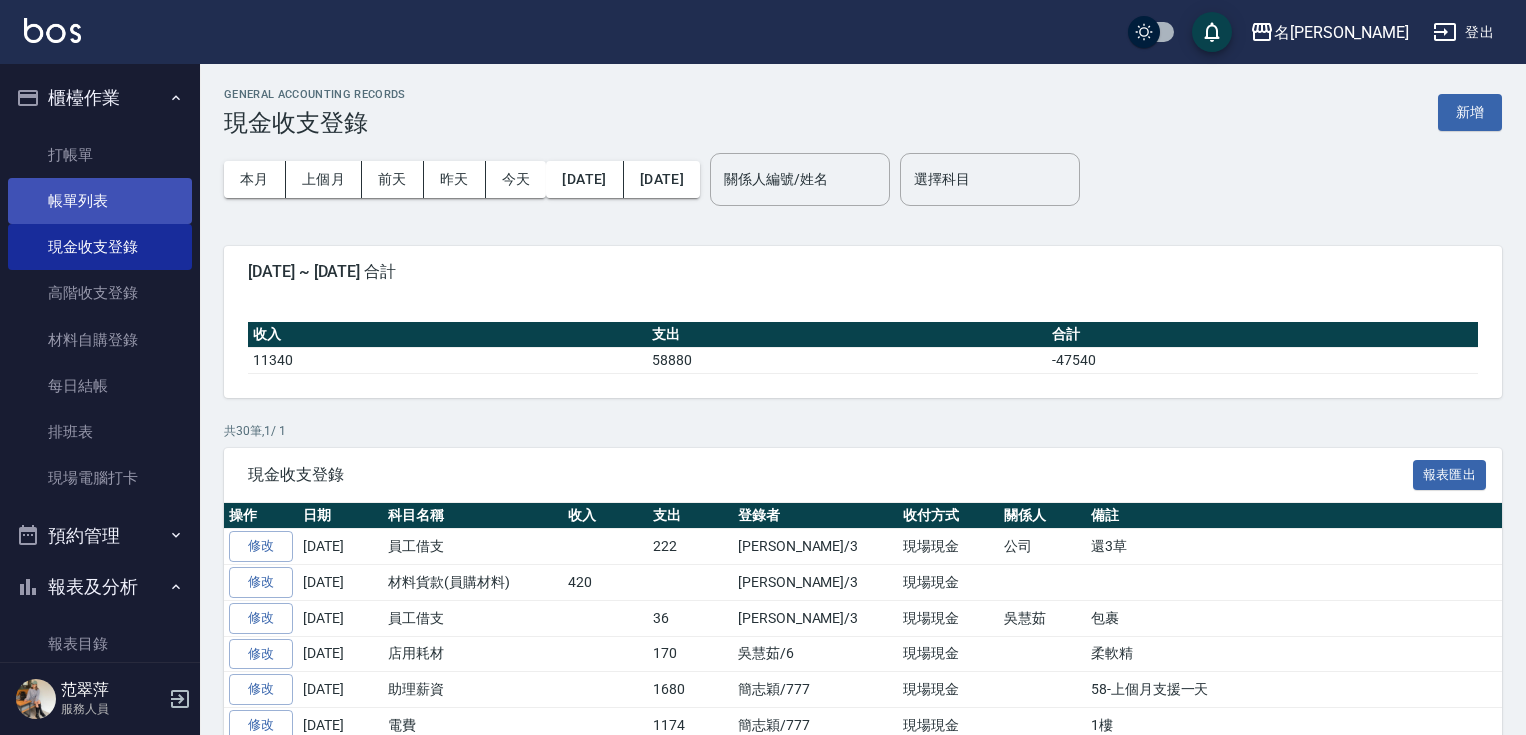 scroll, scrollTop: 0, scrollLeft: 0, axis: both 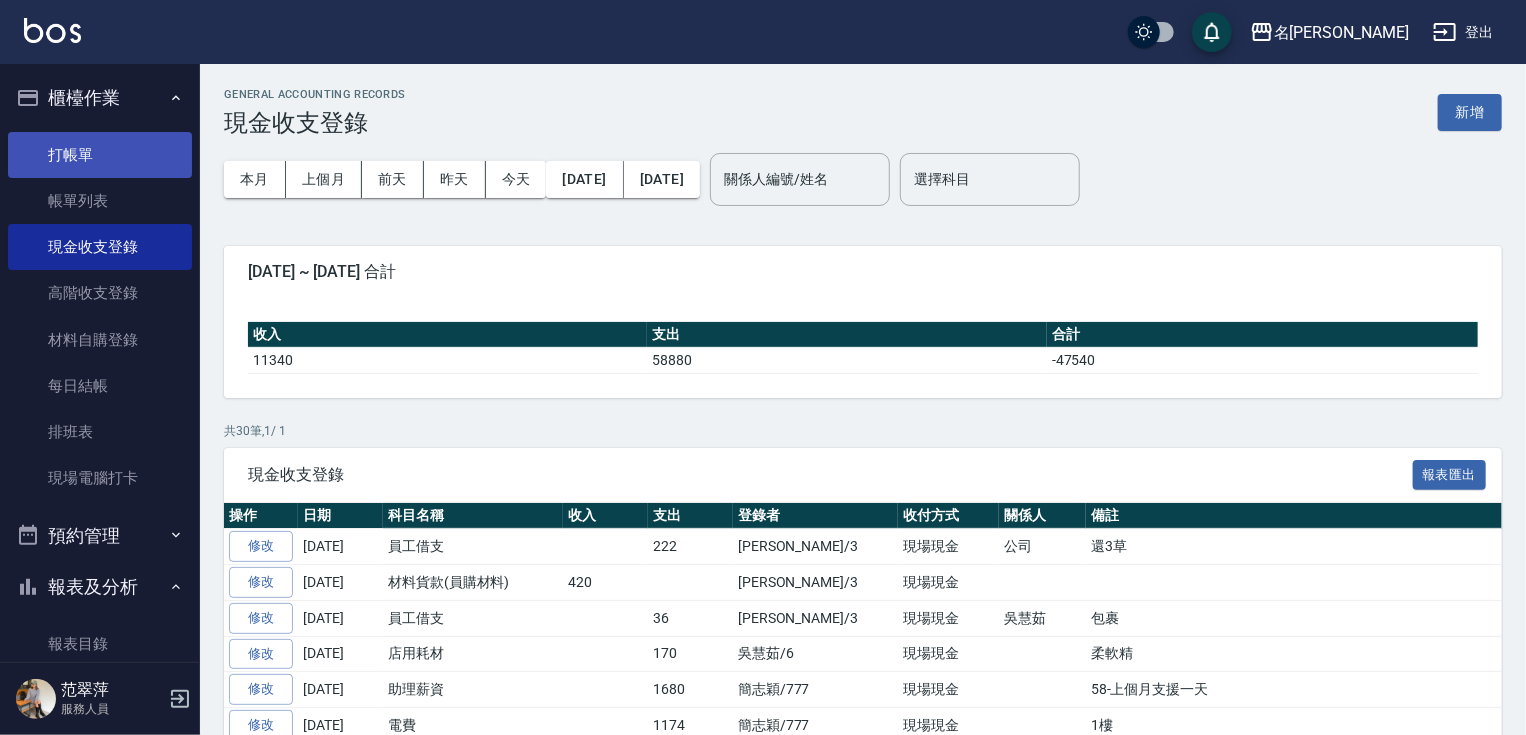 click on "打帳單" at bounding box center [100, 155] 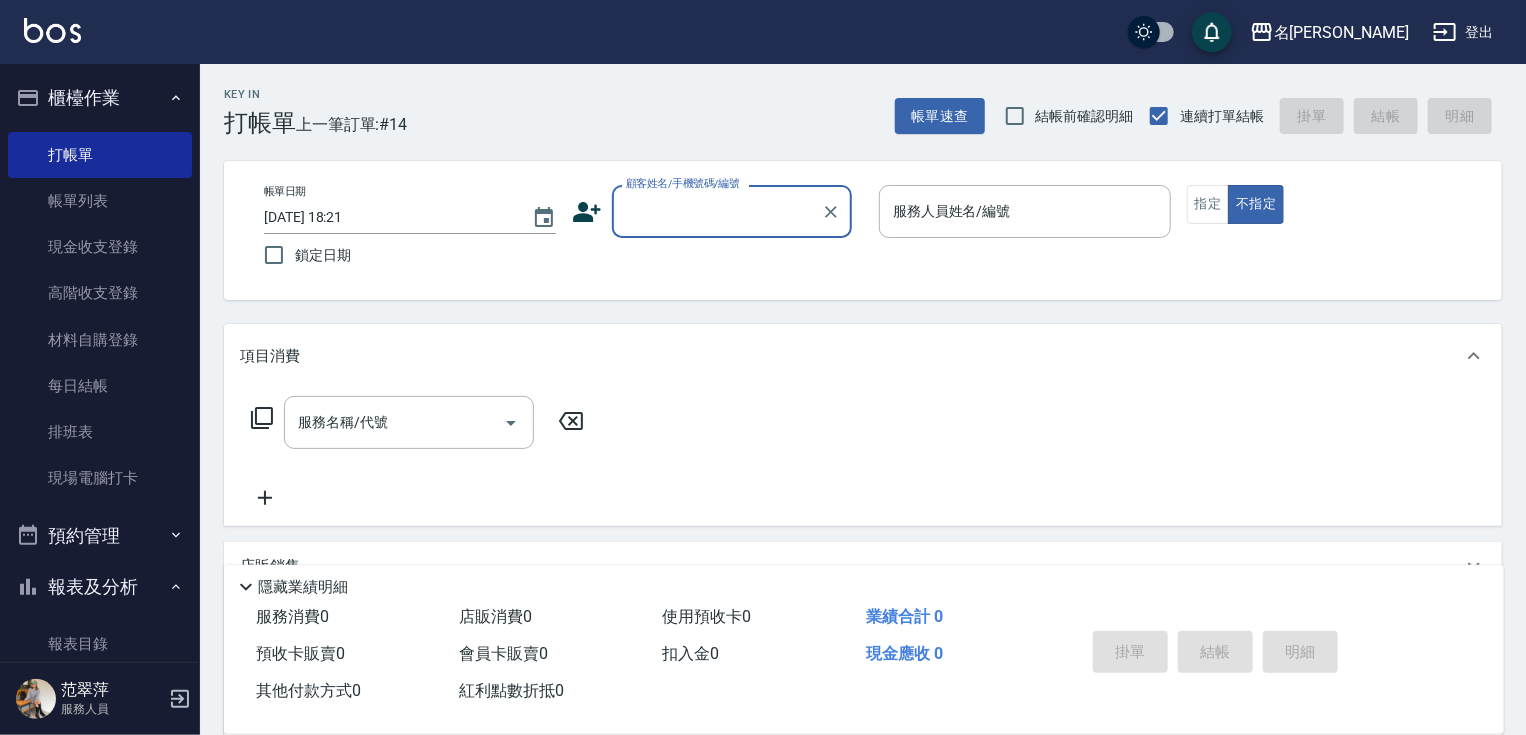 click on "顧客姓名/手機號碼/編號" at bounding box center (717, 211) 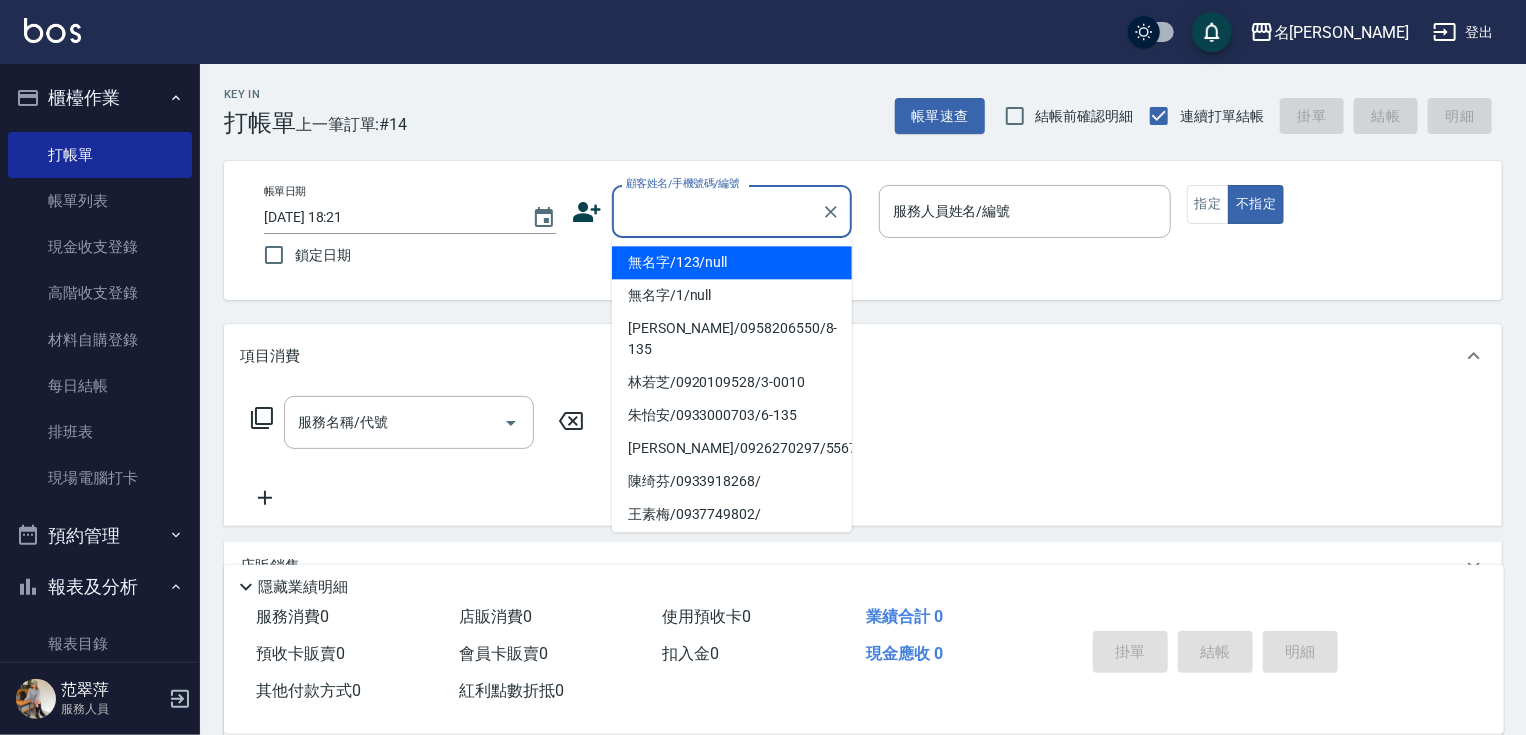 click on "無名字/123/null" at bounding box center (732, 262) 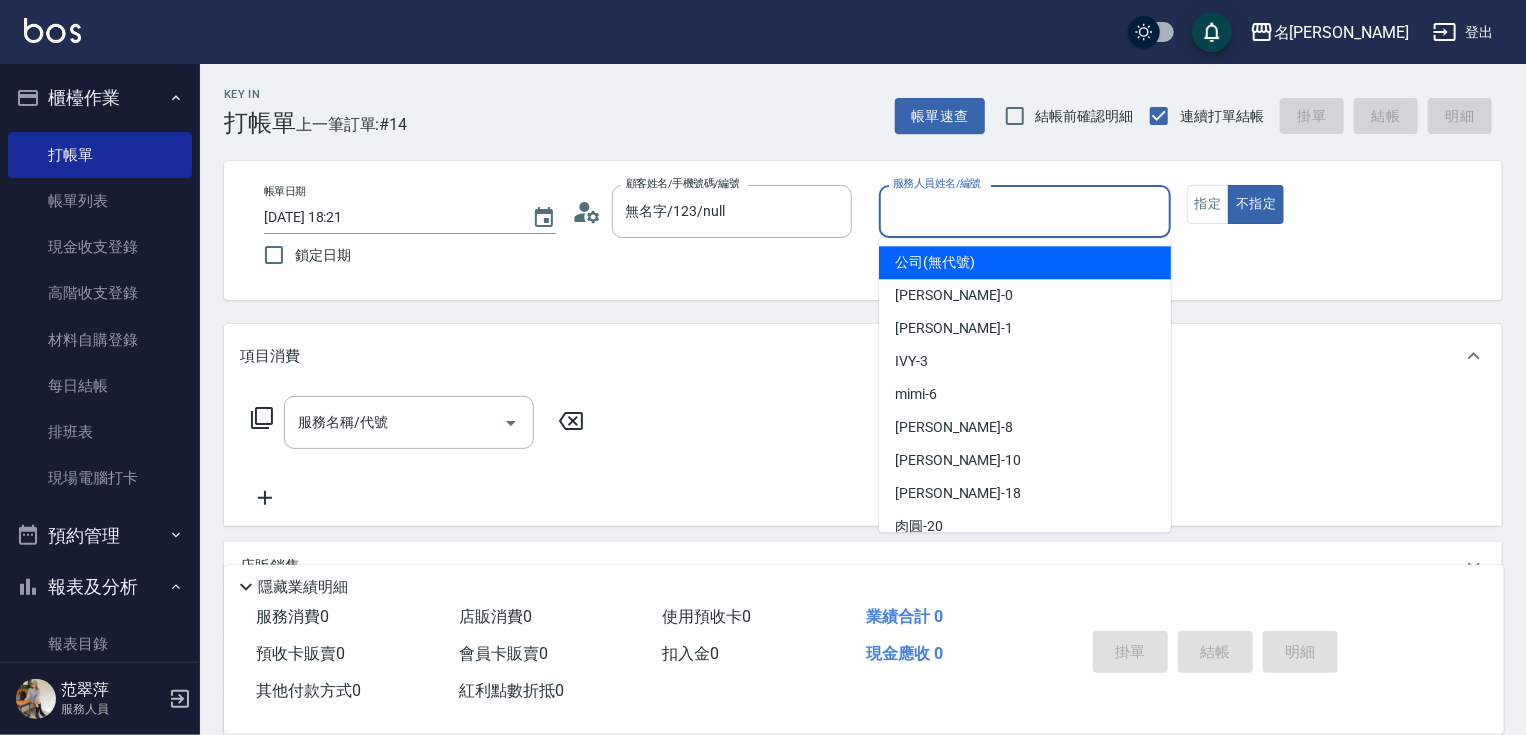 click on "服務人員姓名/編號" at bounding box center [1025, 211] 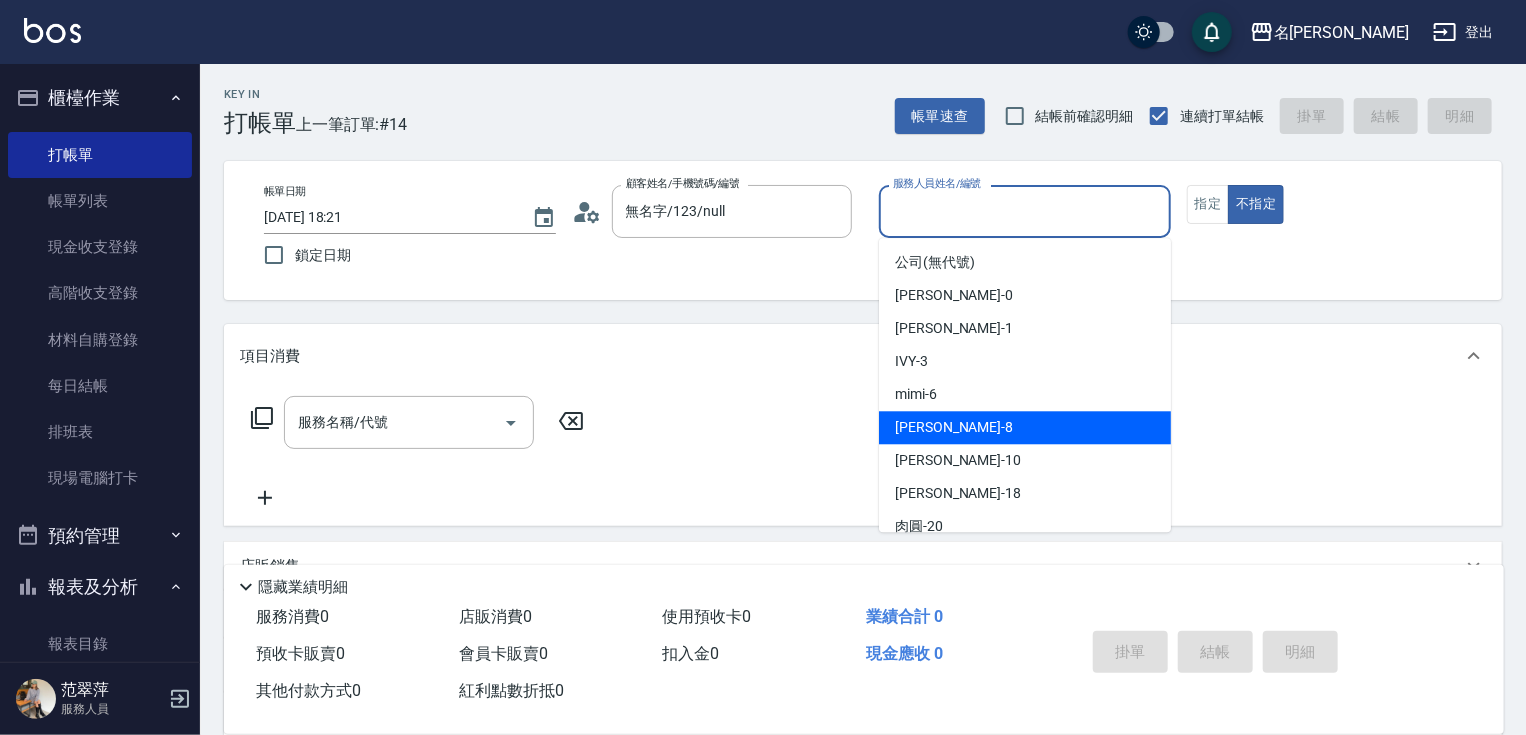 click on "曉容 -8" at bounding box center (1025, 427) 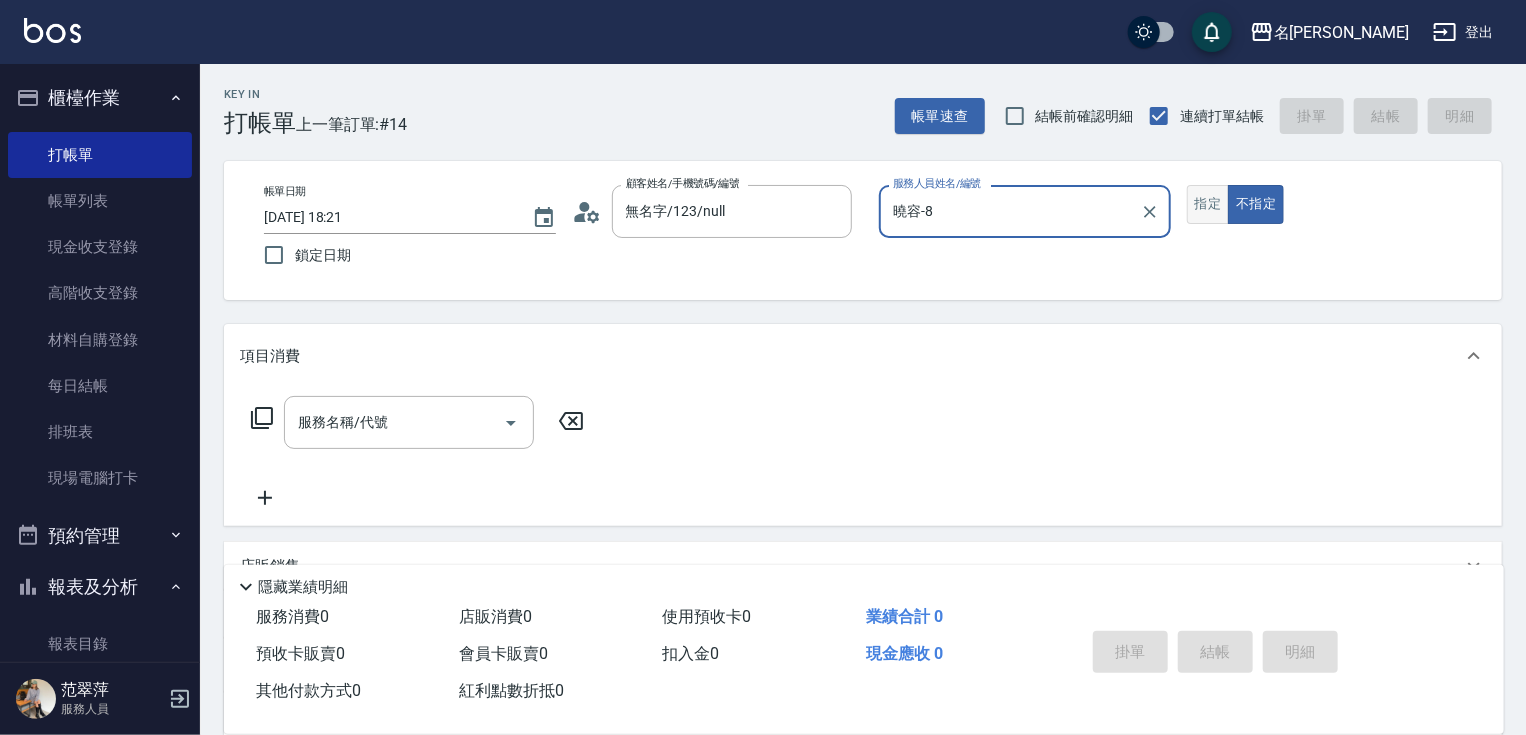 click on "指定" at bounding box center (1208, 204) 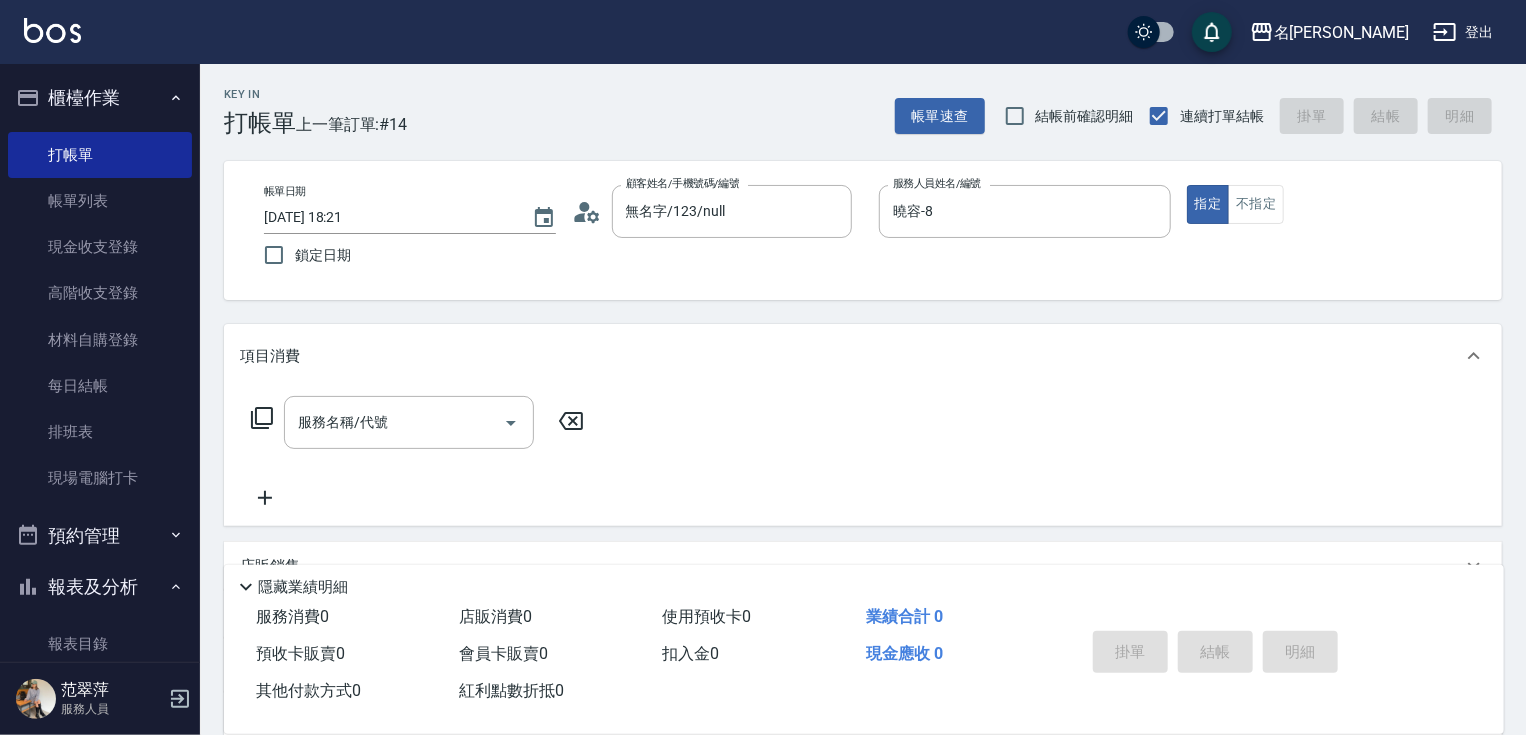 click 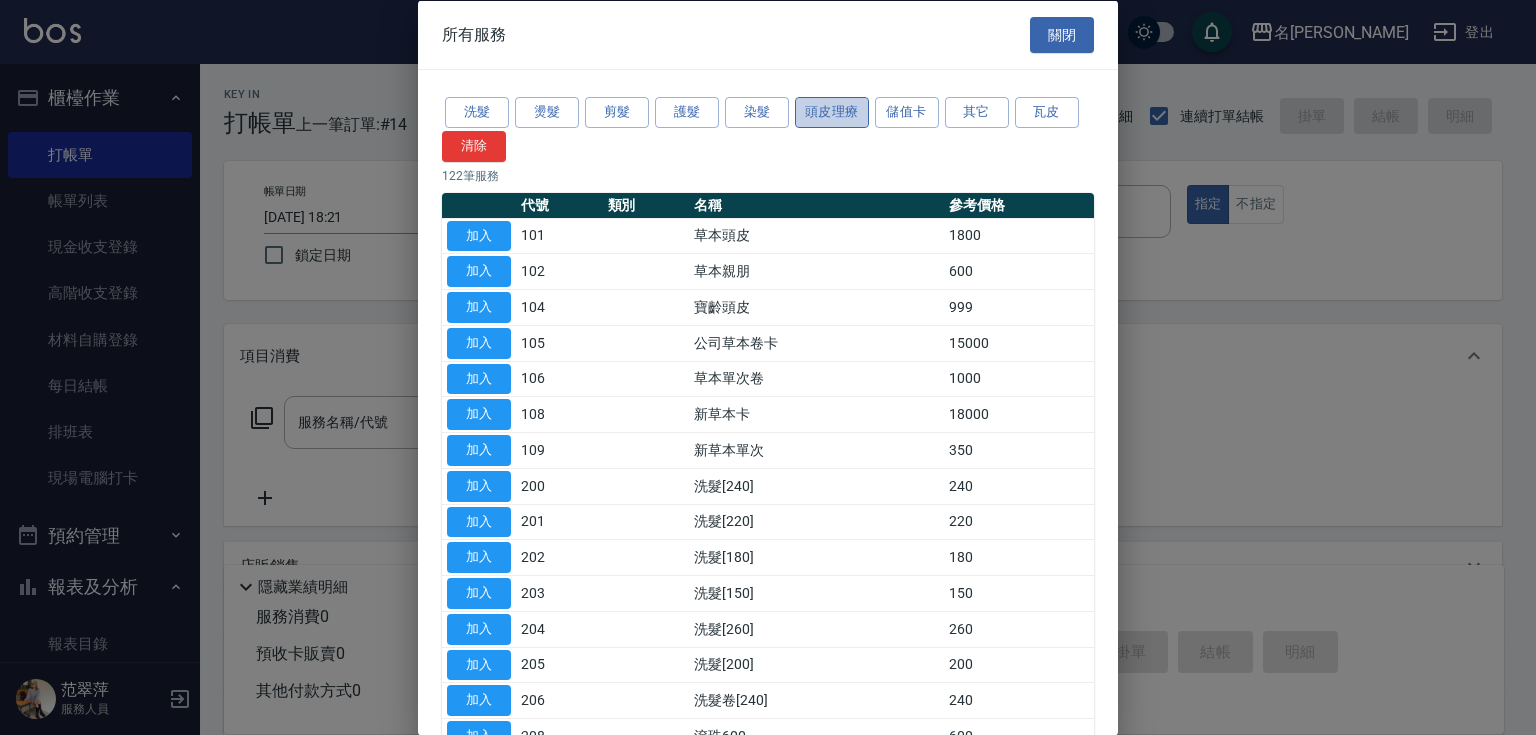 click on "頭皮理療" at bounding box center [832, 112] 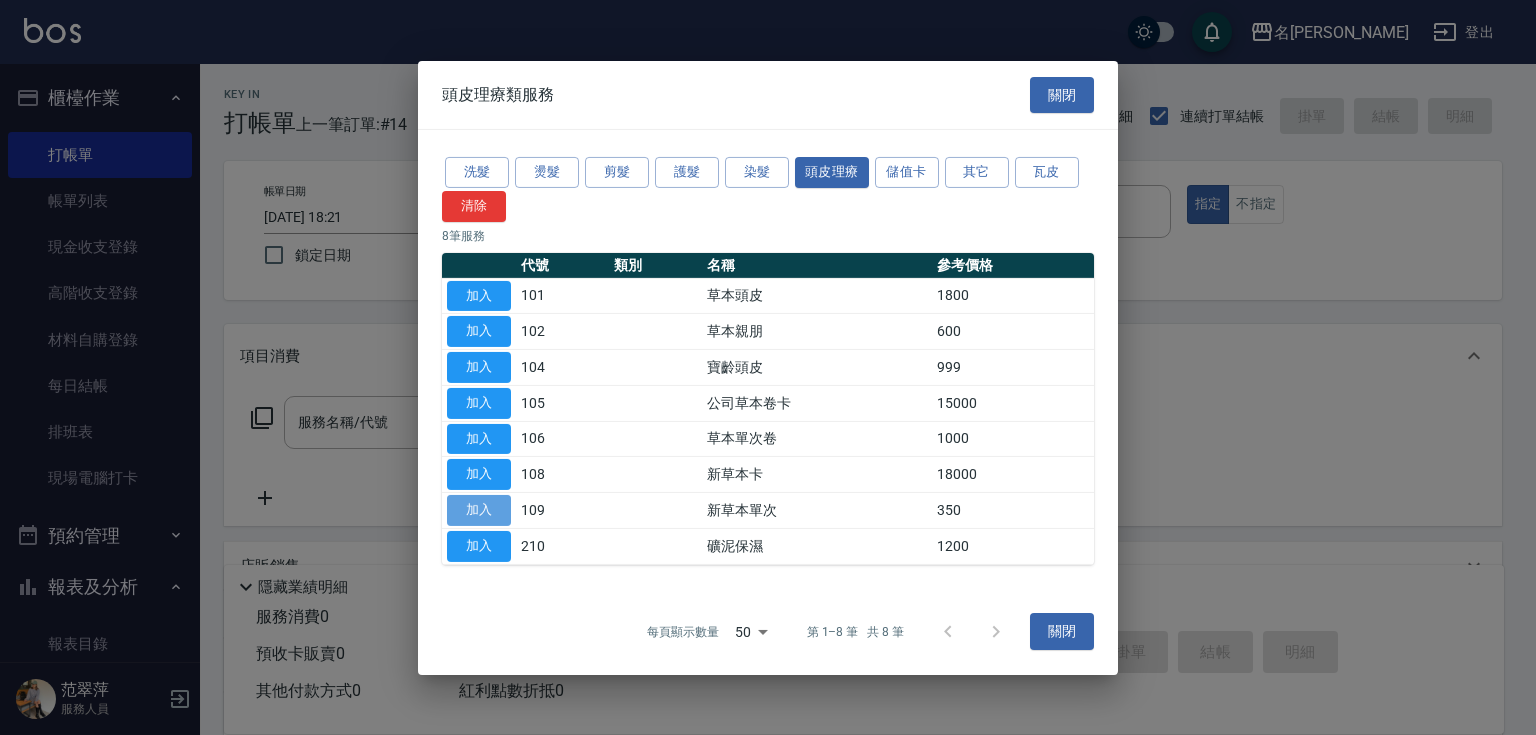 click on "加入" at bounding box center [479, 510] 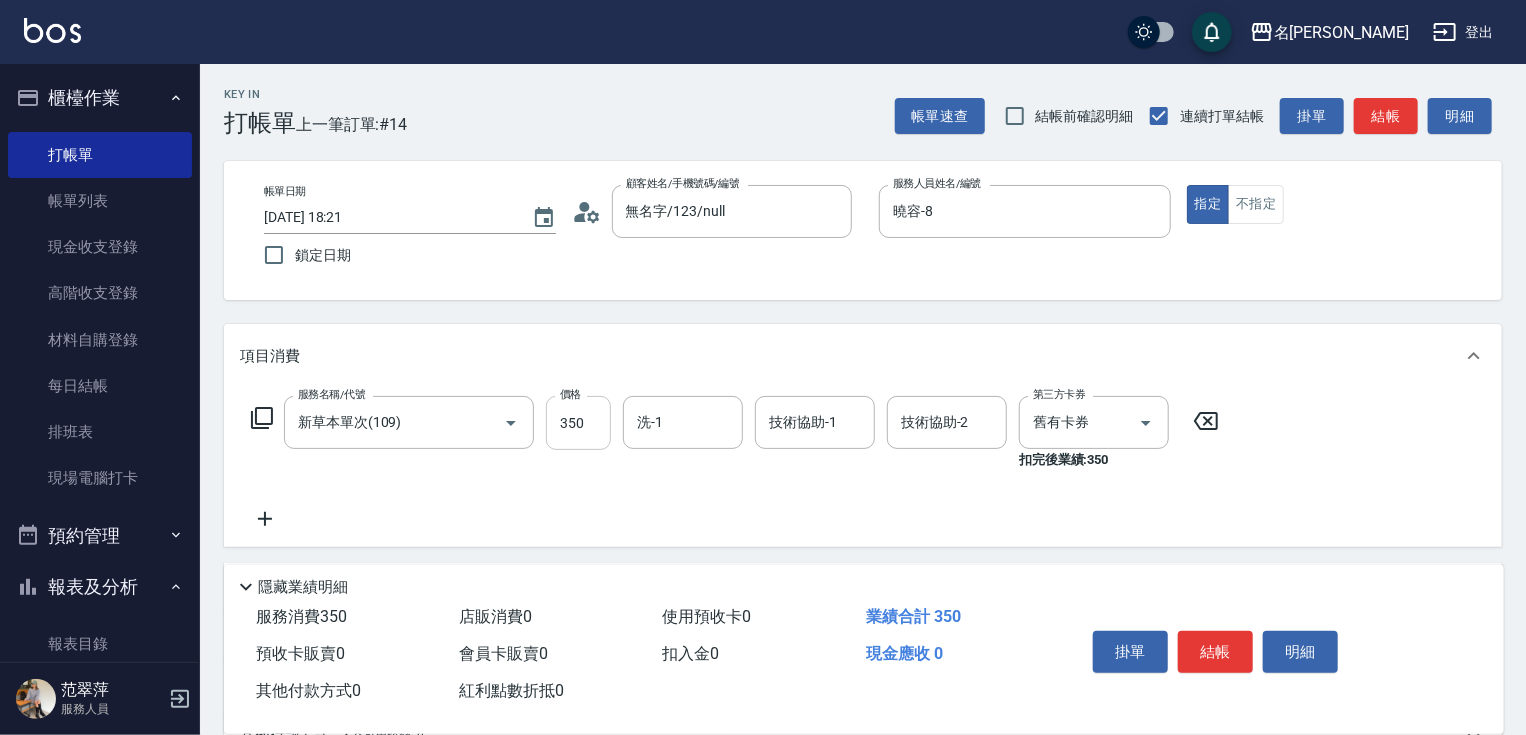 click on "350" at bounding box center [578, 423] 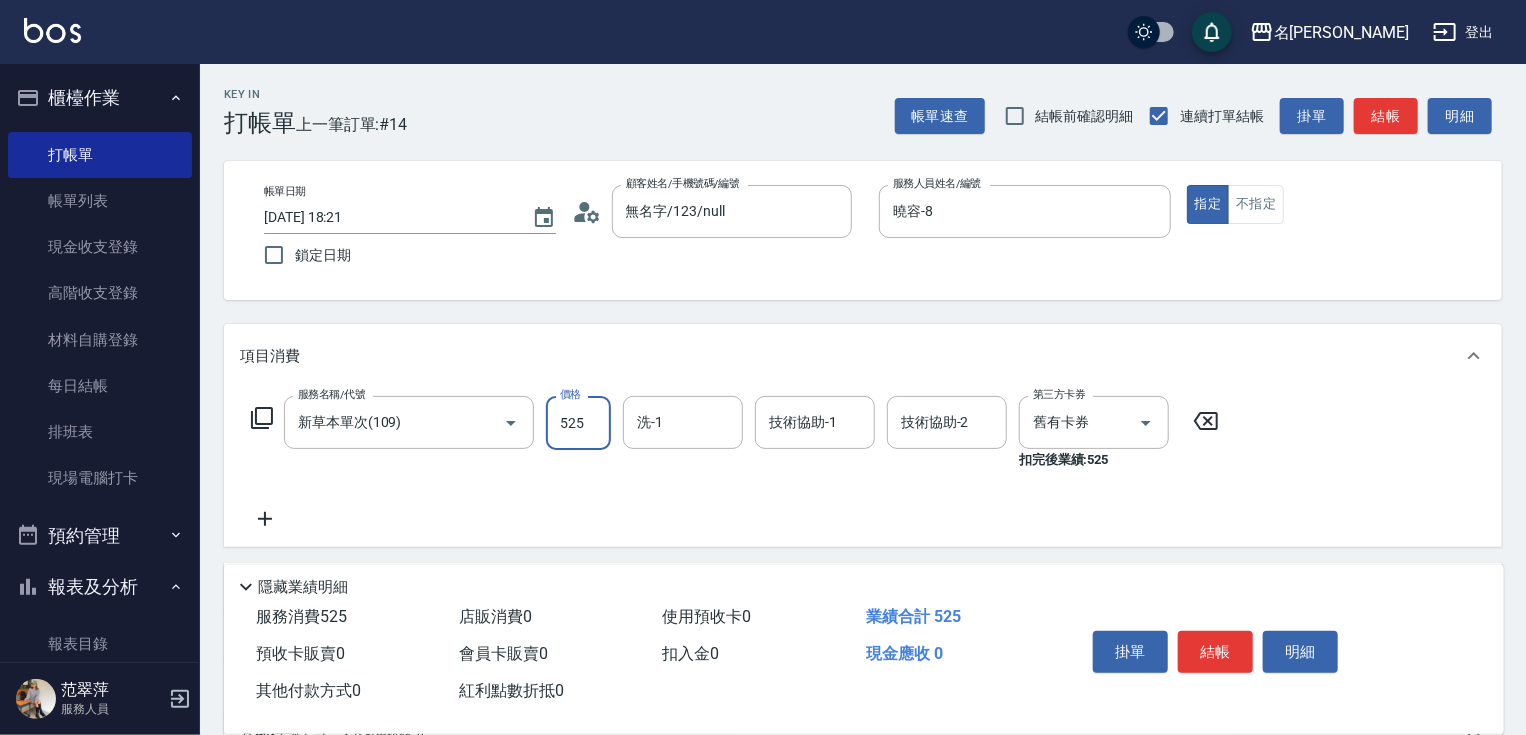 type on "525" 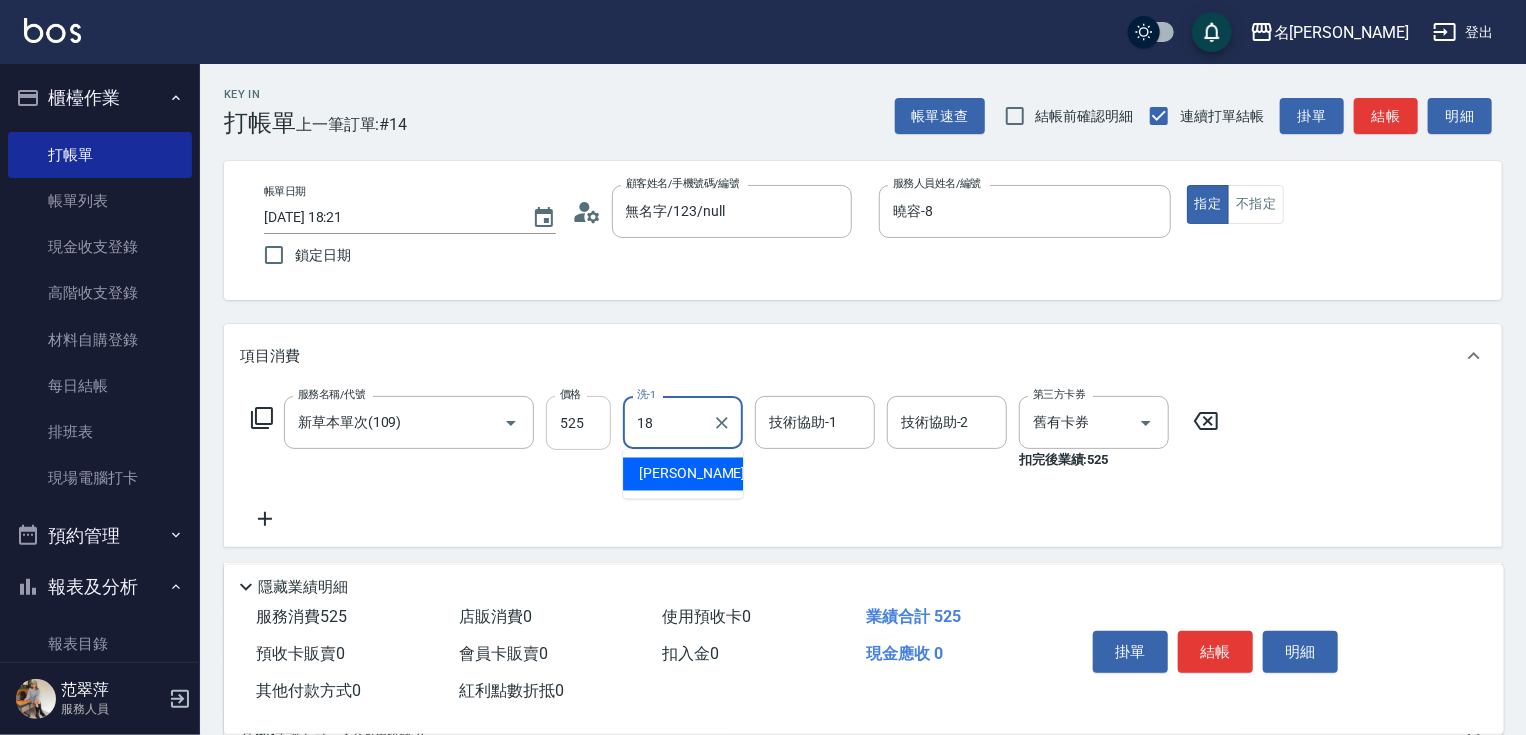 type on "[PERSON_NAME]-18" 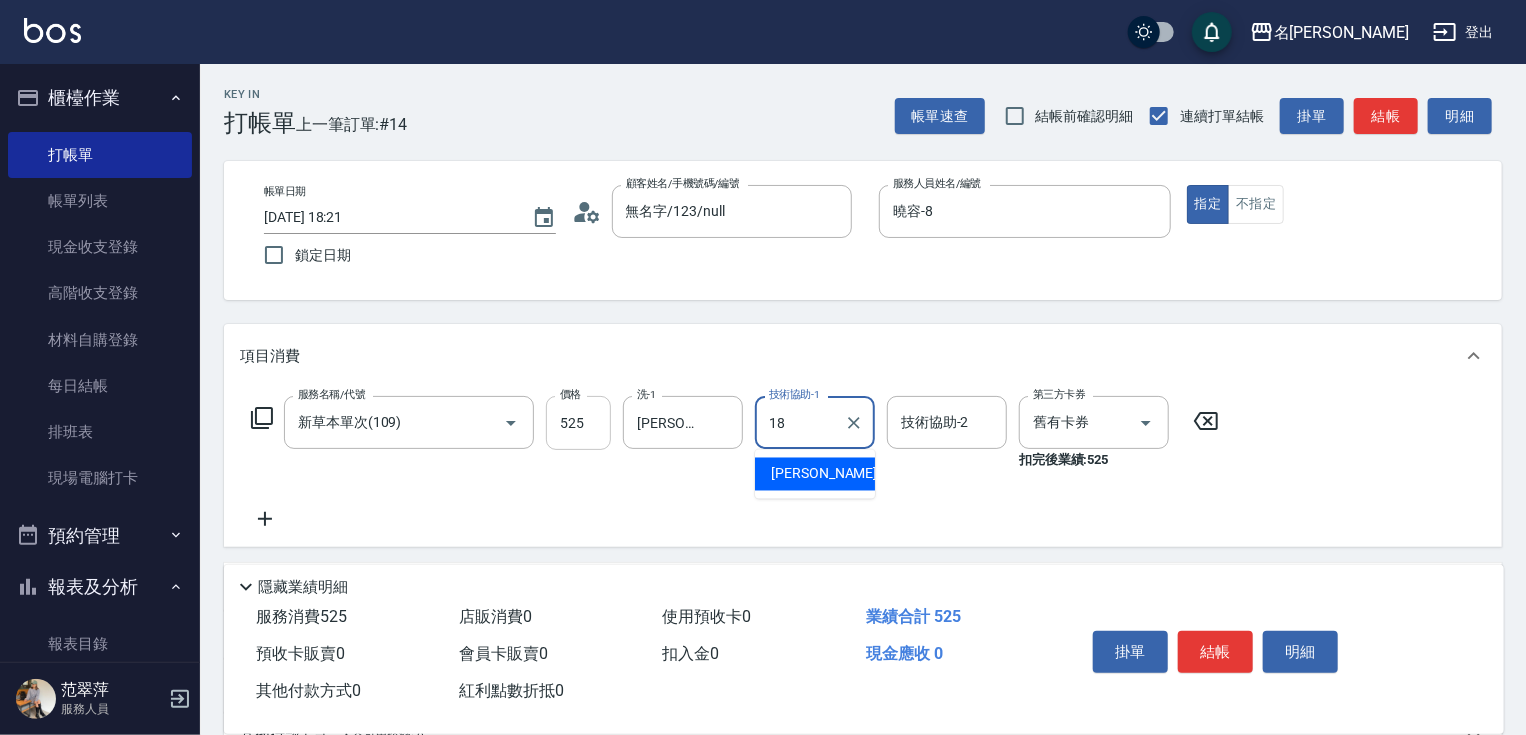 type on "[PERSON_NAME]-18" 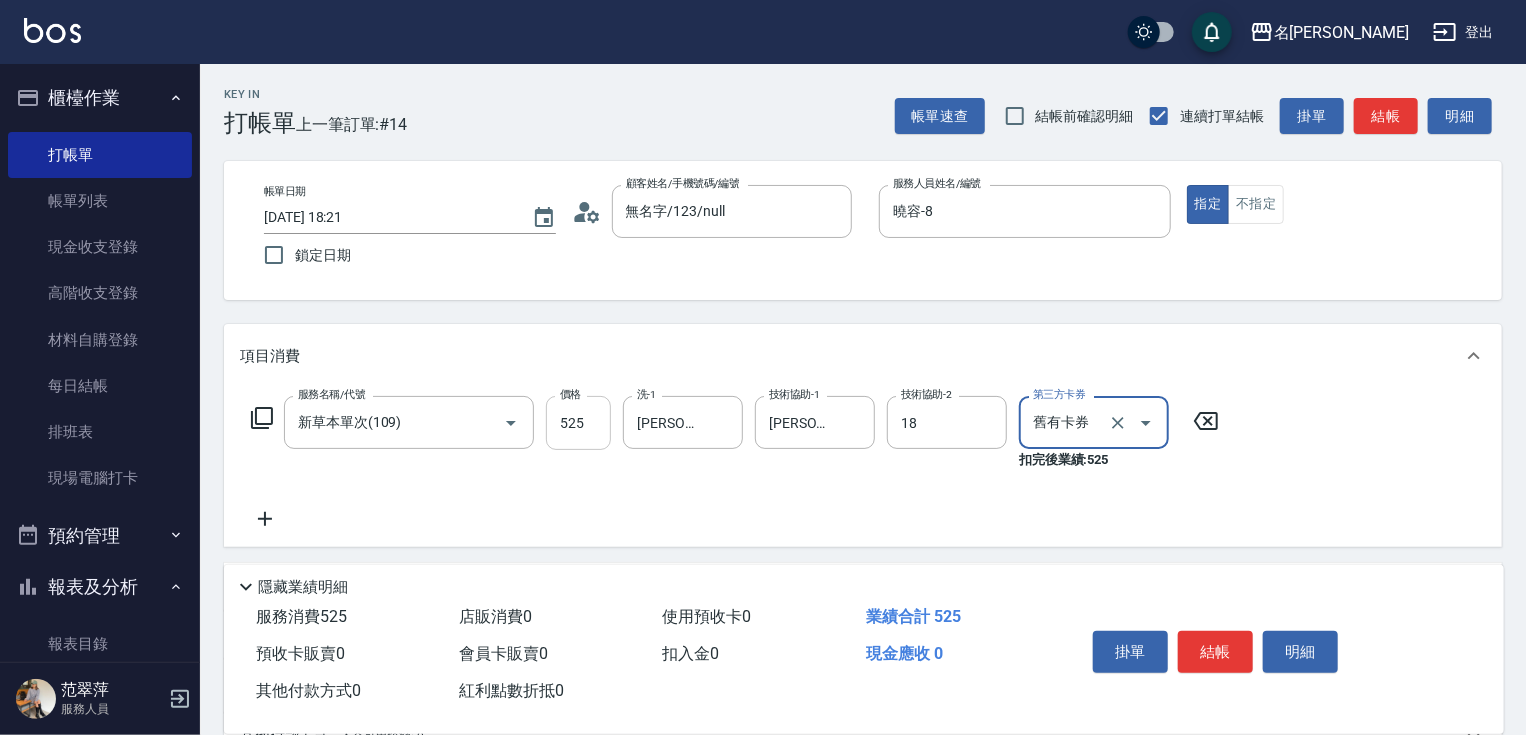 type on "[PERSON_NAME]-18" 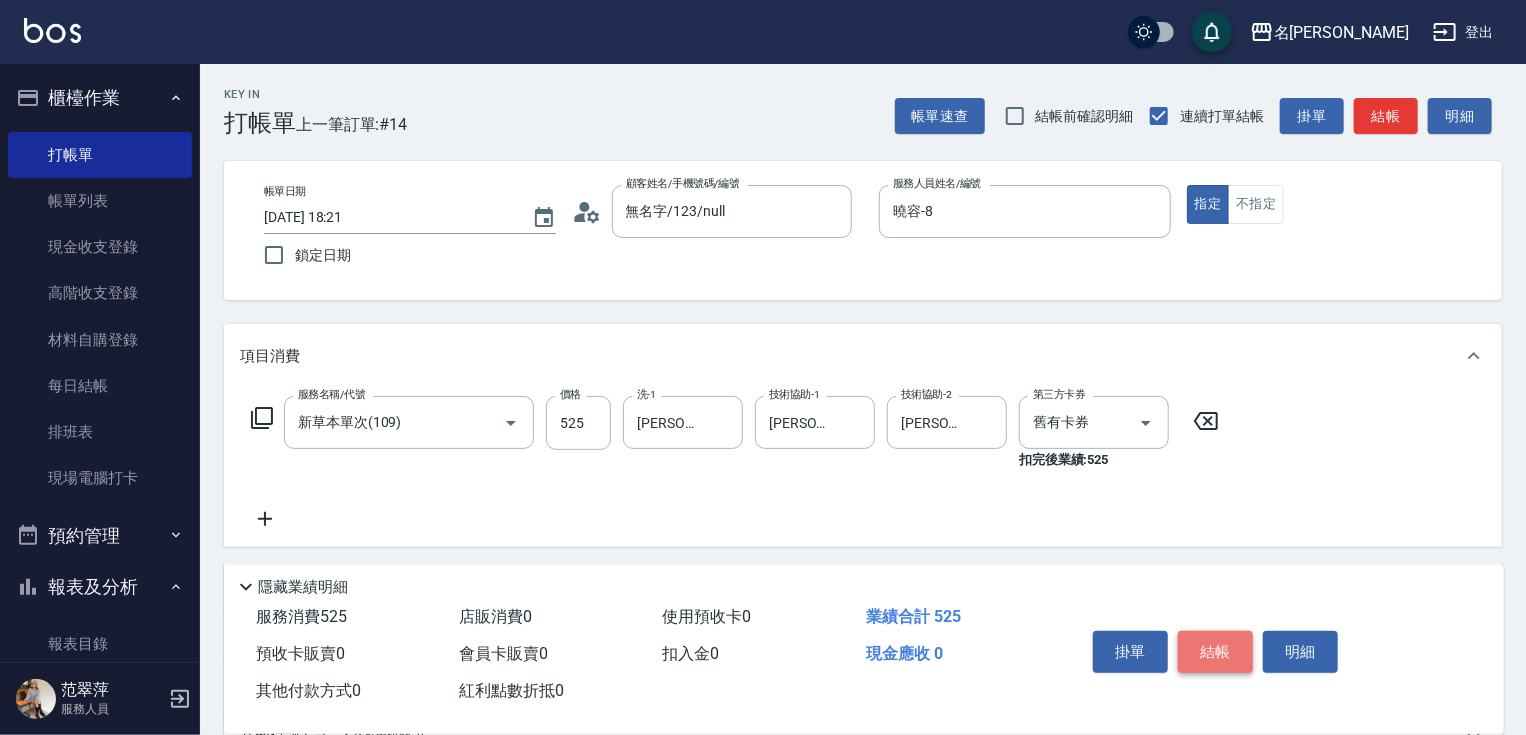 click on "結帳" at bounding box center [1215, 652] 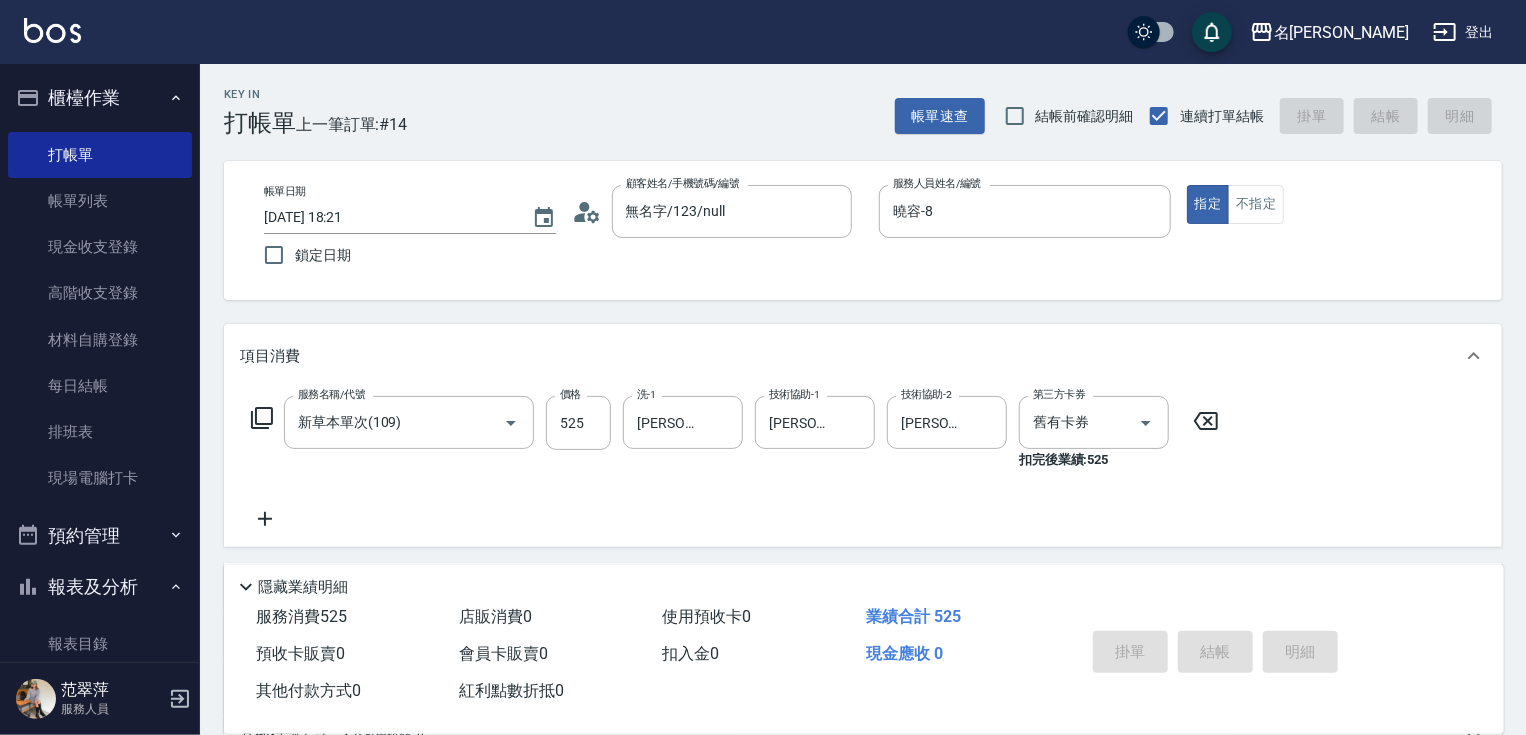 type 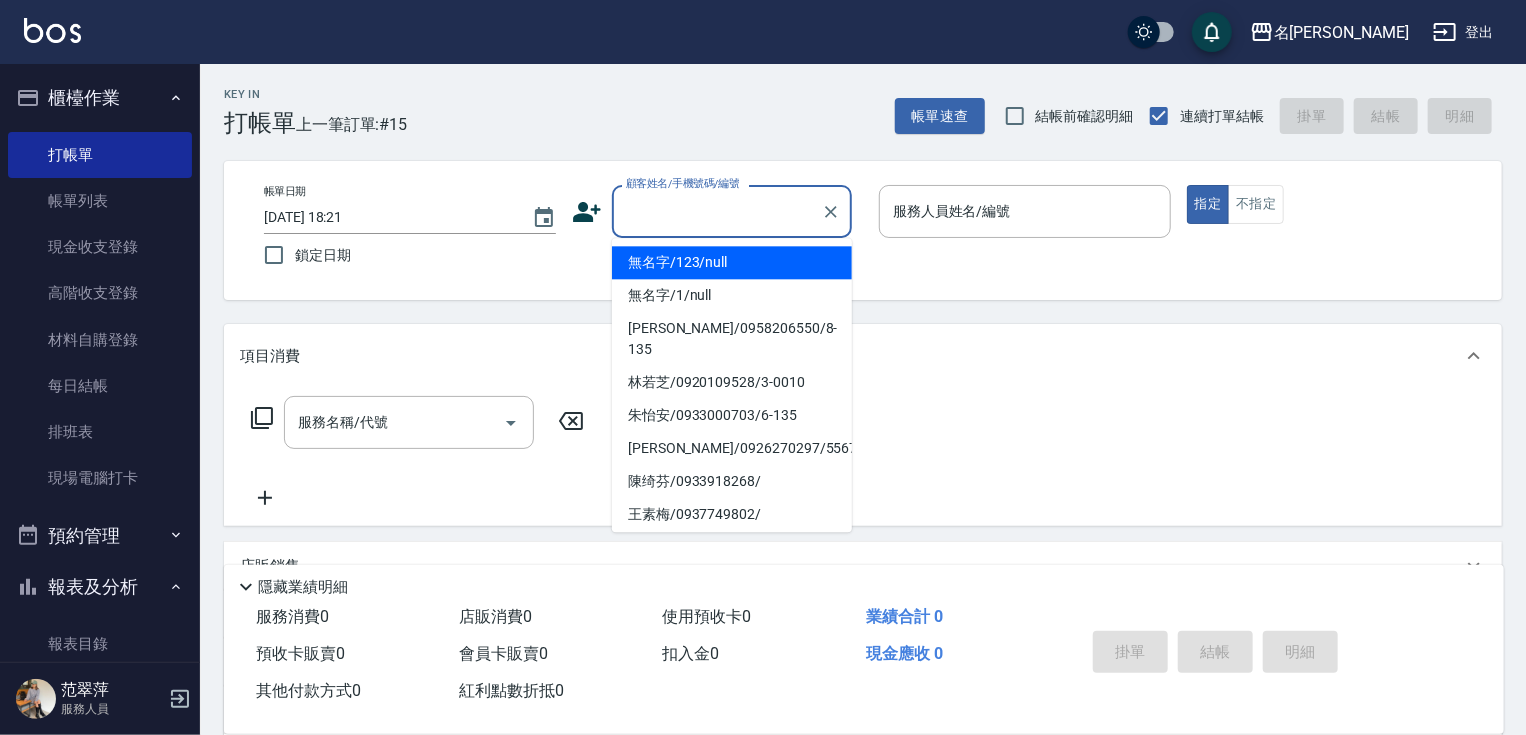 click on "顧客姓名/手機號碼/編號" at bounding box center (717, 211) 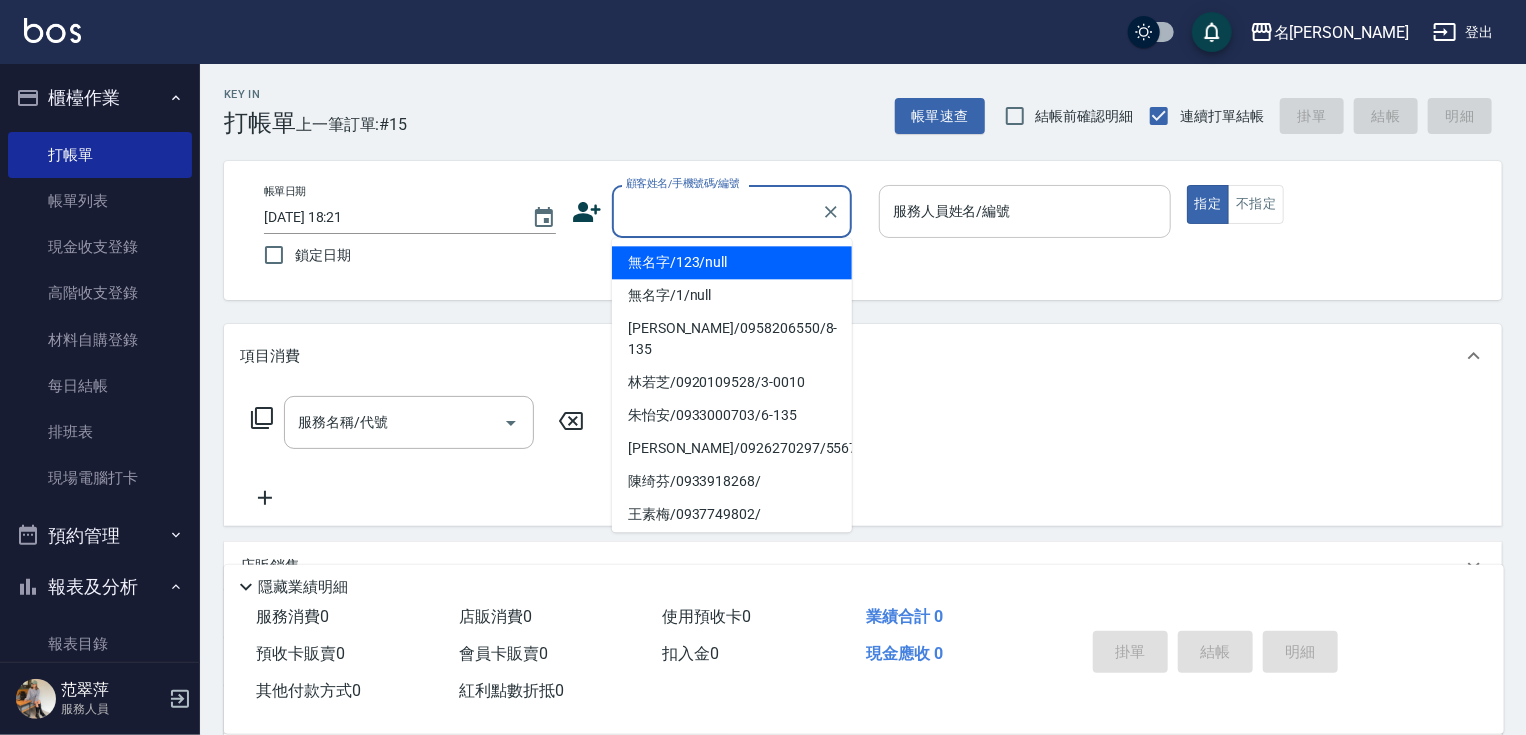 type on "無名字/123/null" 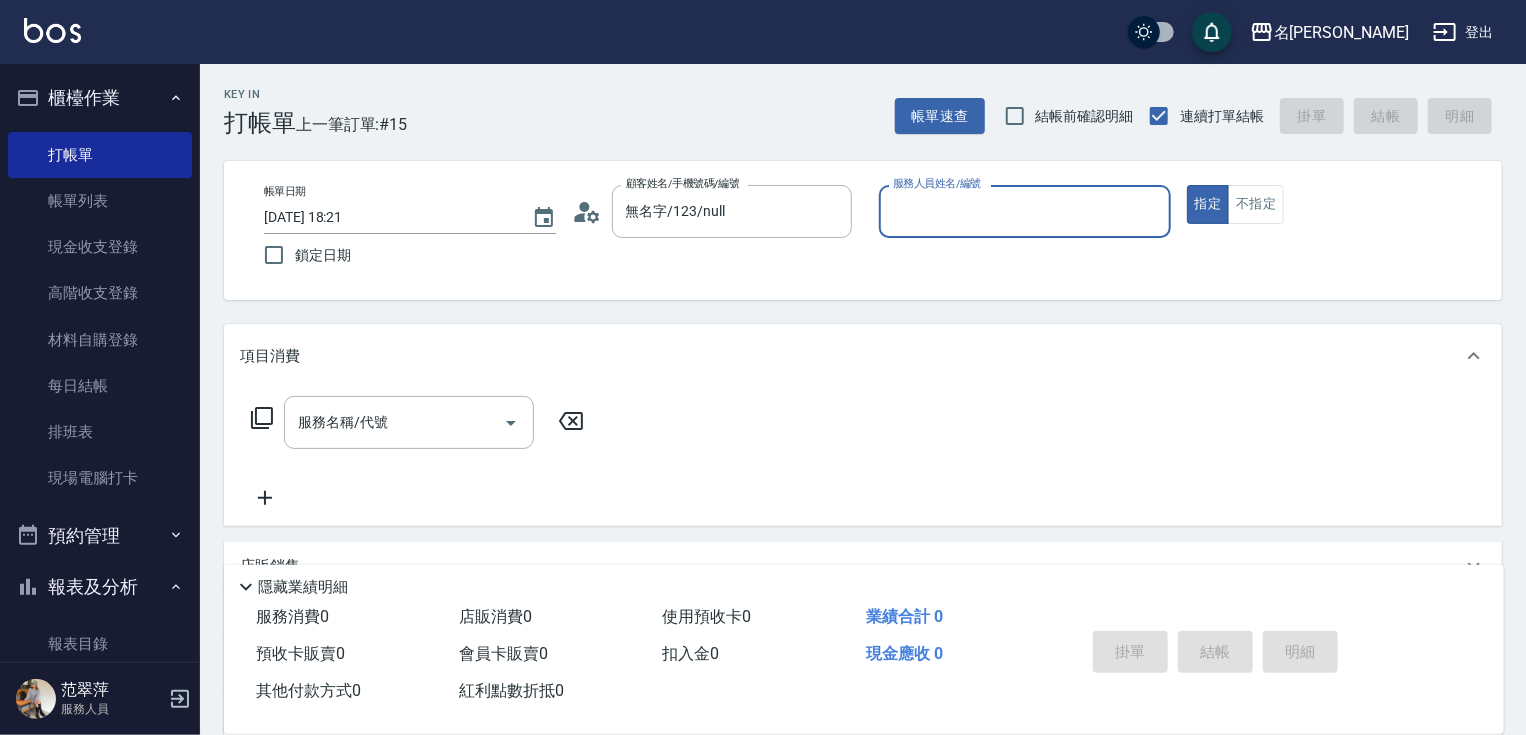 drag, startPoint x: 970, startPoint y: 206, endPoint x: 958, endPoint y: 222, distance: 20 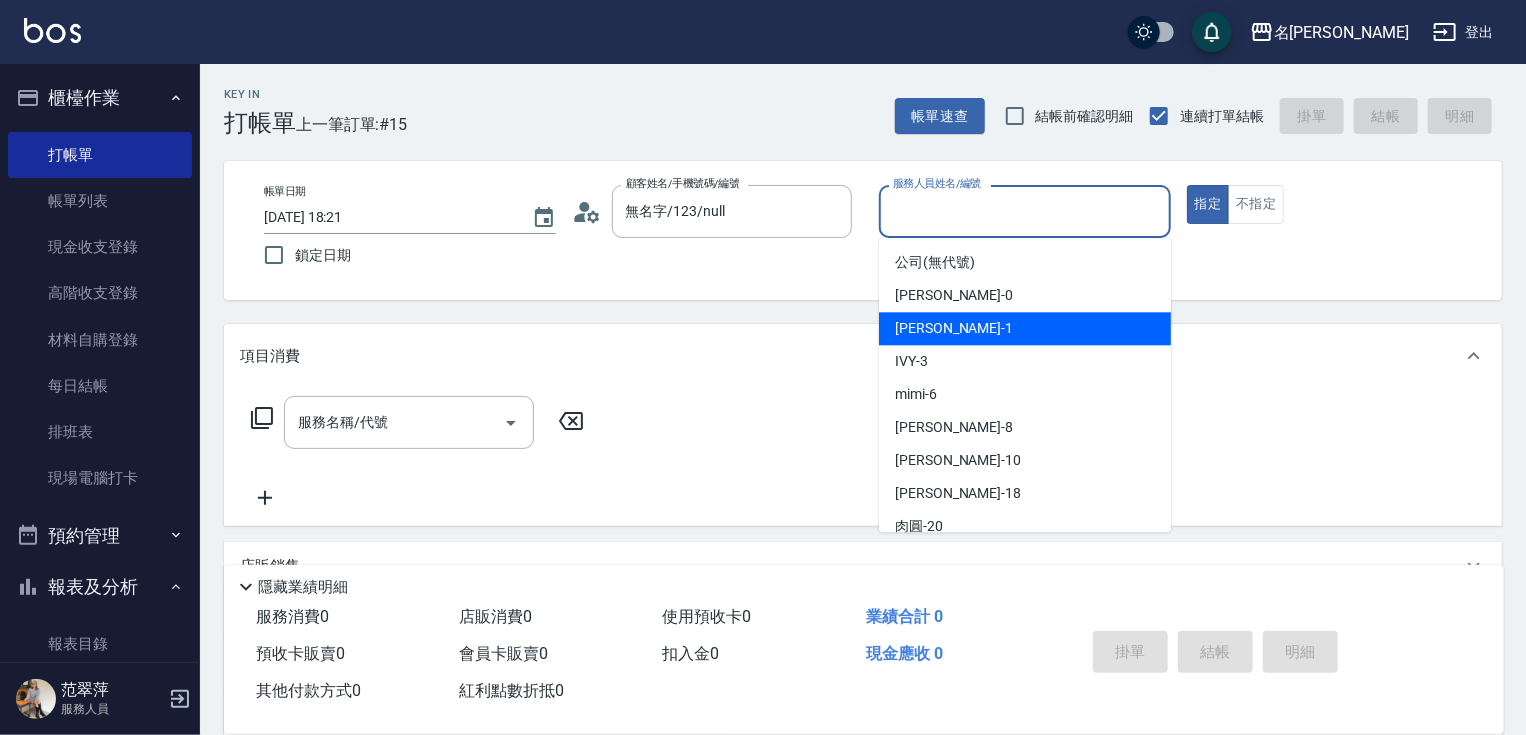 click on "[PERSON_NAME] -1" at bounding box center [1025, 328] 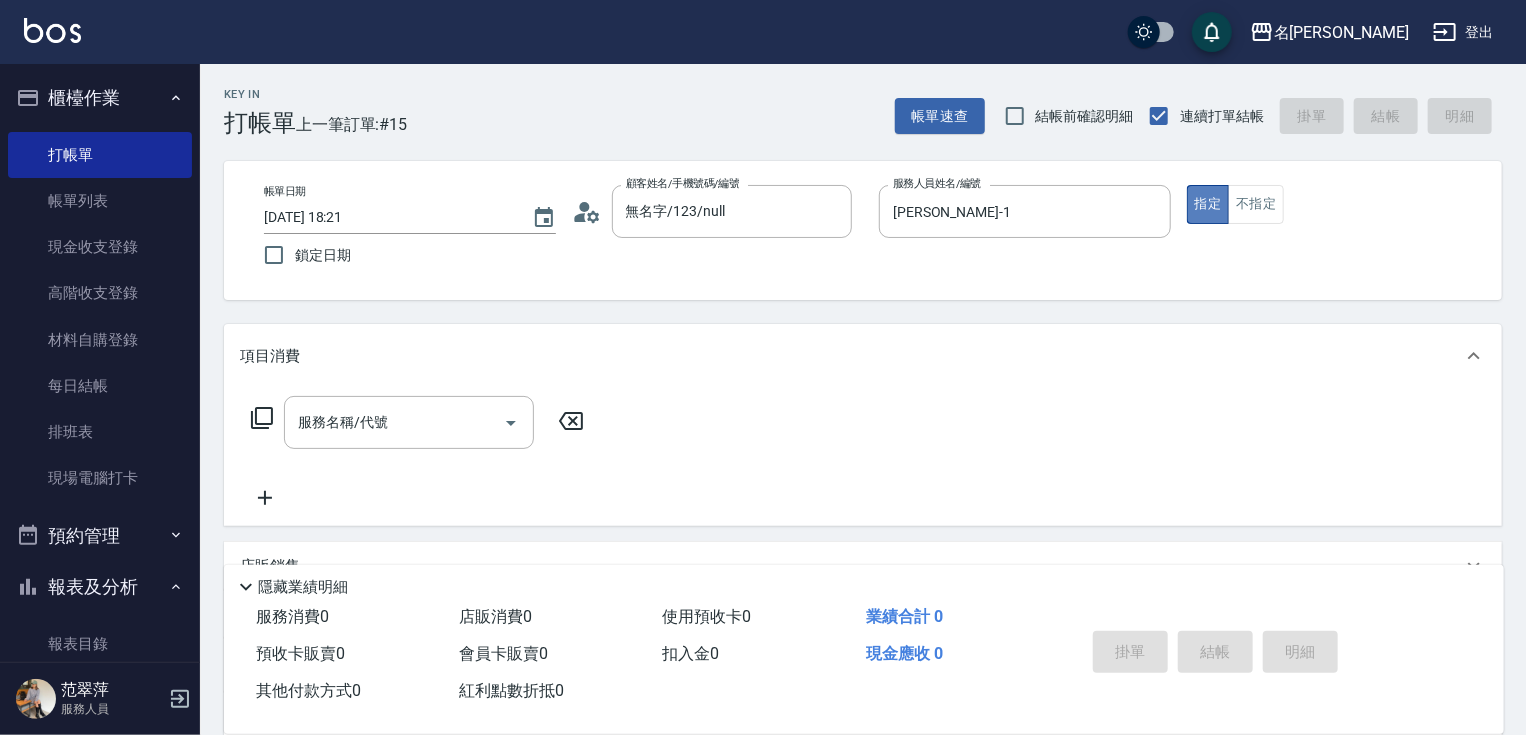 click on "指定" at bounding box center (1208, 204) 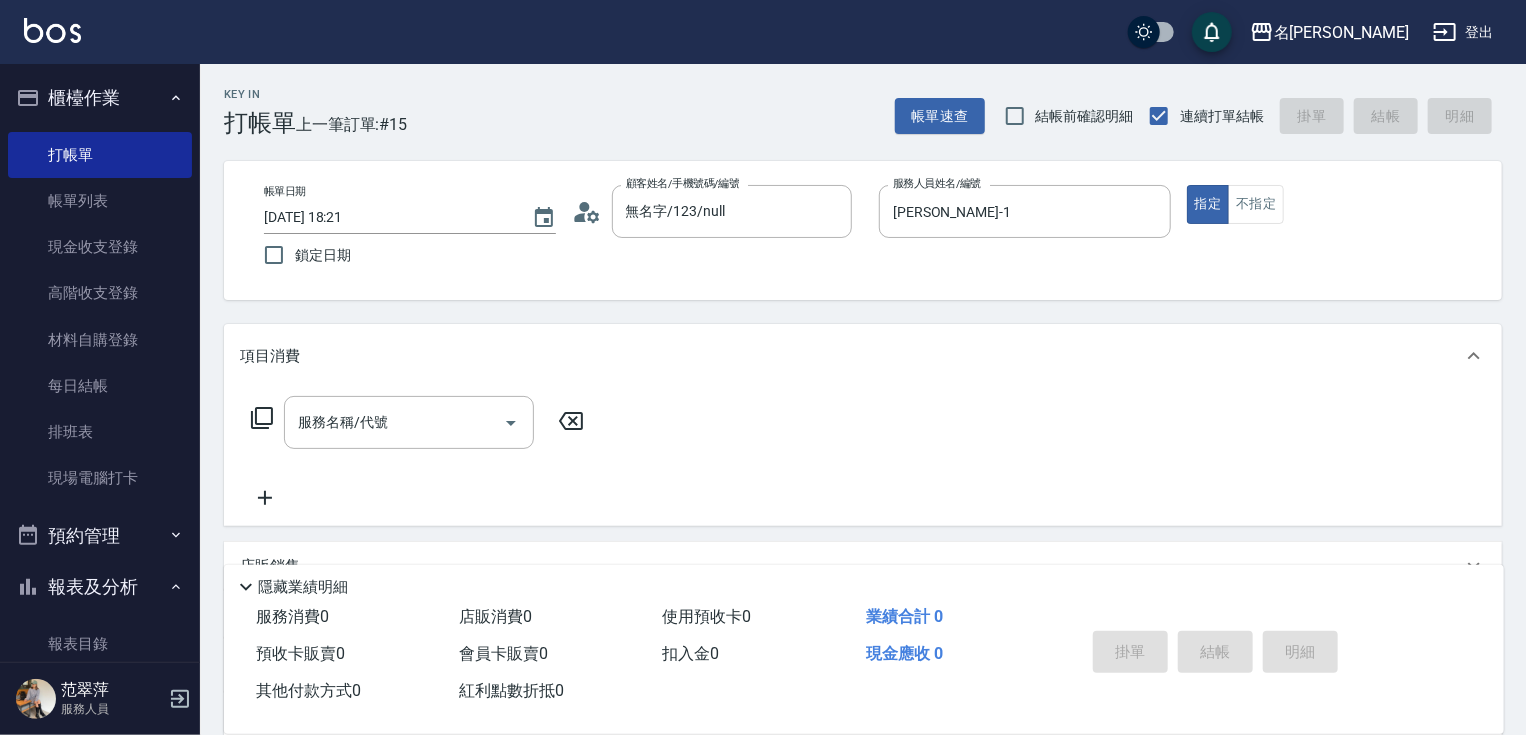 click 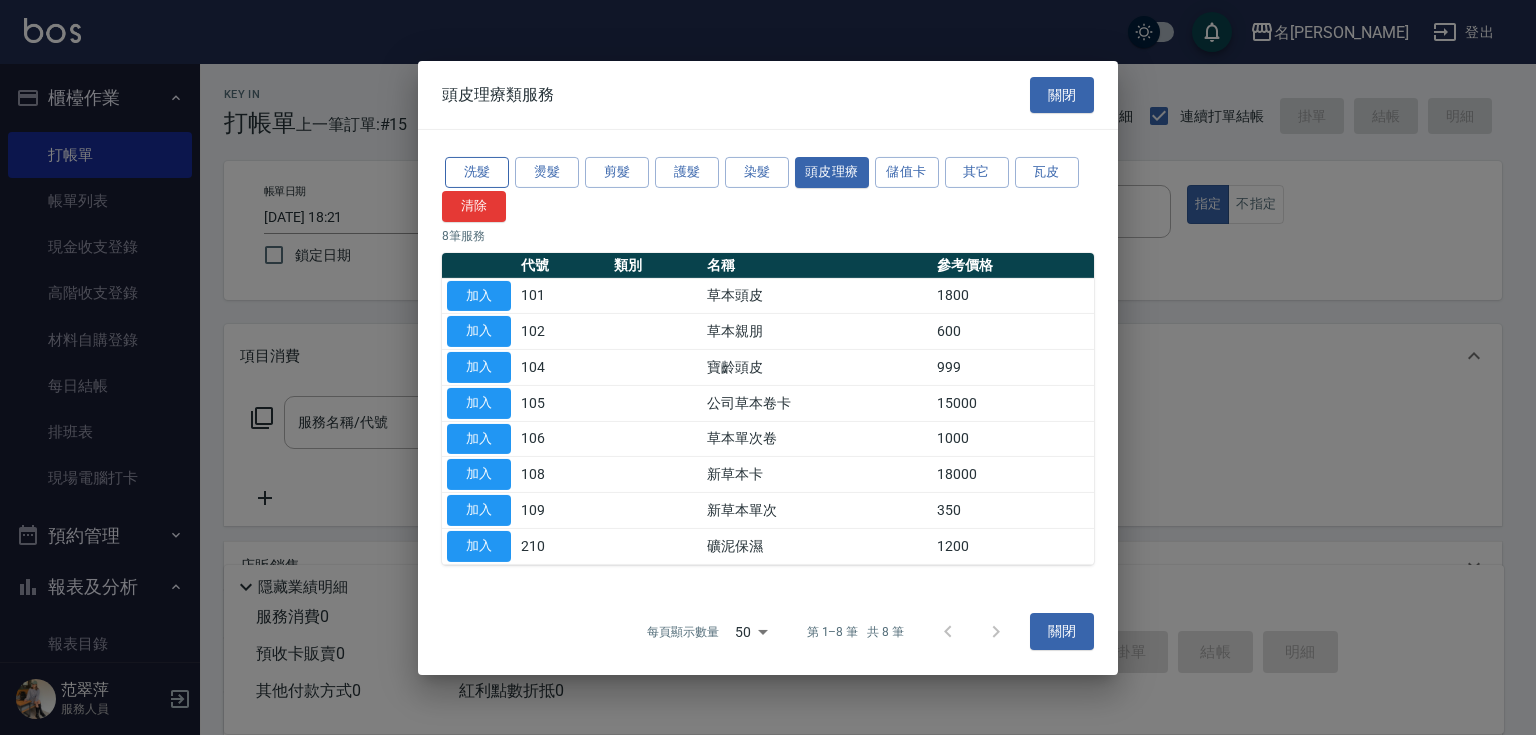 click on "洗髮" at bounding box center (477, 172) 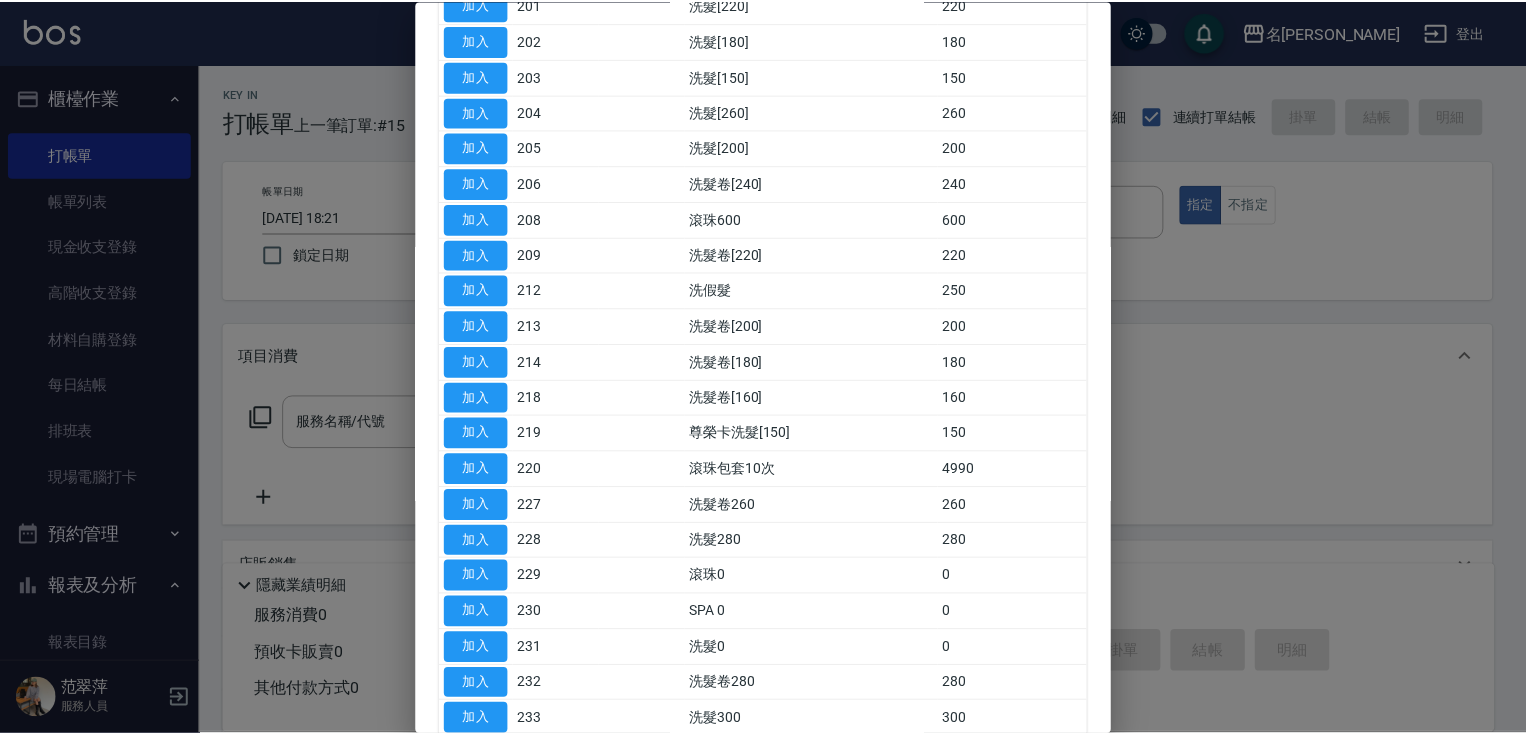 scroll, scrollTop: 374, scrollLeft: 0, axis: vertical 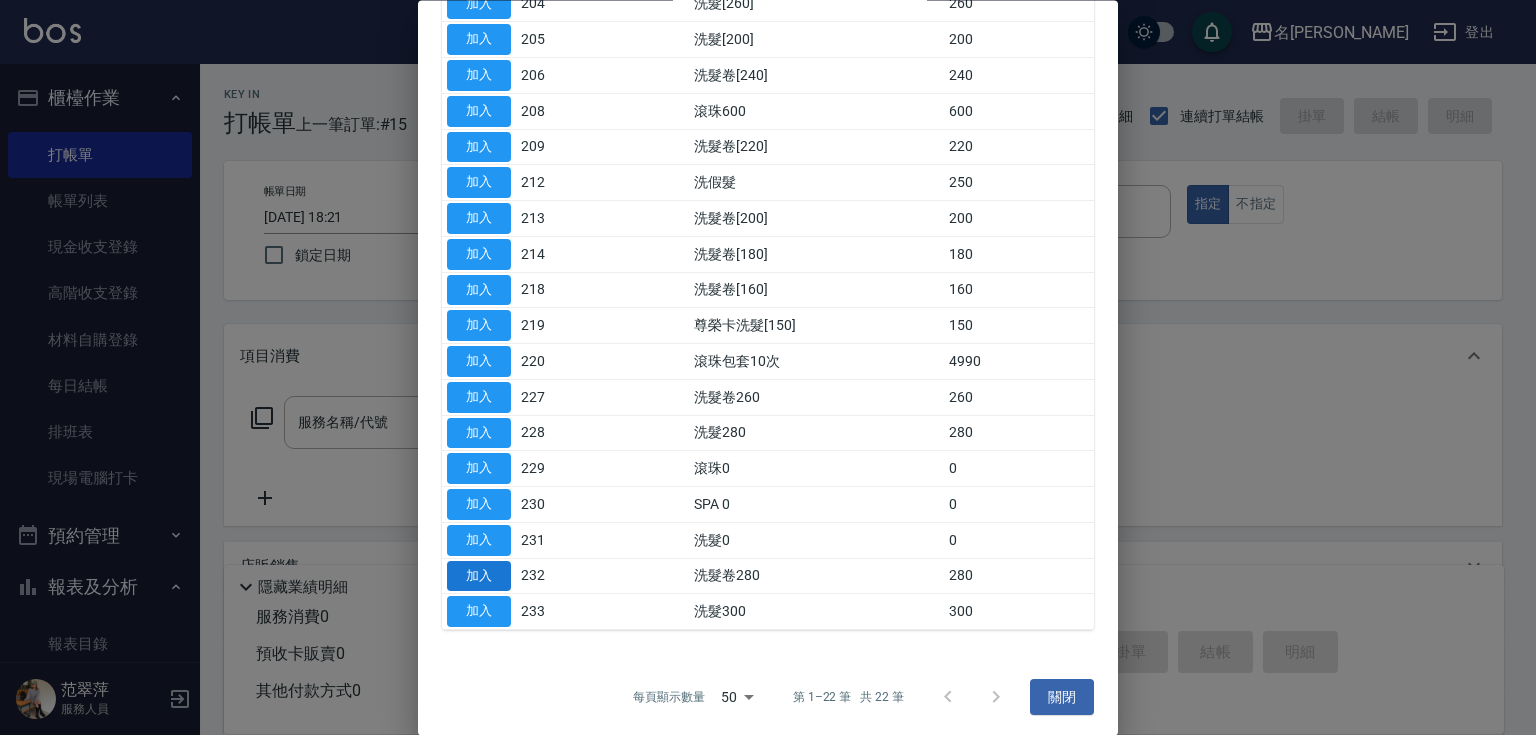 click on "加入" at bounding box center [479, 576] 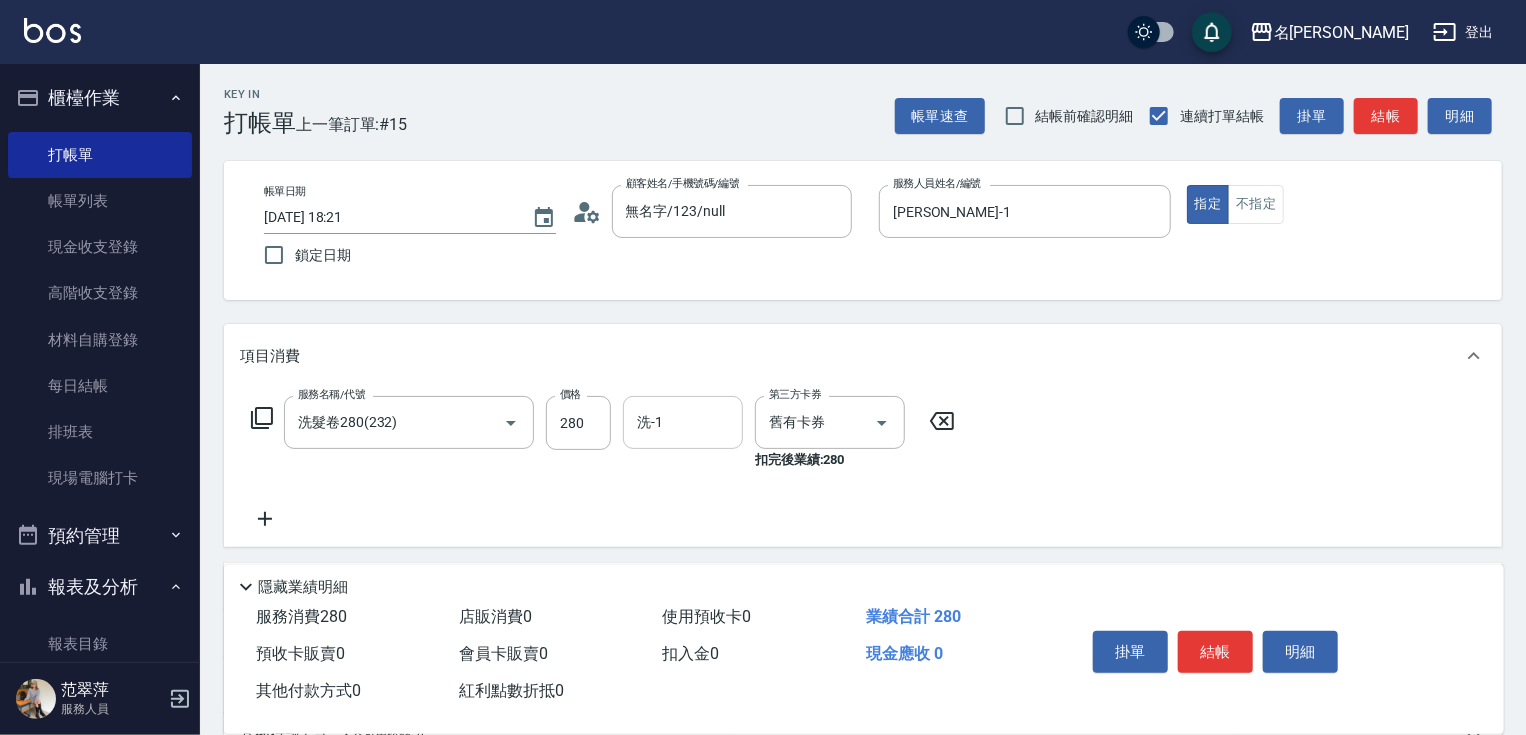 click on "洗-1" at bounding box center (683, 422) 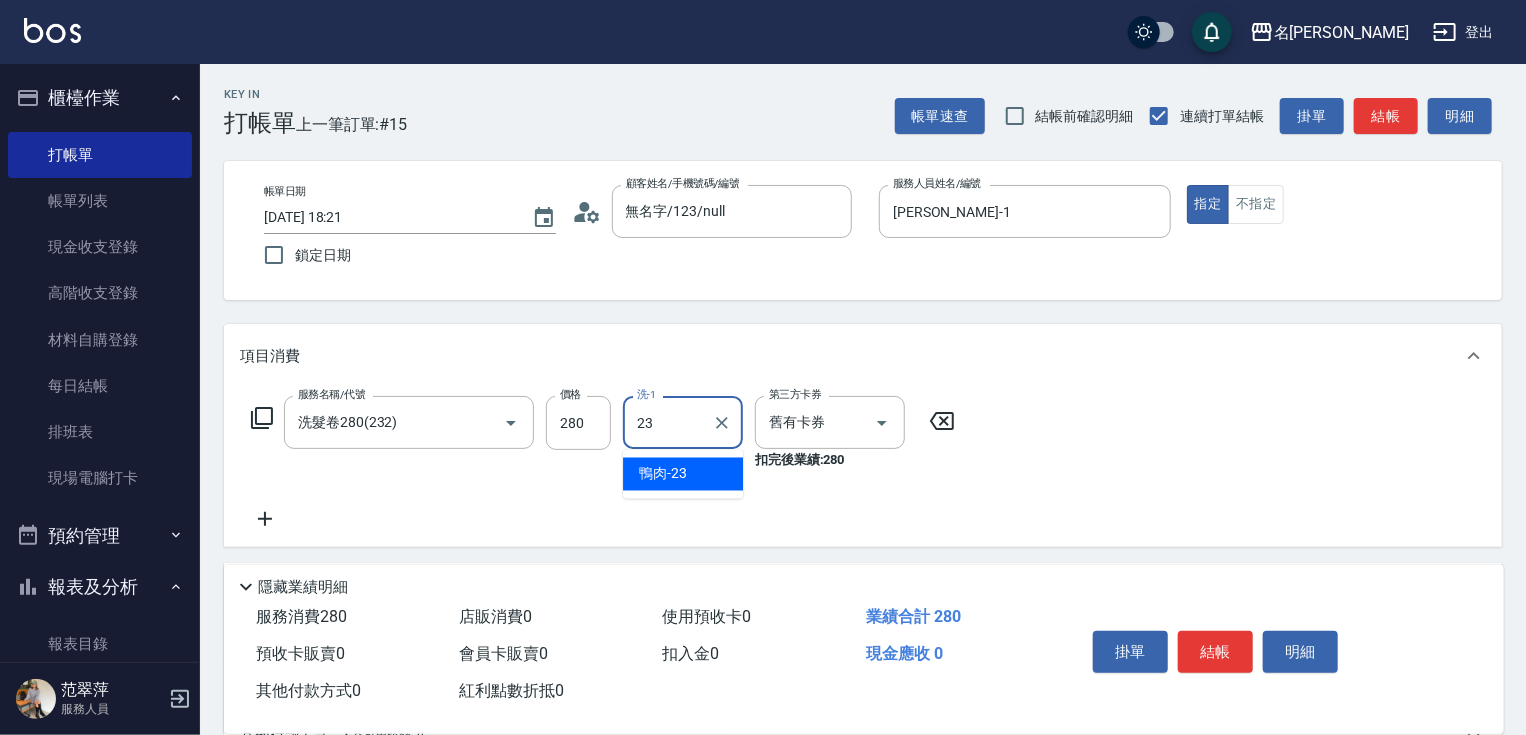 type on "鴨肉-23" 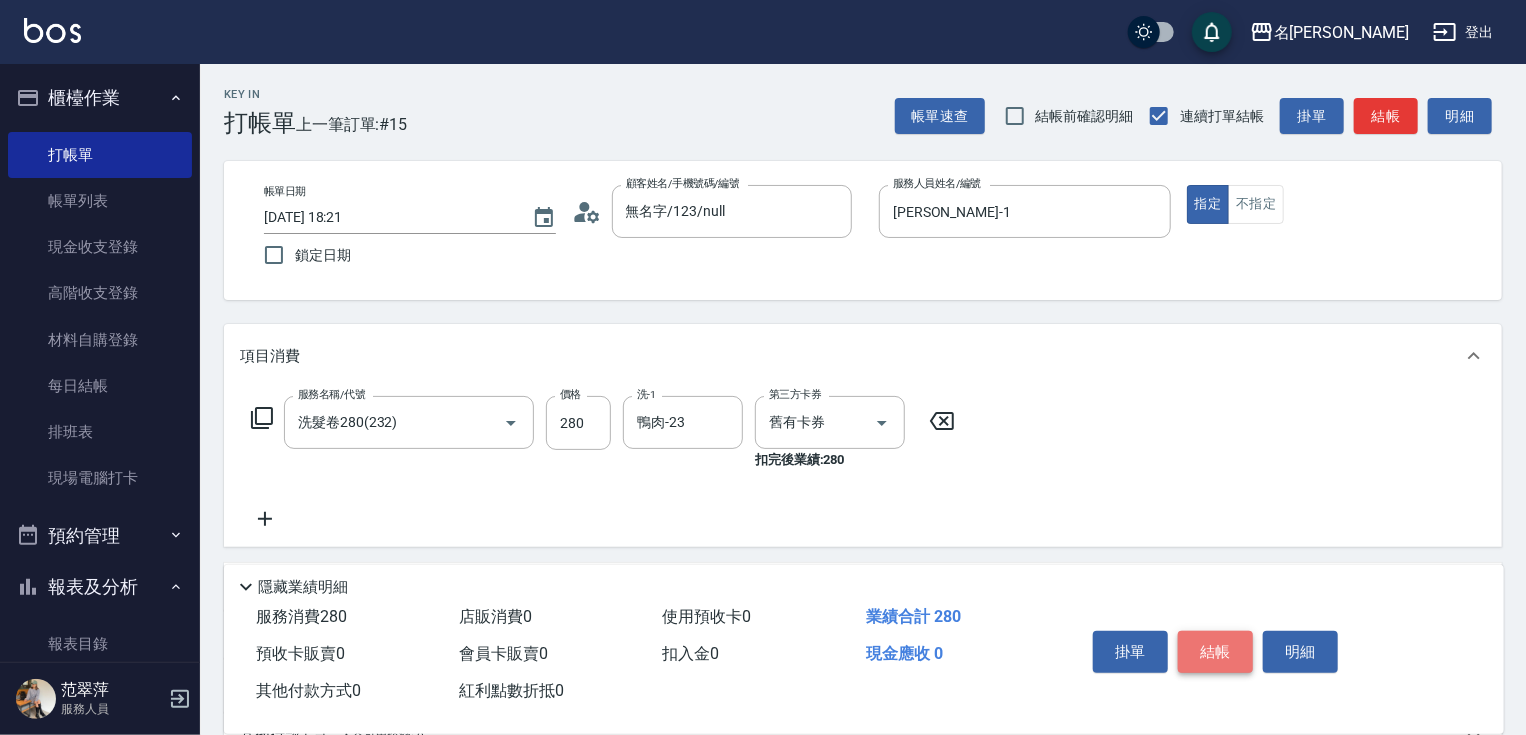 click on "結帳" at bounding box center [1215, 652] 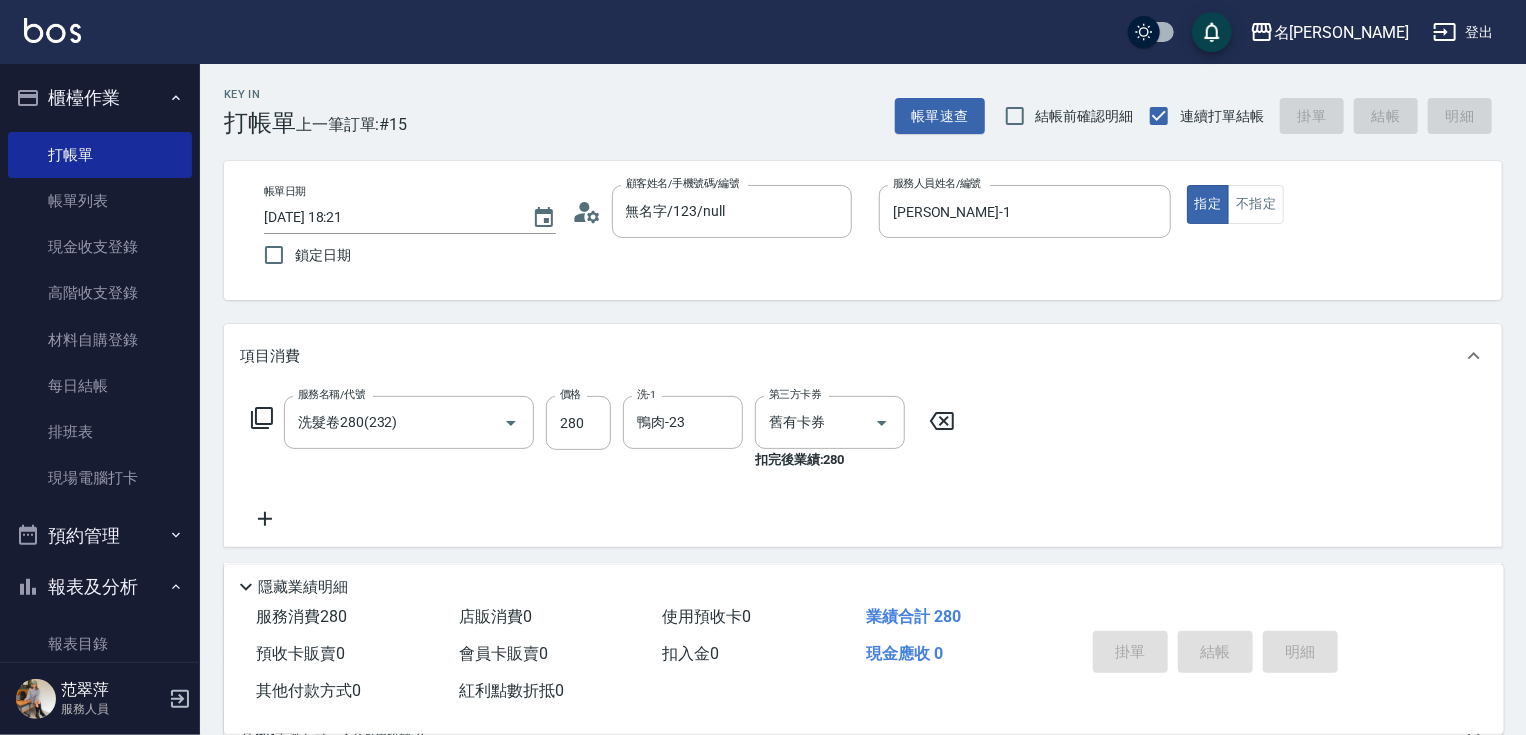 type on "[DATE] 18:22" 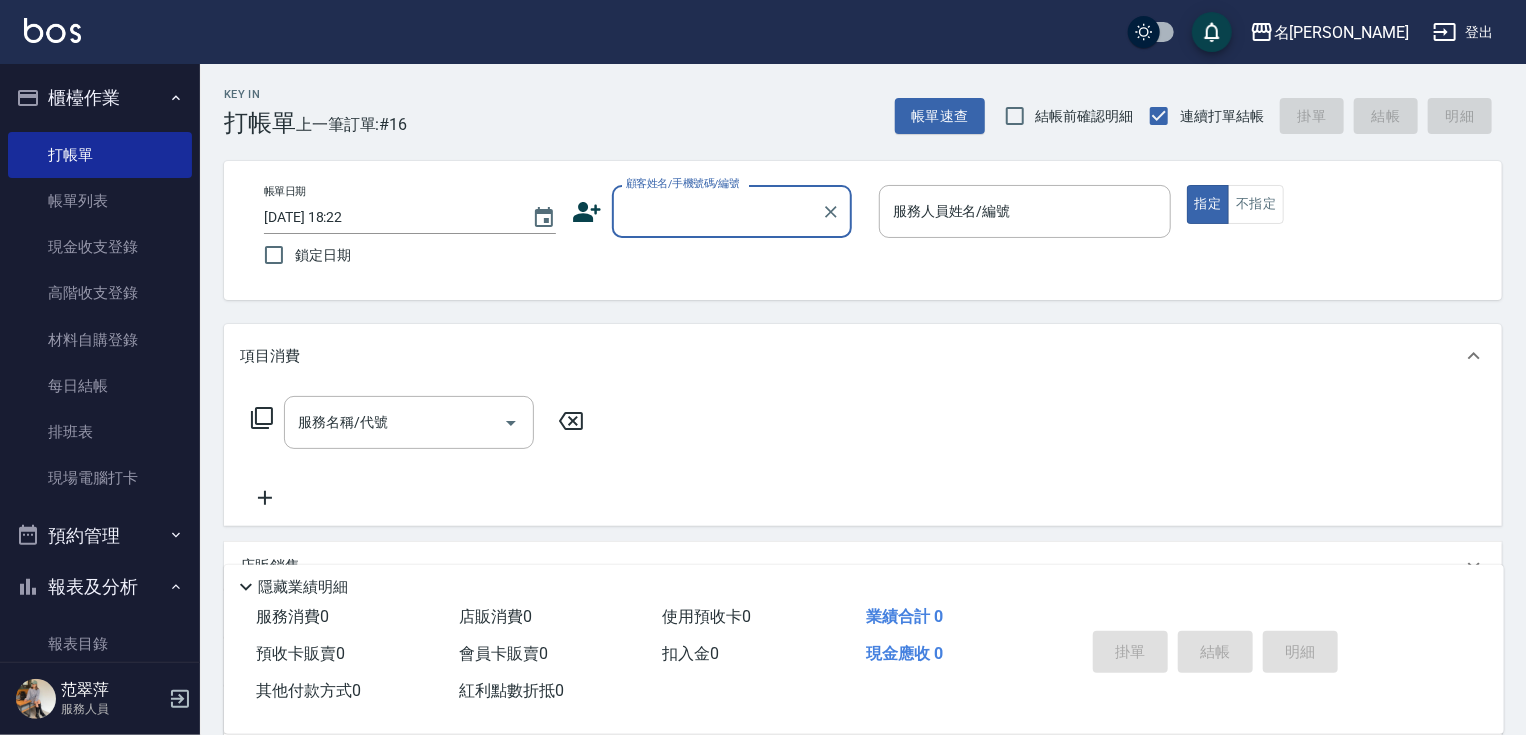 click on "顧客姓名/手機號碼/編號" at bounding box center (717, 211) 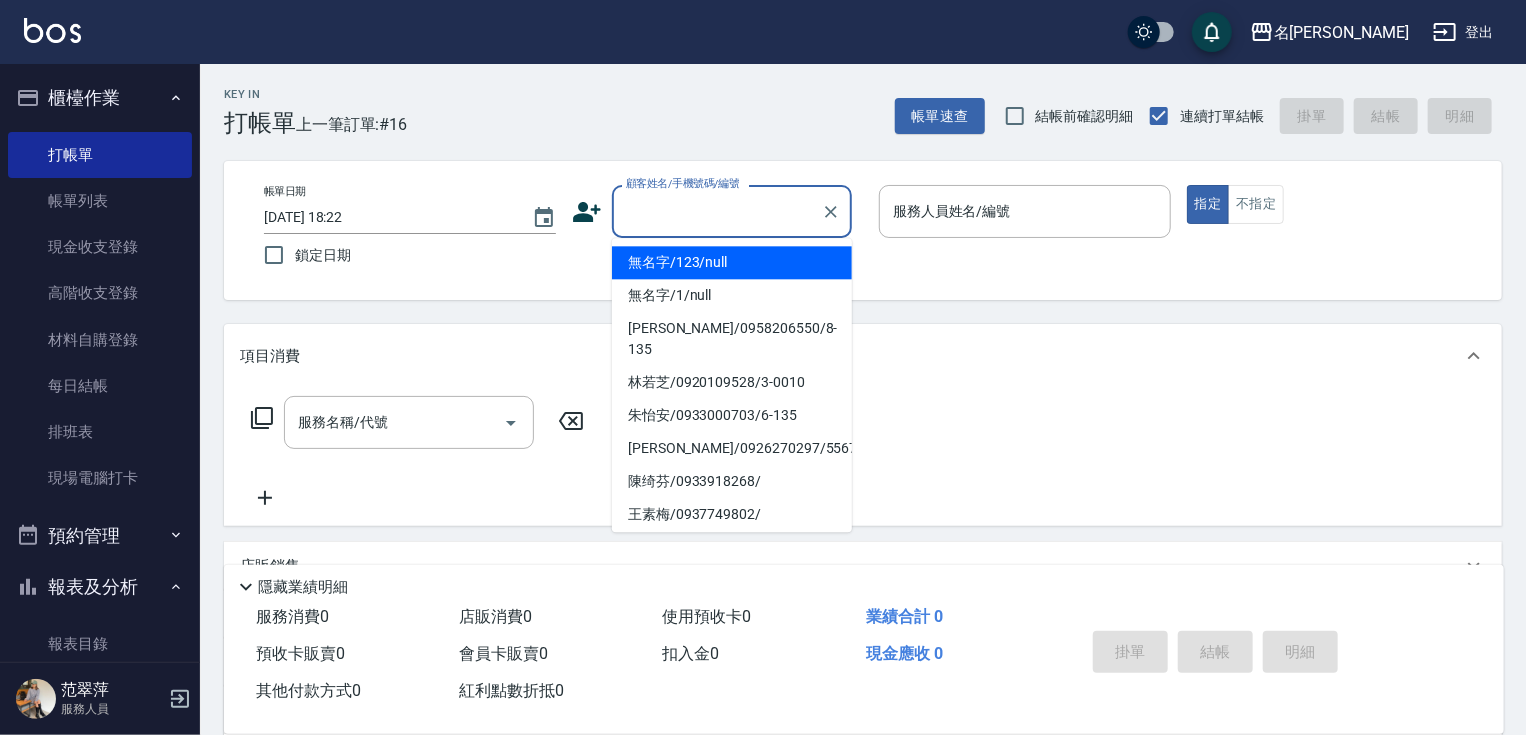 click on "無名字/123/null" at bounding box center (732, 262) 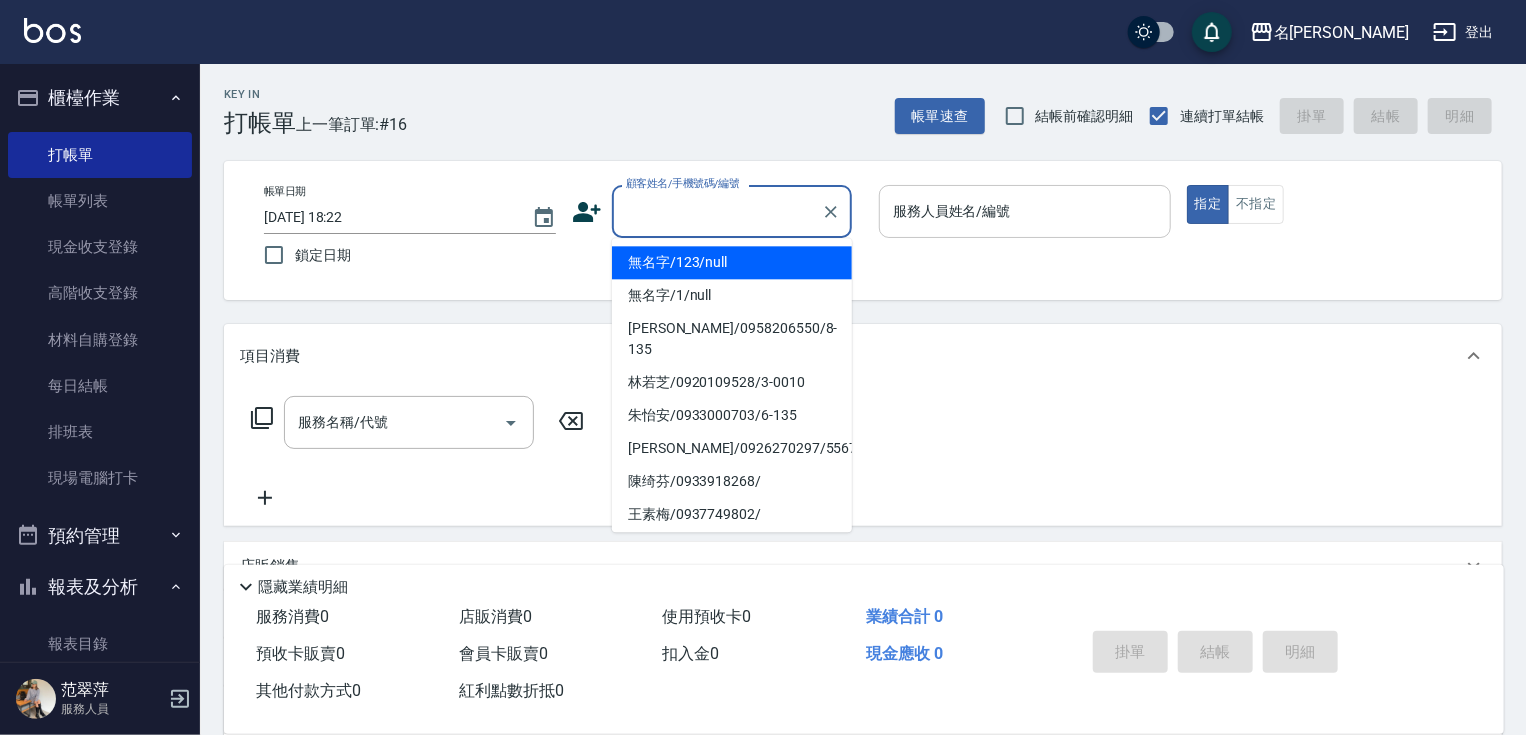 type on "無名字/123/null" 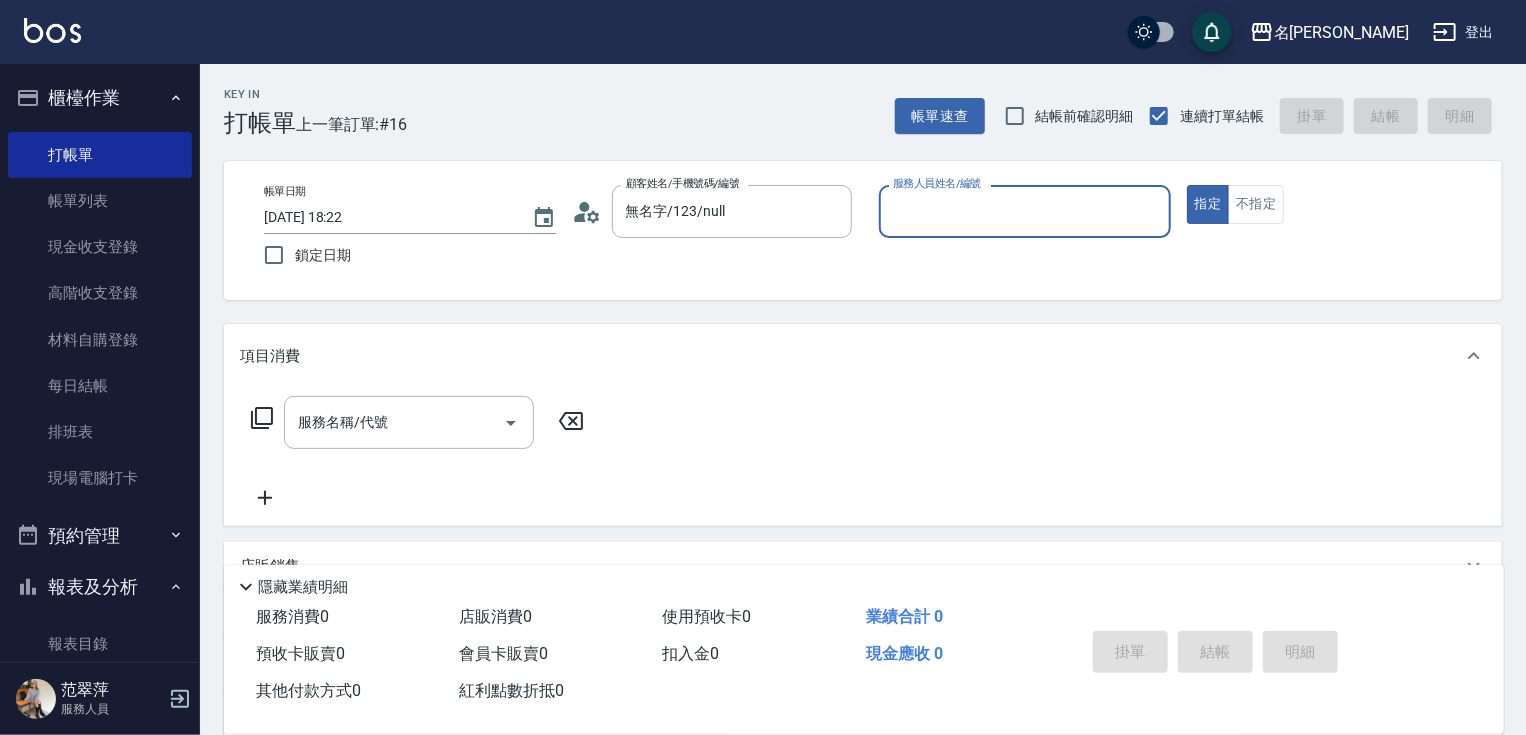 click on "服務人員姓名/編號" at bounding box center [1025, 211] 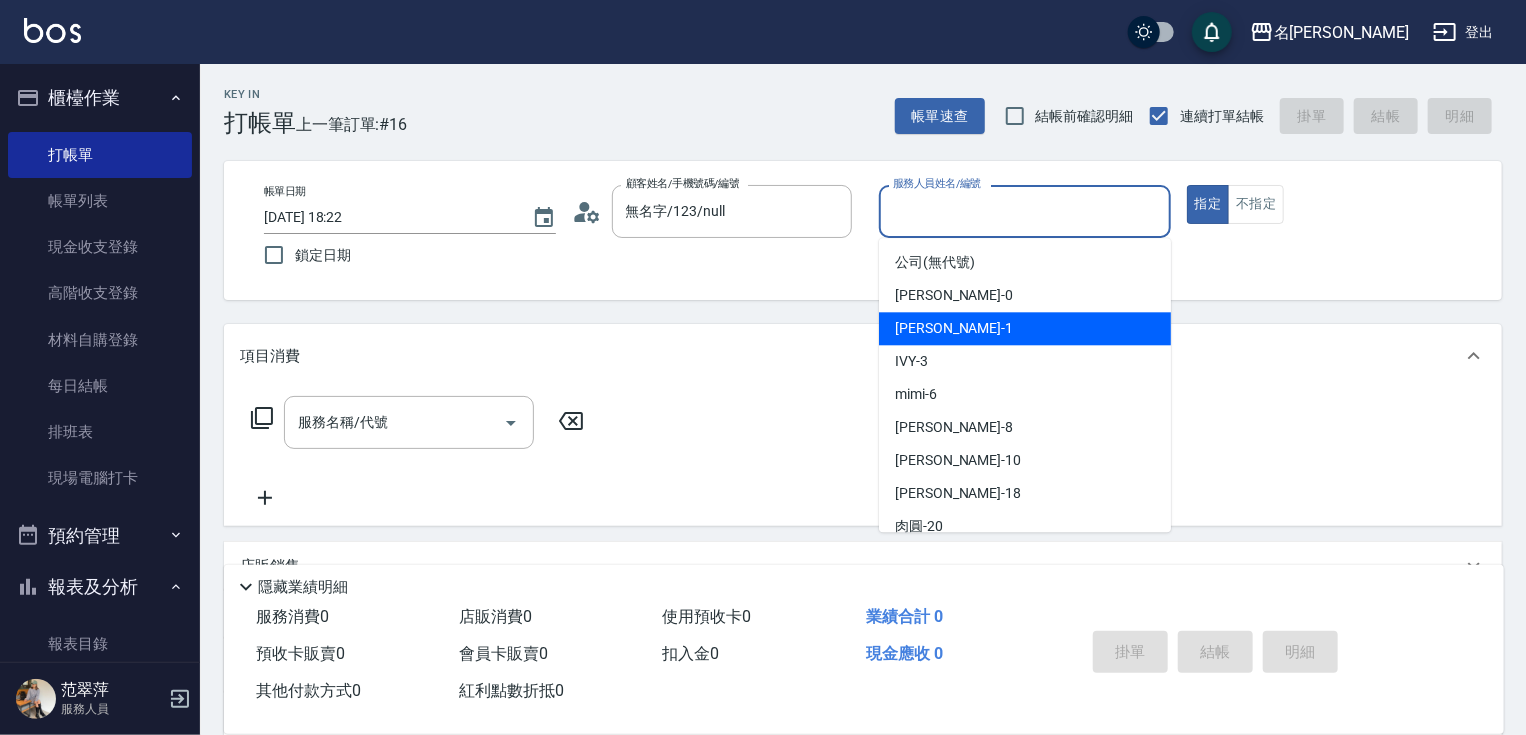 click on "[PERSON_NAME] -1" at bounding box center (1025, 328) 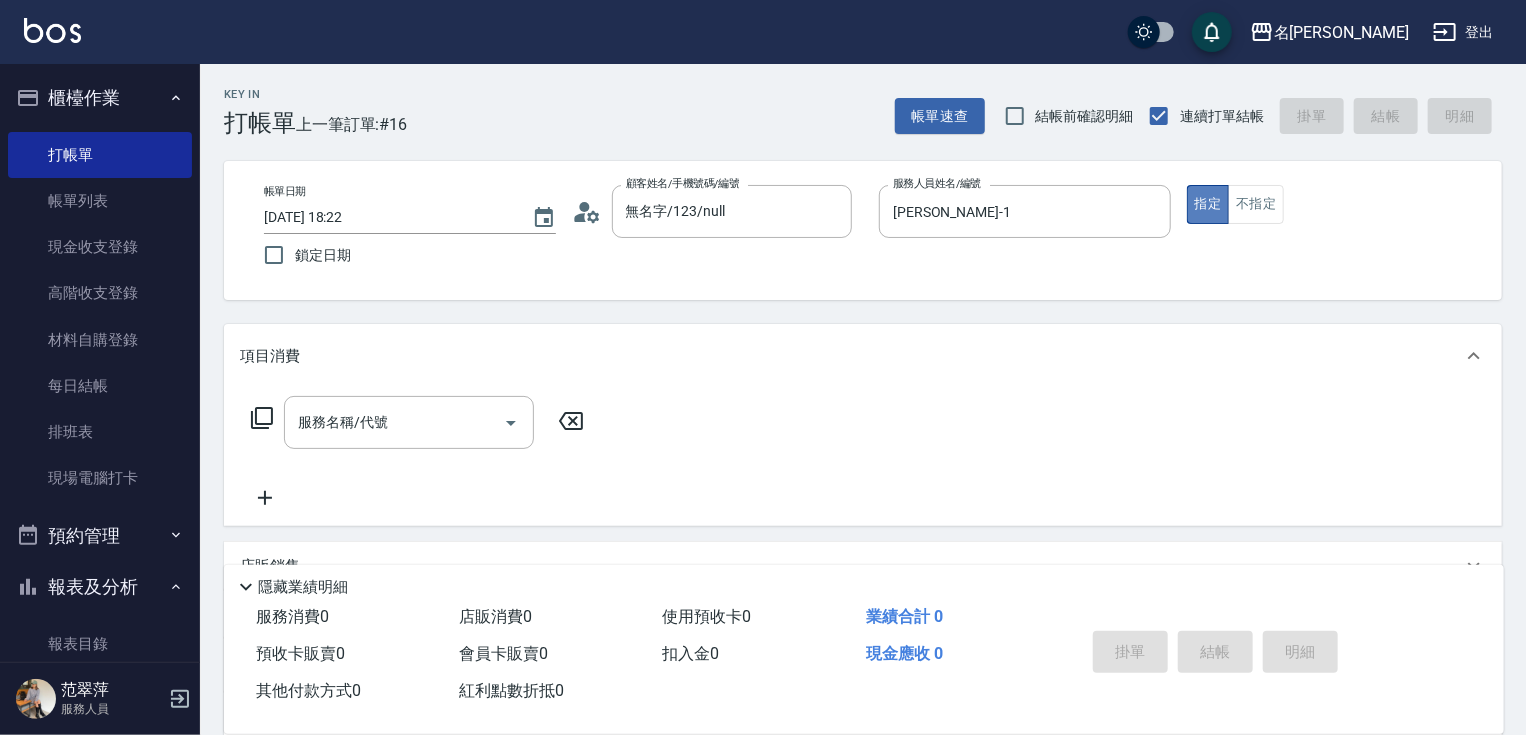 click on "指定" at bounding box center (1208, 204) 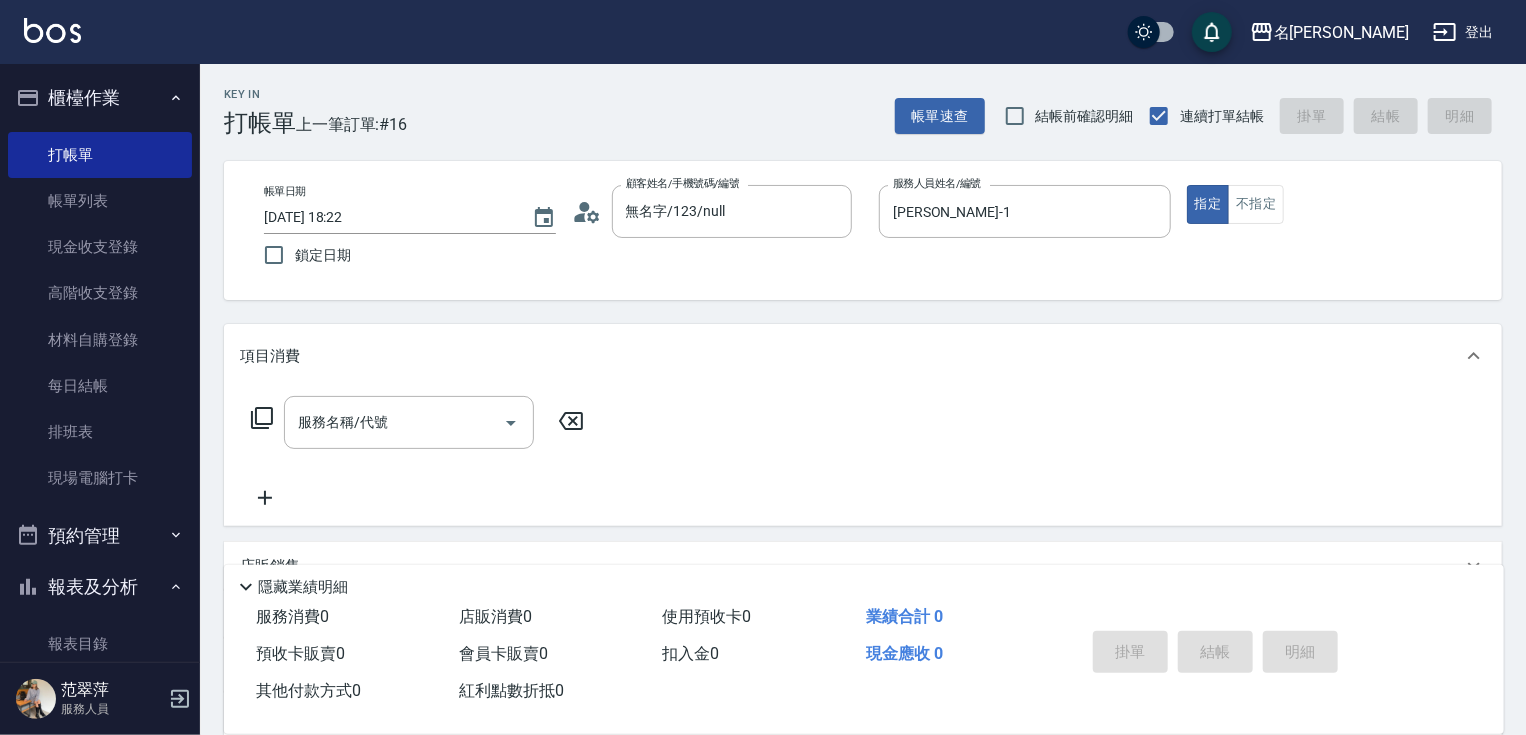 click 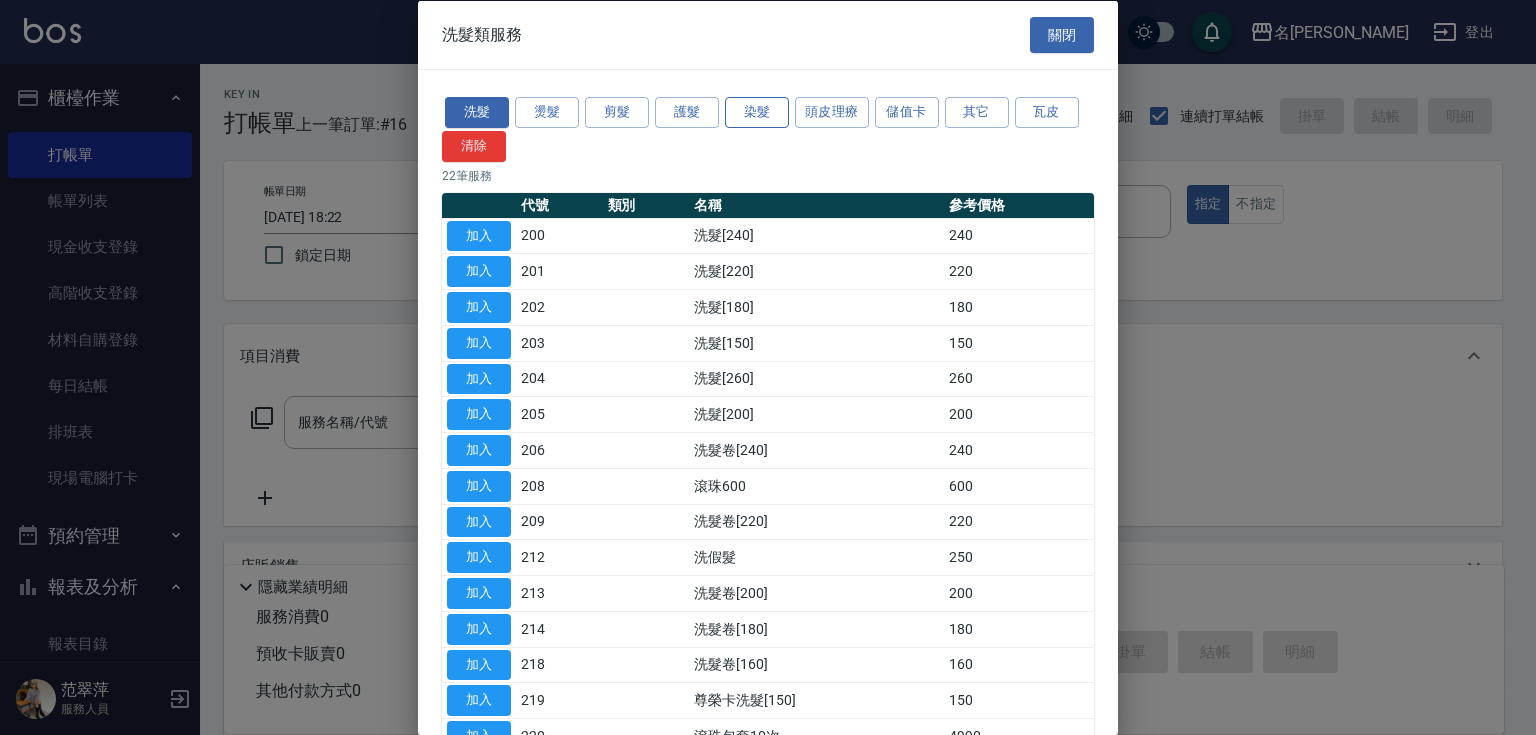 click on "染髮" at bounding box center [757, 112] 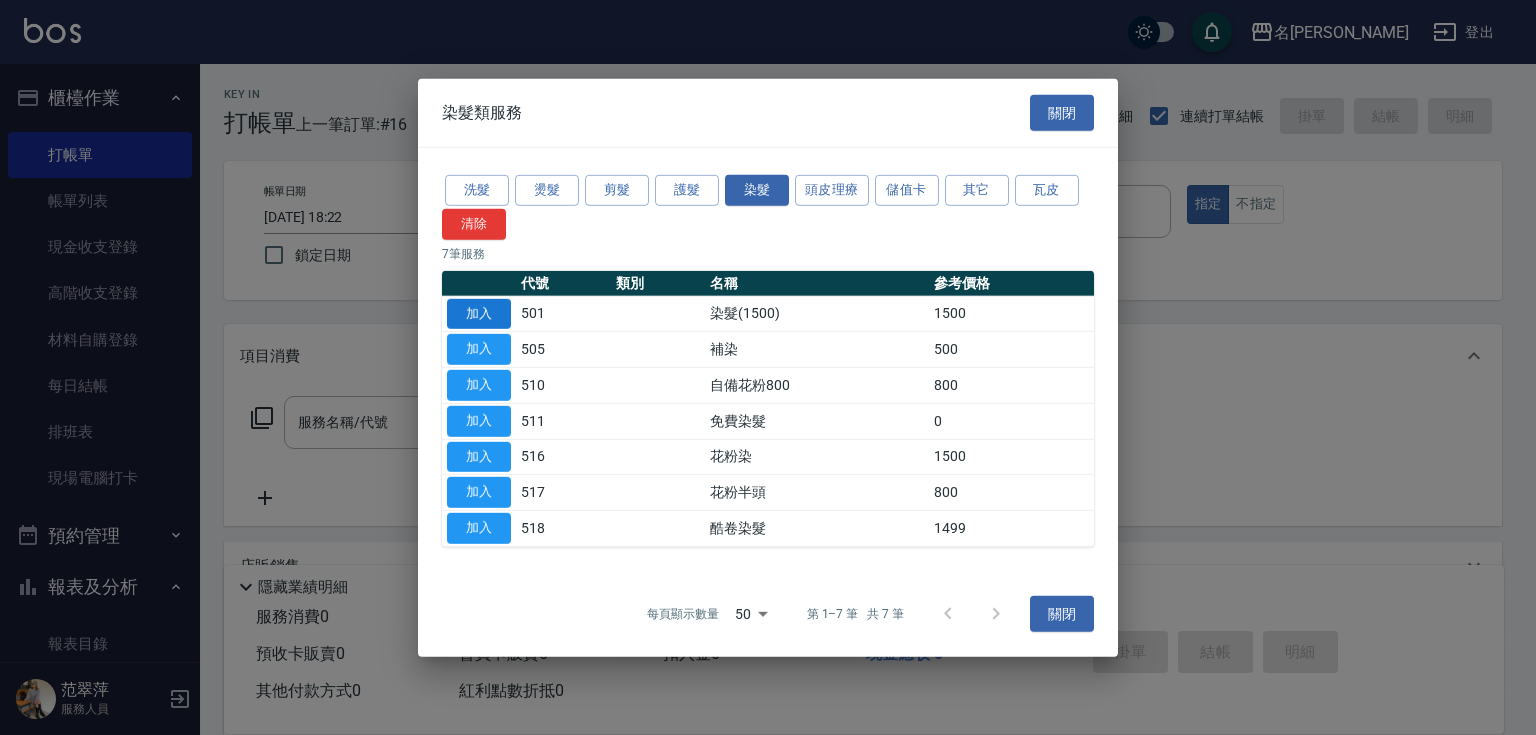 click on "加入" at bounding box center [479, 313] 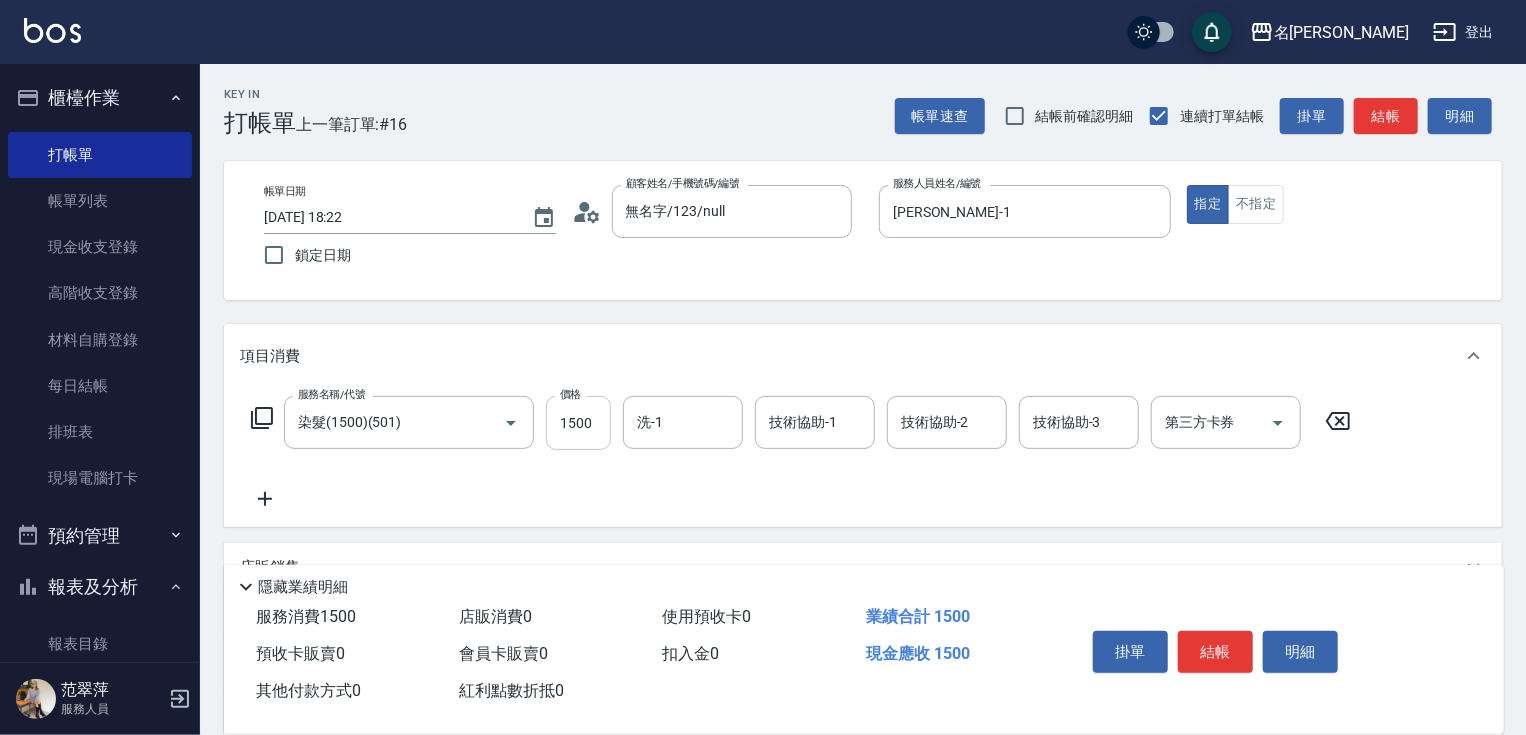 click on "1500" at bounding box center (578, 423) 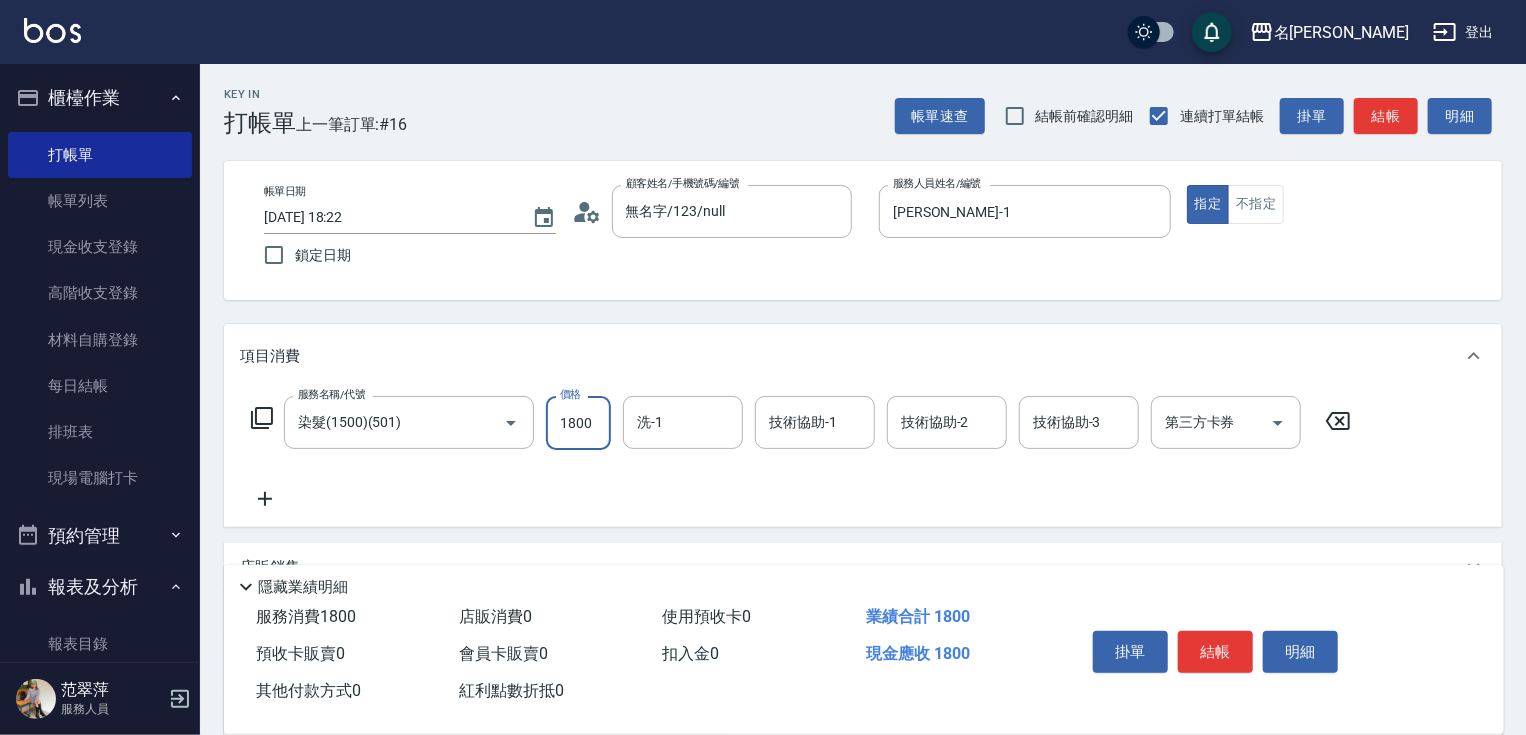 type on "1800" 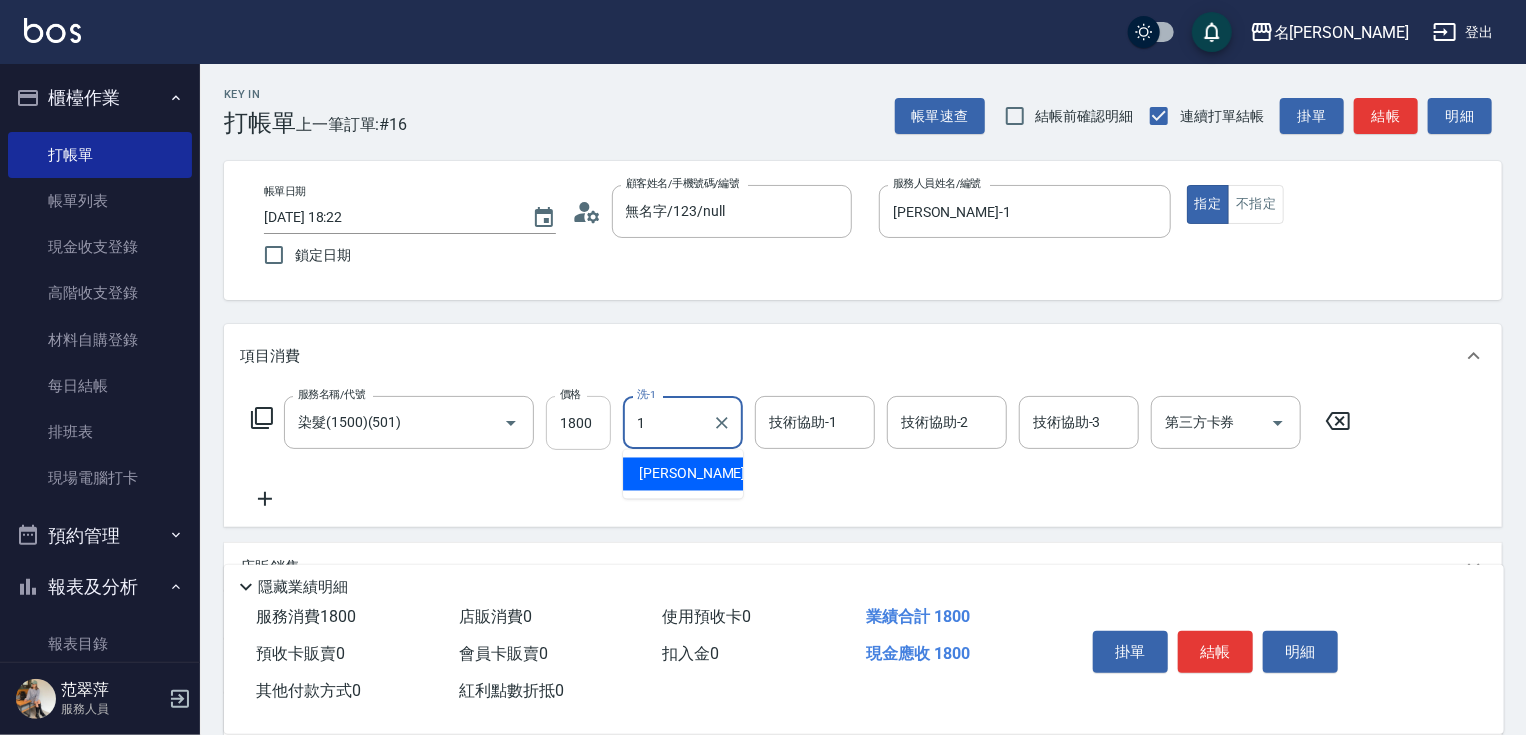 type on "[PERSON_NAME]-1" 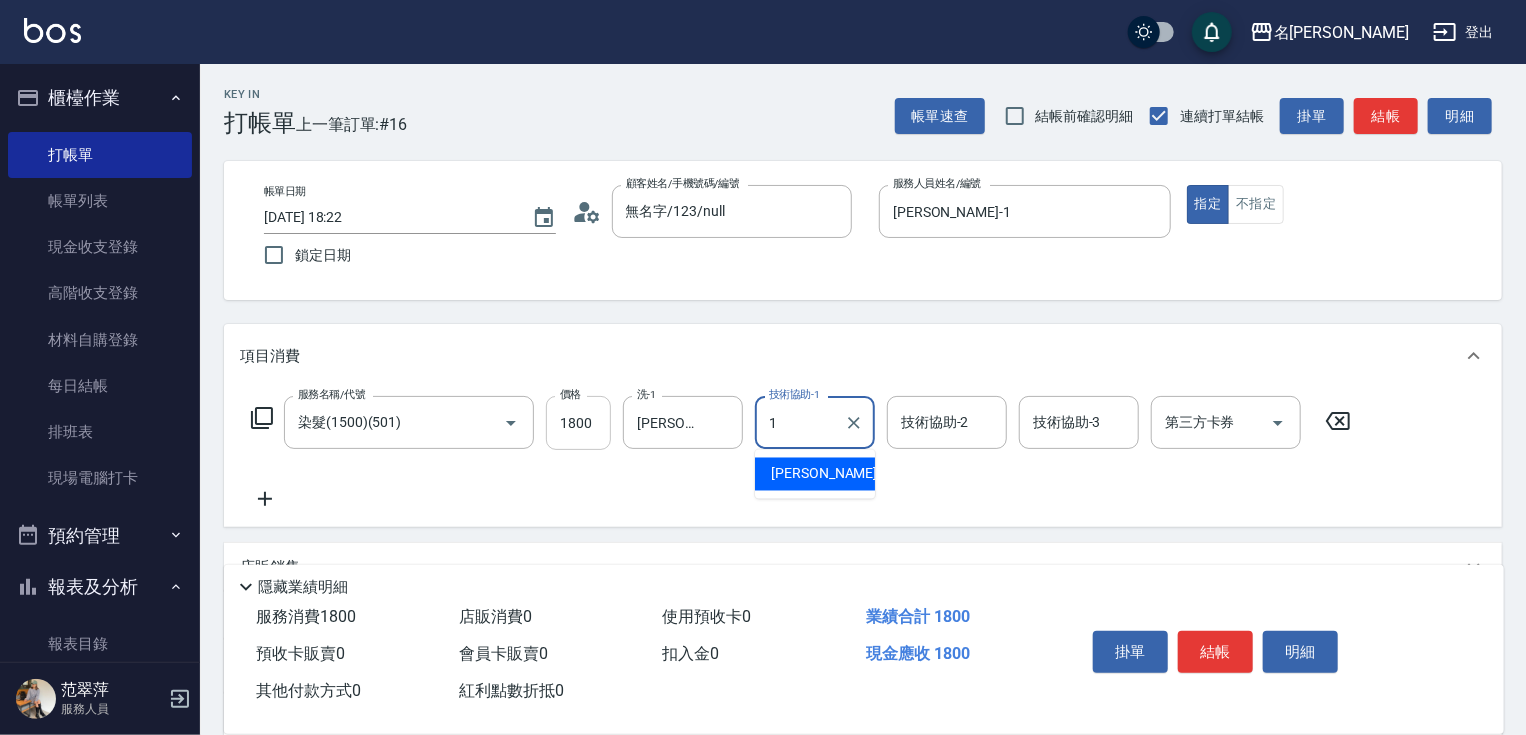type on "[PERSON_NAME]-1" 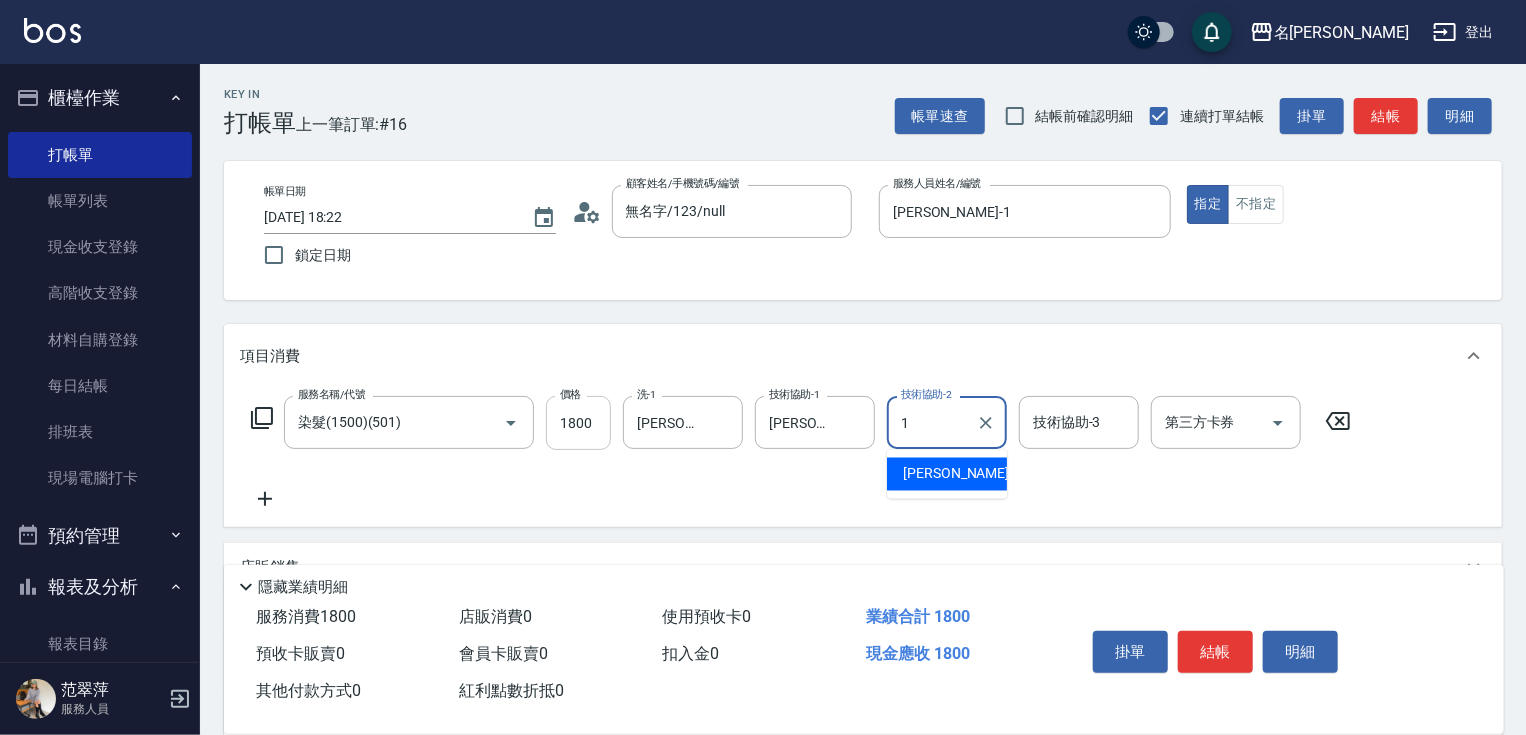 type on "[PERSON_NAME]-1" 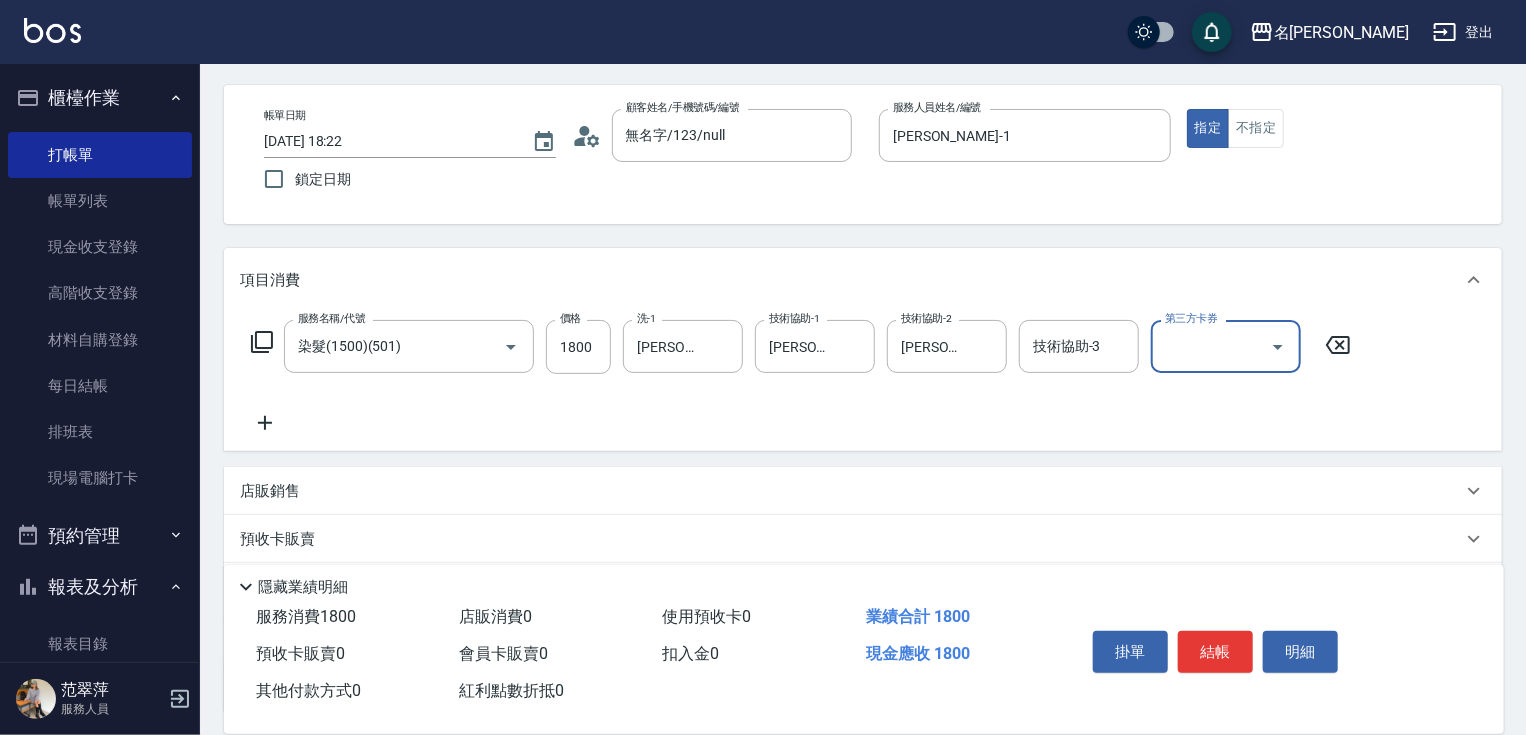 scroll, scrollTop: 160, scrollLeft: 0, axis: vertical 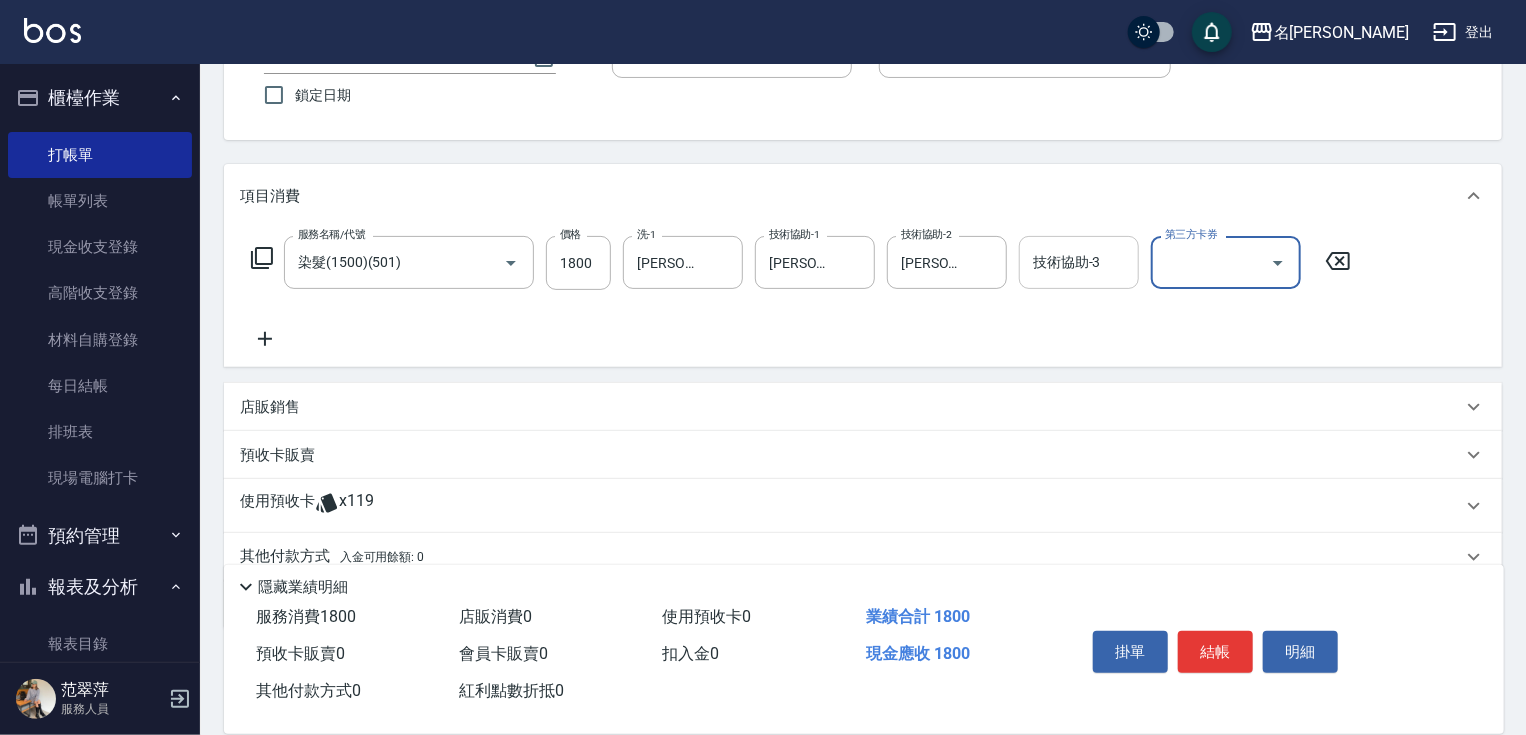 click on "技術協助-3" at bounding box center [1079, 262] 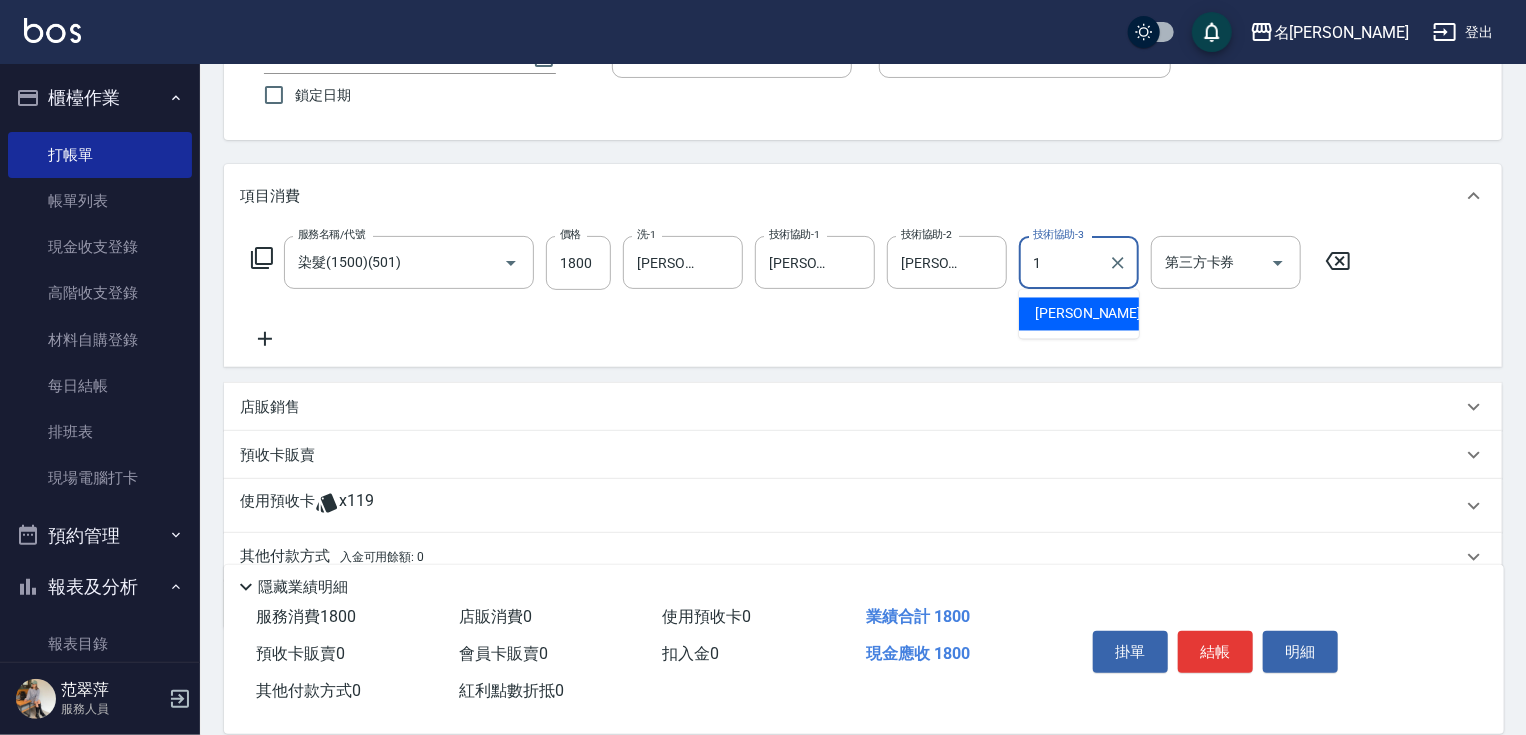 type on "[PERSON_NAME]-1" 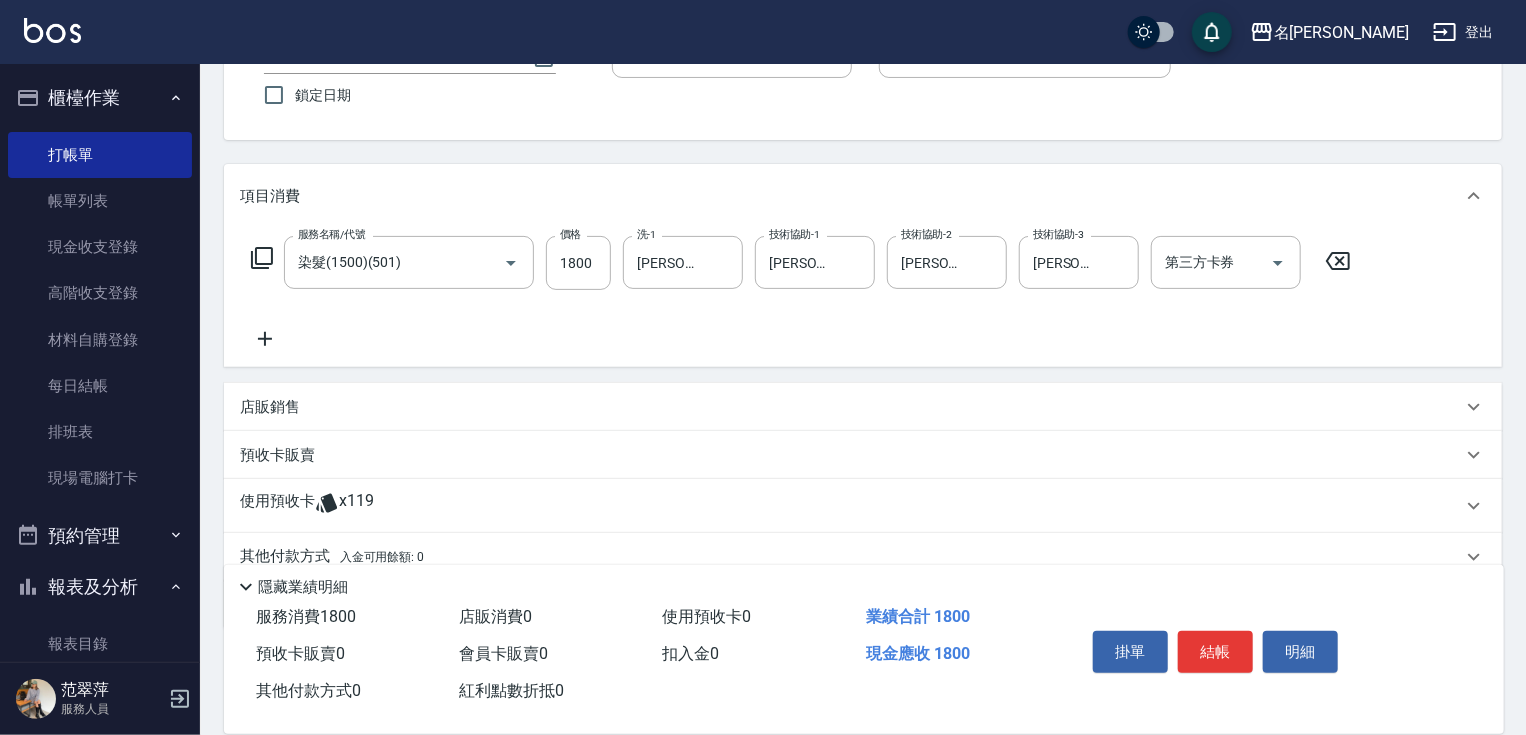 click on "店販銷售" at bounding box center [851, 407] 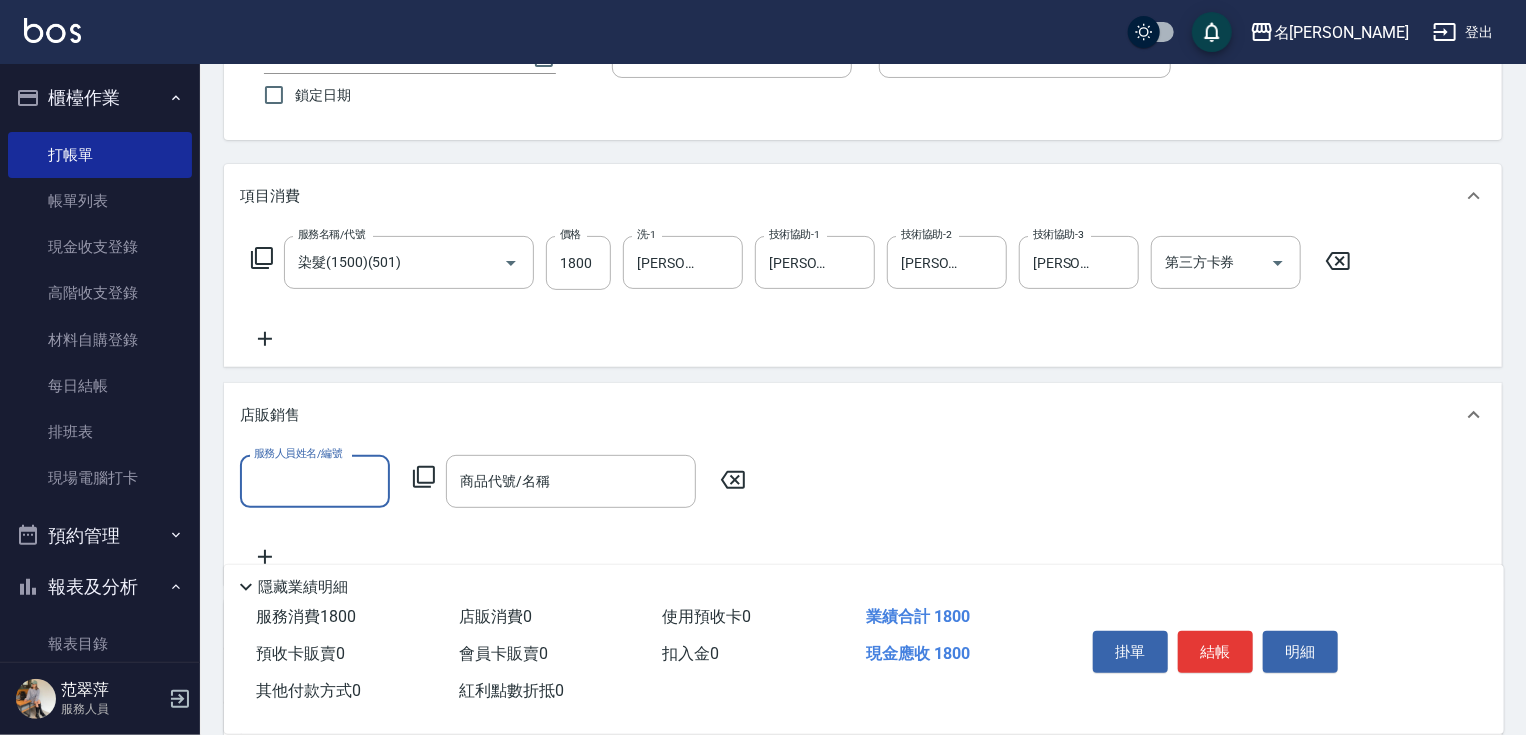scroll, scrollTop: 0, scrollLeft: 0, axis: both 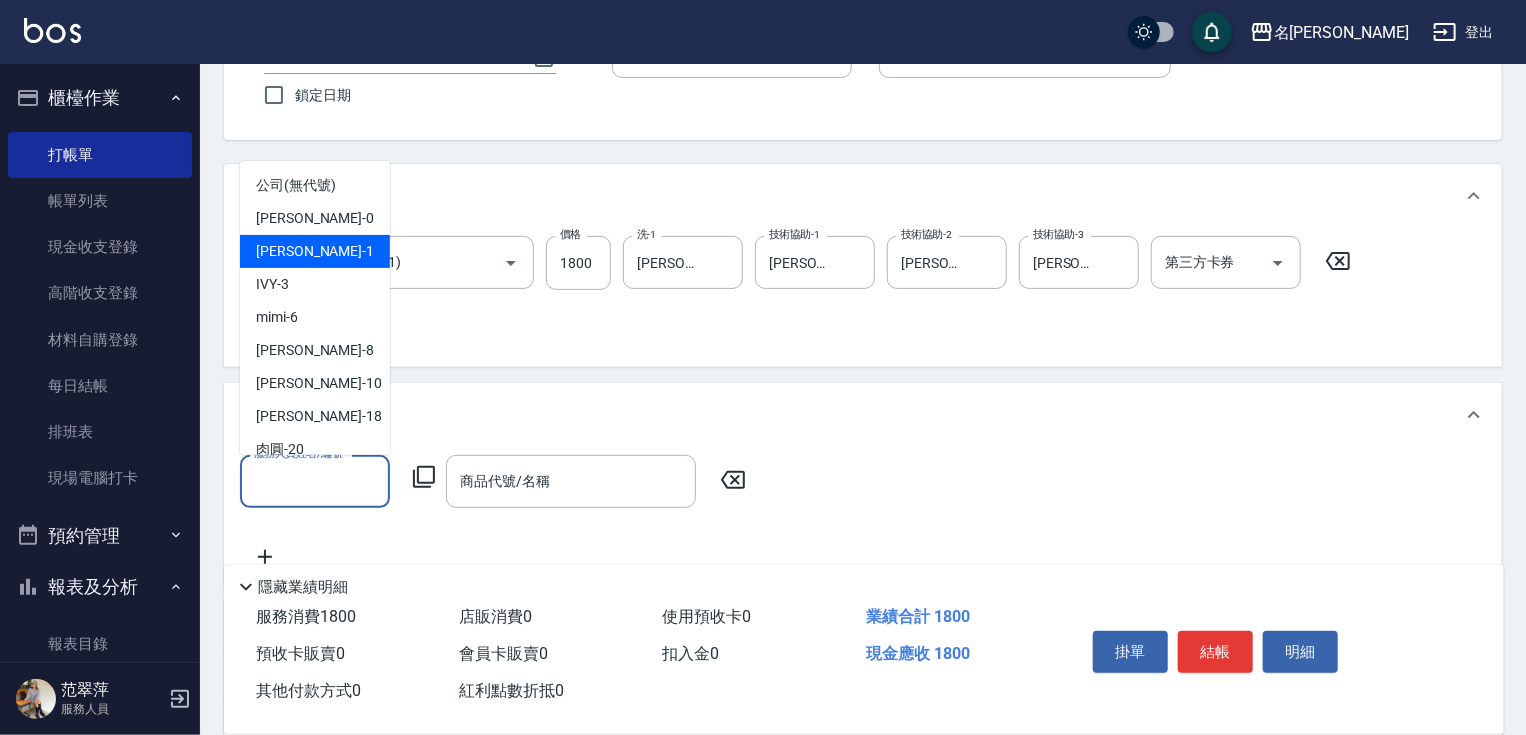 click on "[PERSON_NAME] -1" at bounding box center [315, 251] 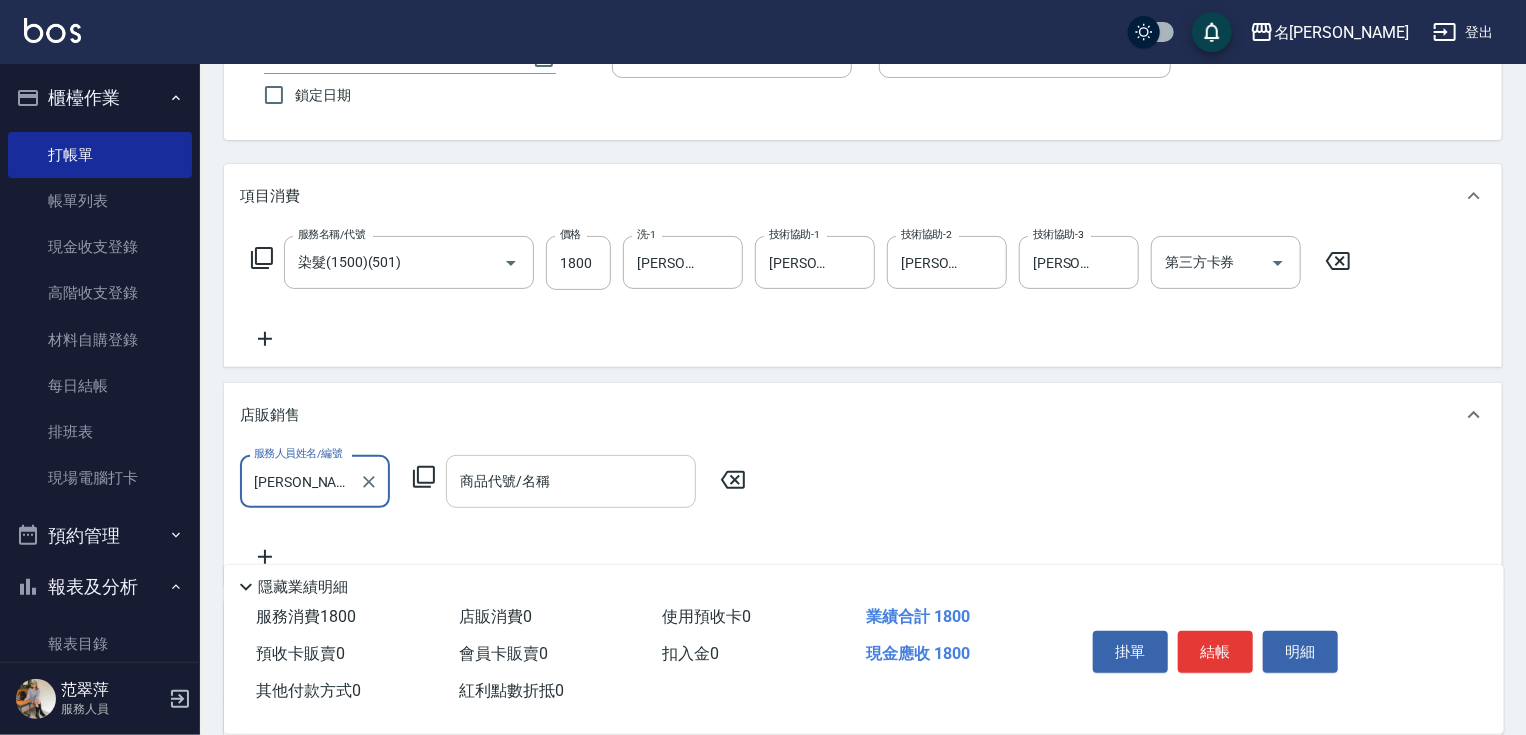 click on "商品代號/名稱 商品代號/名稱" at bounding box center (571, 481) 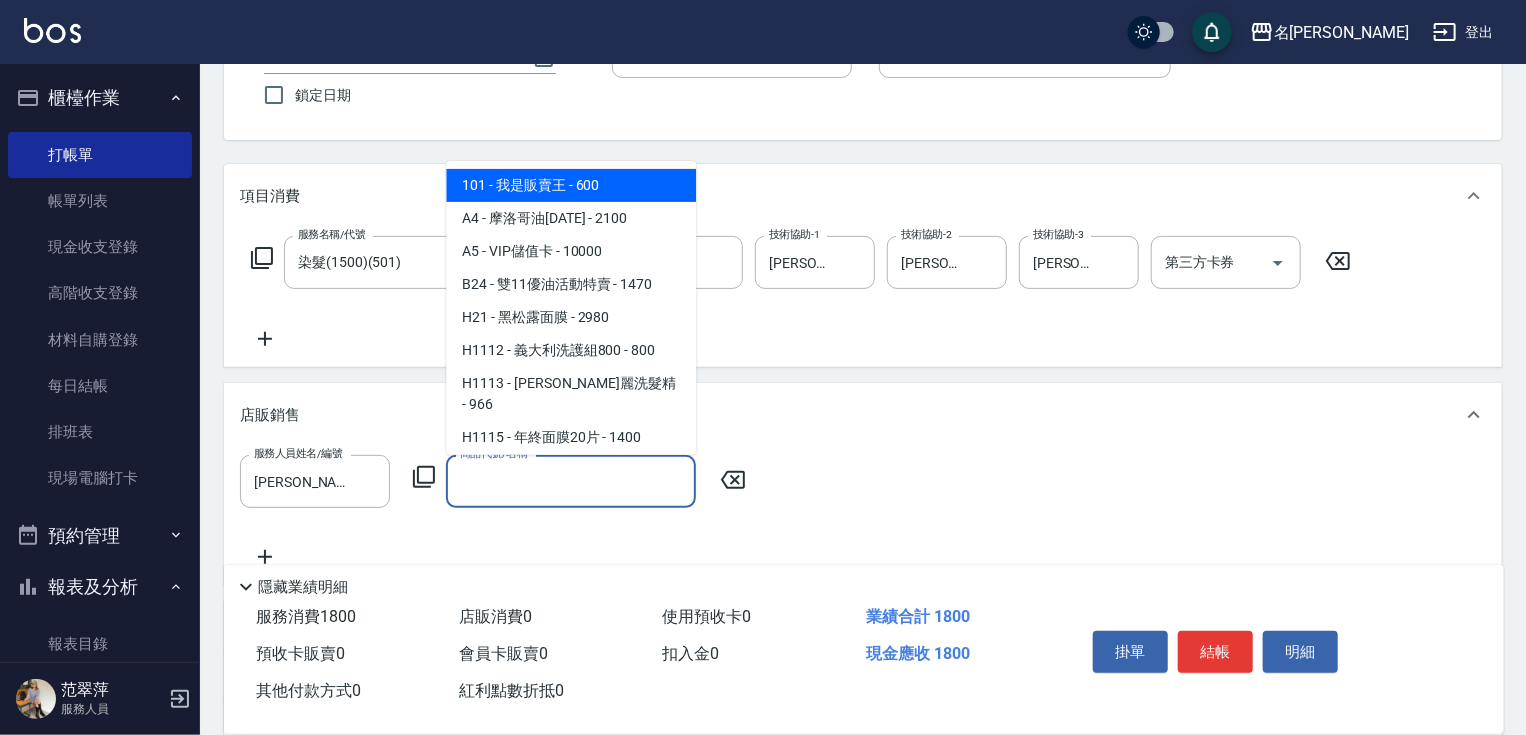 click on "101 - 我是販賣王 - 600" at bounding box center (571, 185) 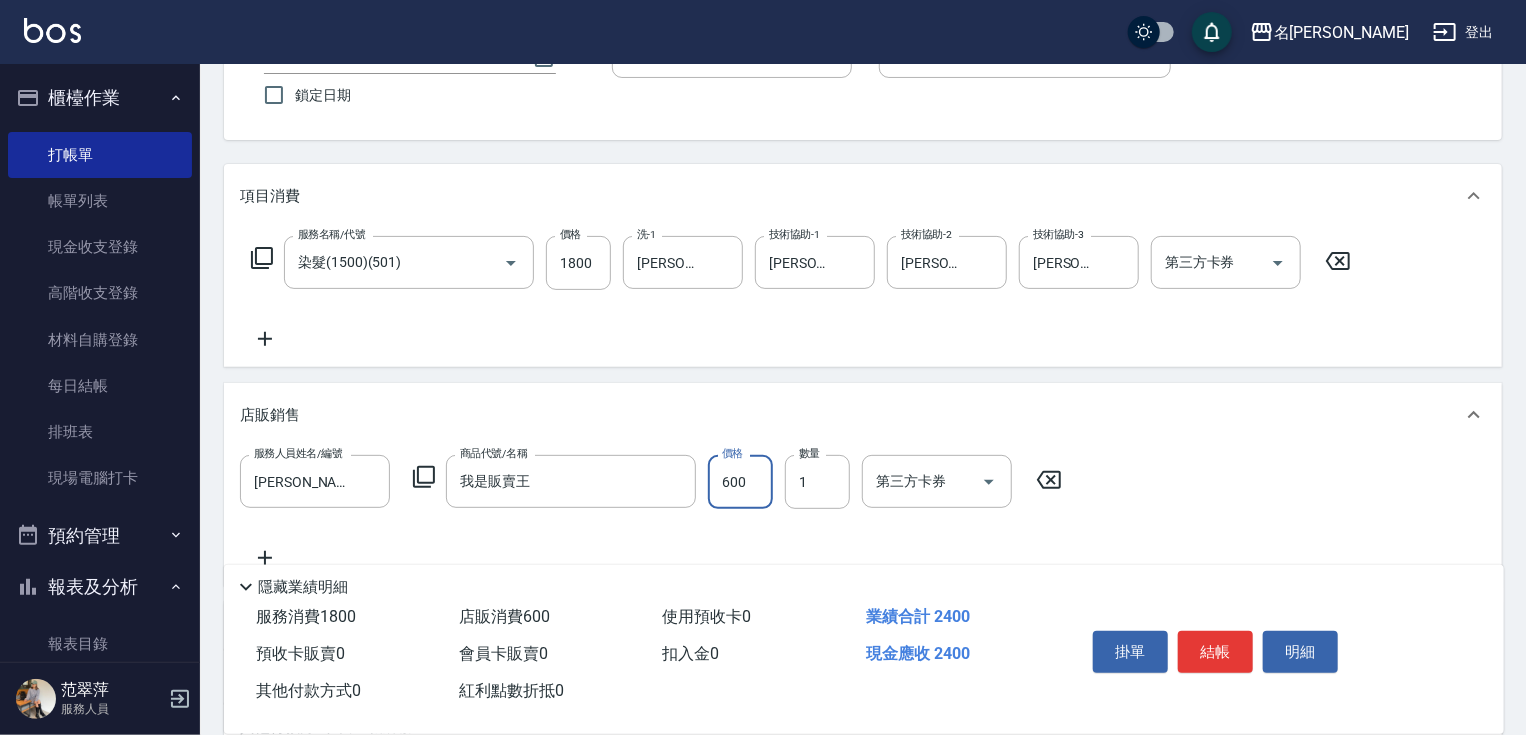 click on "600" at bounding box center (740, 482) 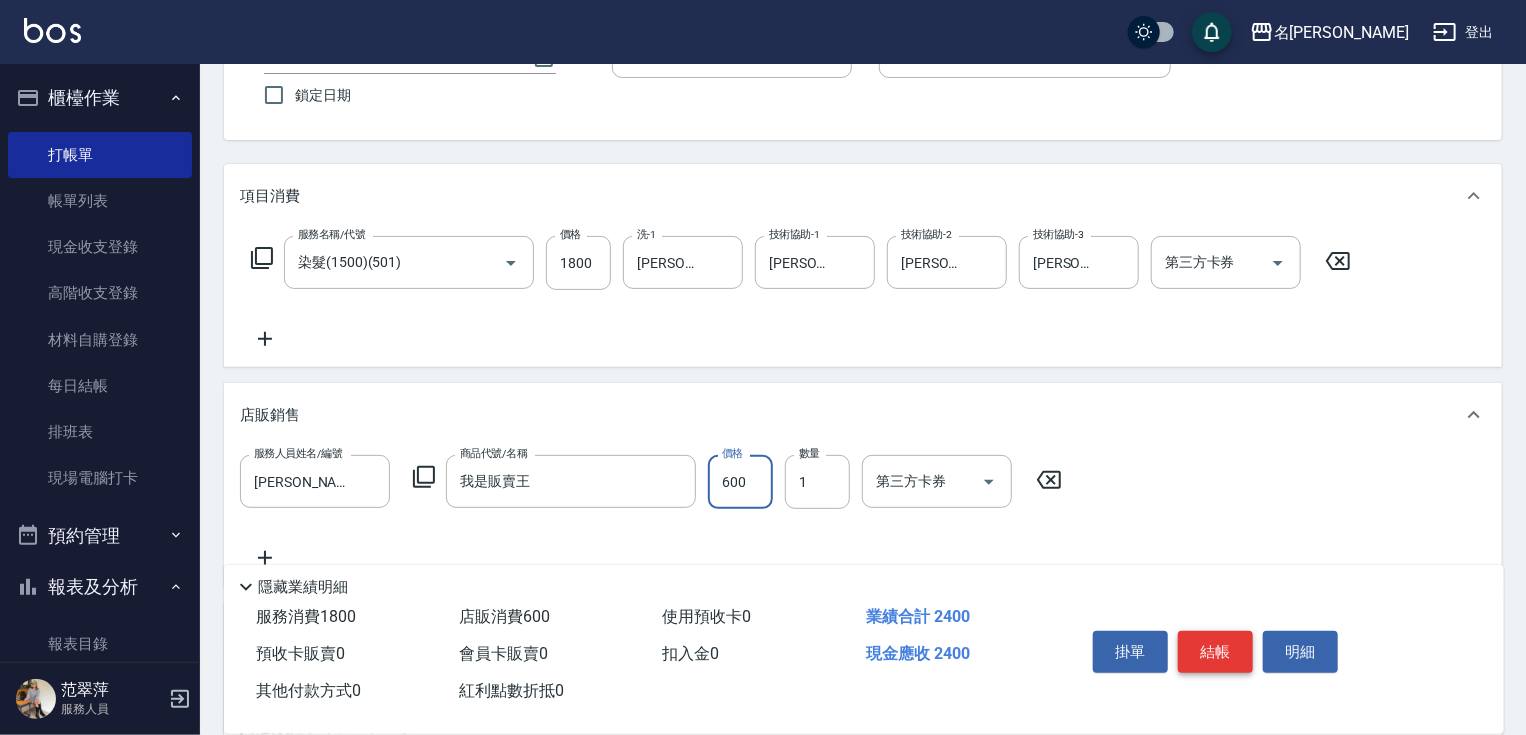 click on "結帳" at bounding box center [1215, 652] 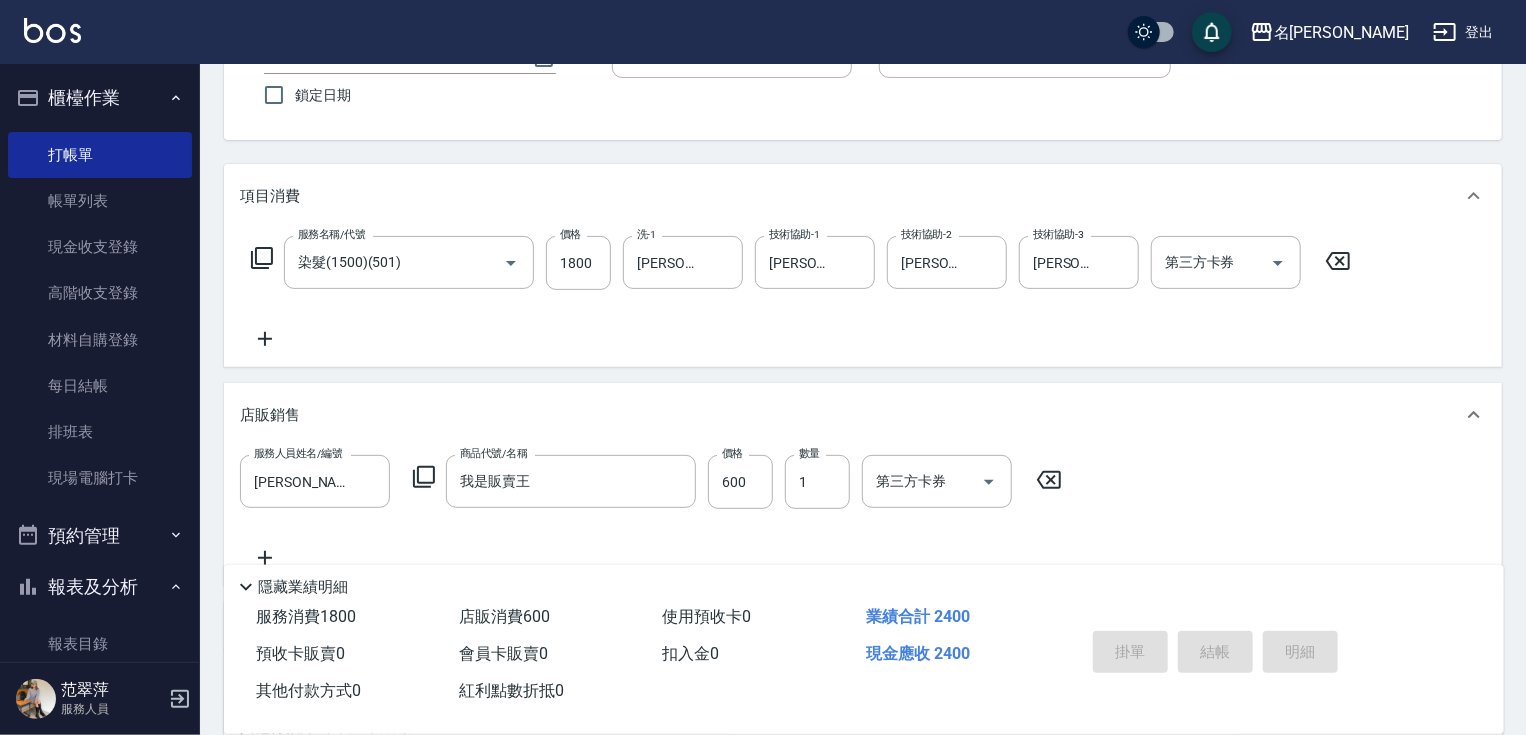 type 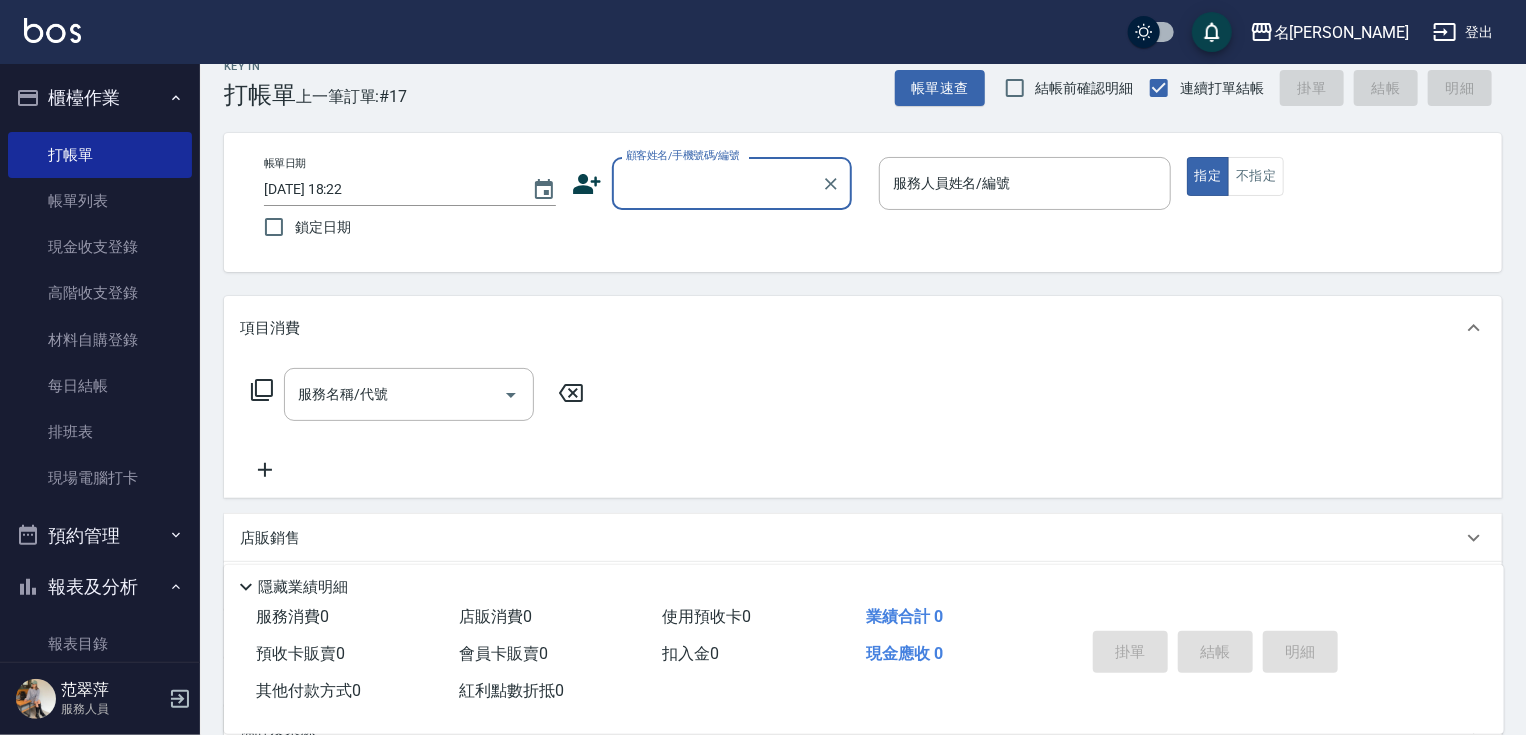 scroll, scrollTop: 0, scrollLeft: 0, axis: both 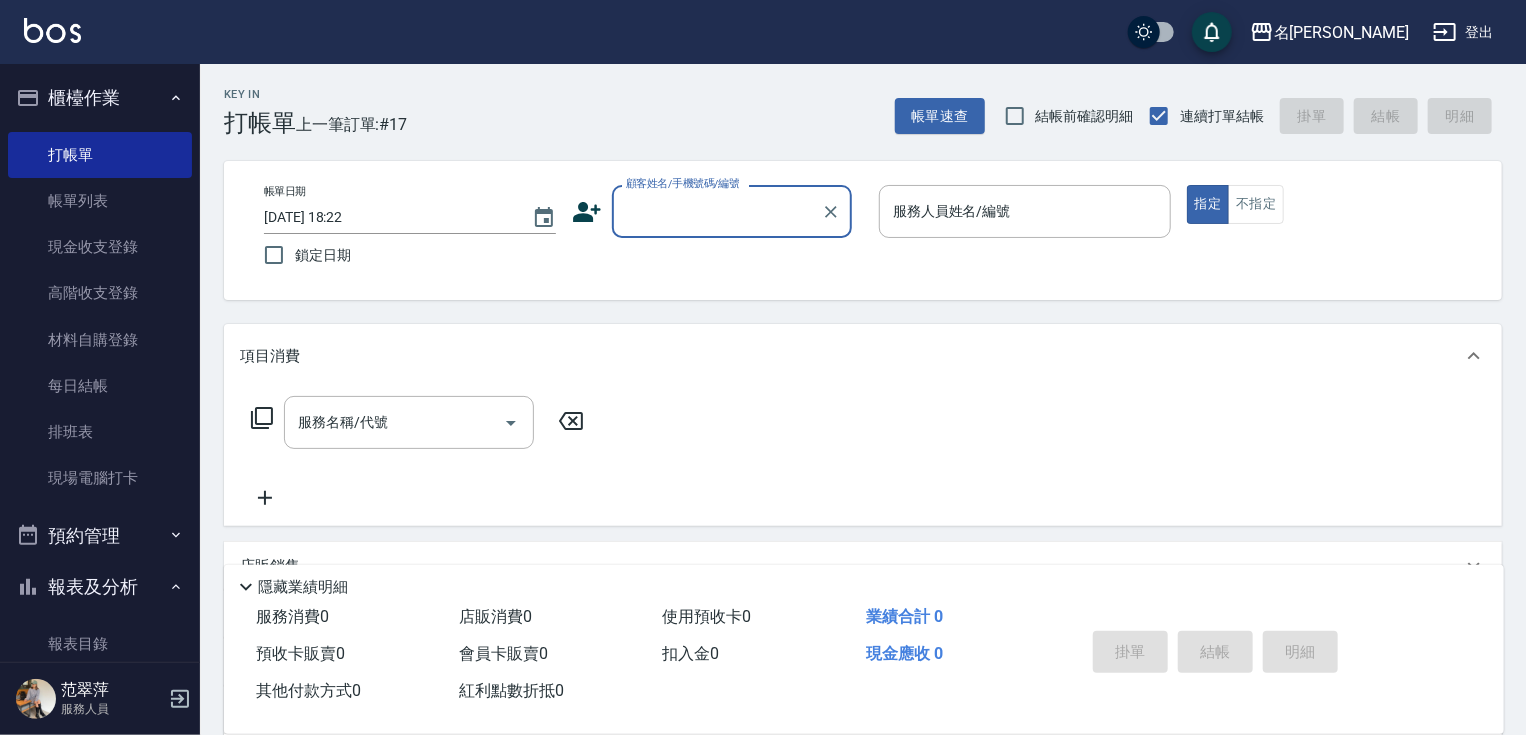 click on "顧客姓名/手機號碼/編號" at bounding box center [717, 211] 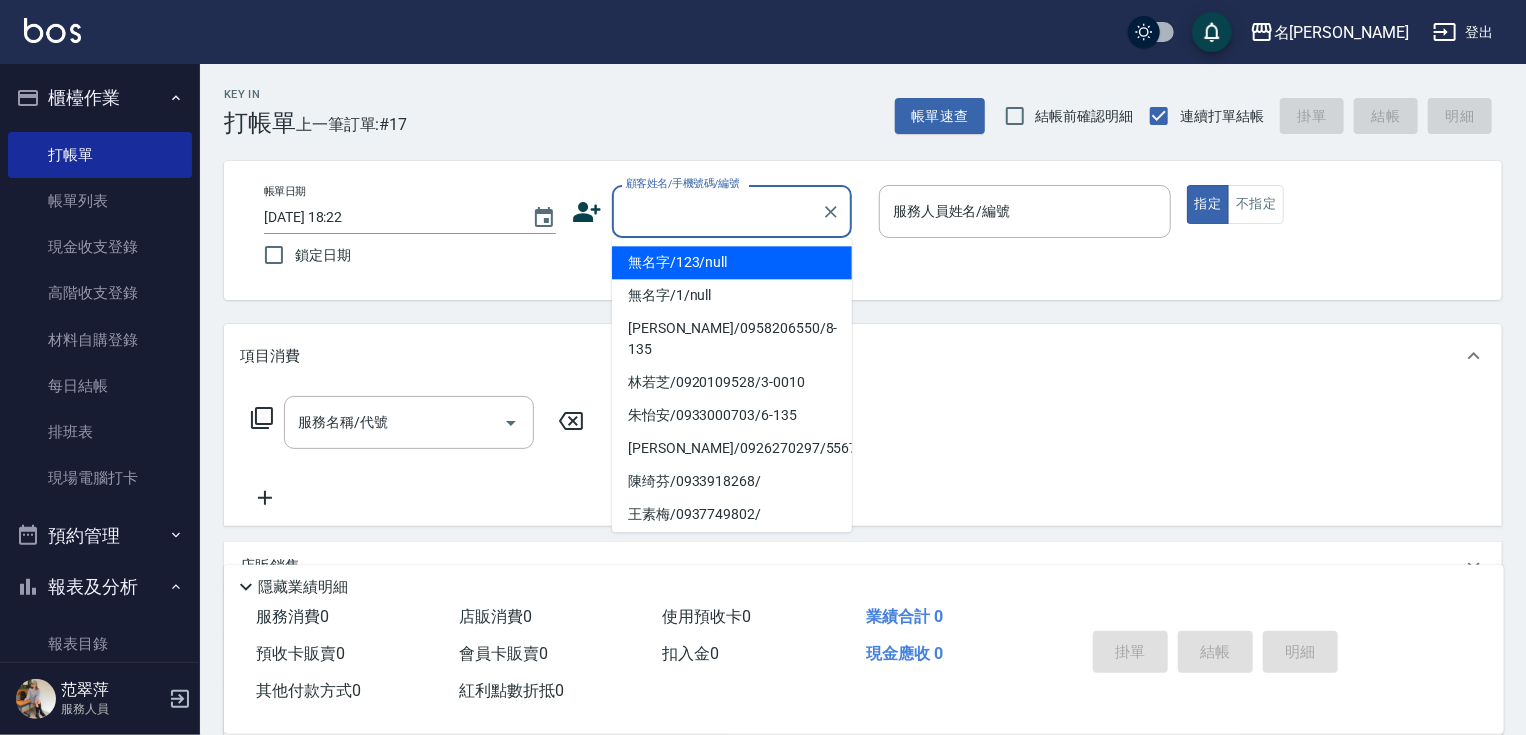 click on "無名字/123/null" at bounding box center (732, 262) 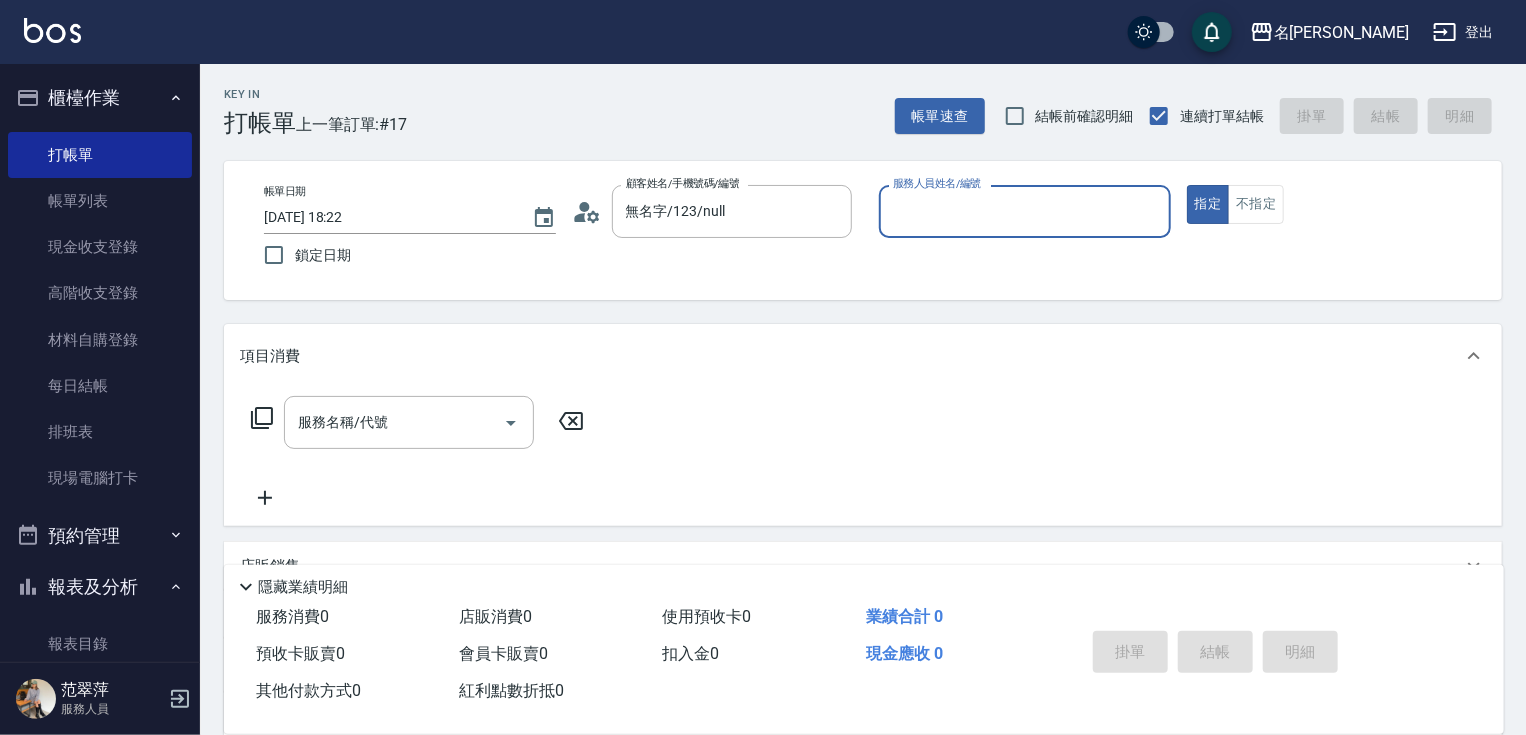 click on "服務人員姓名/編號" at bounding box center [1025, 211] 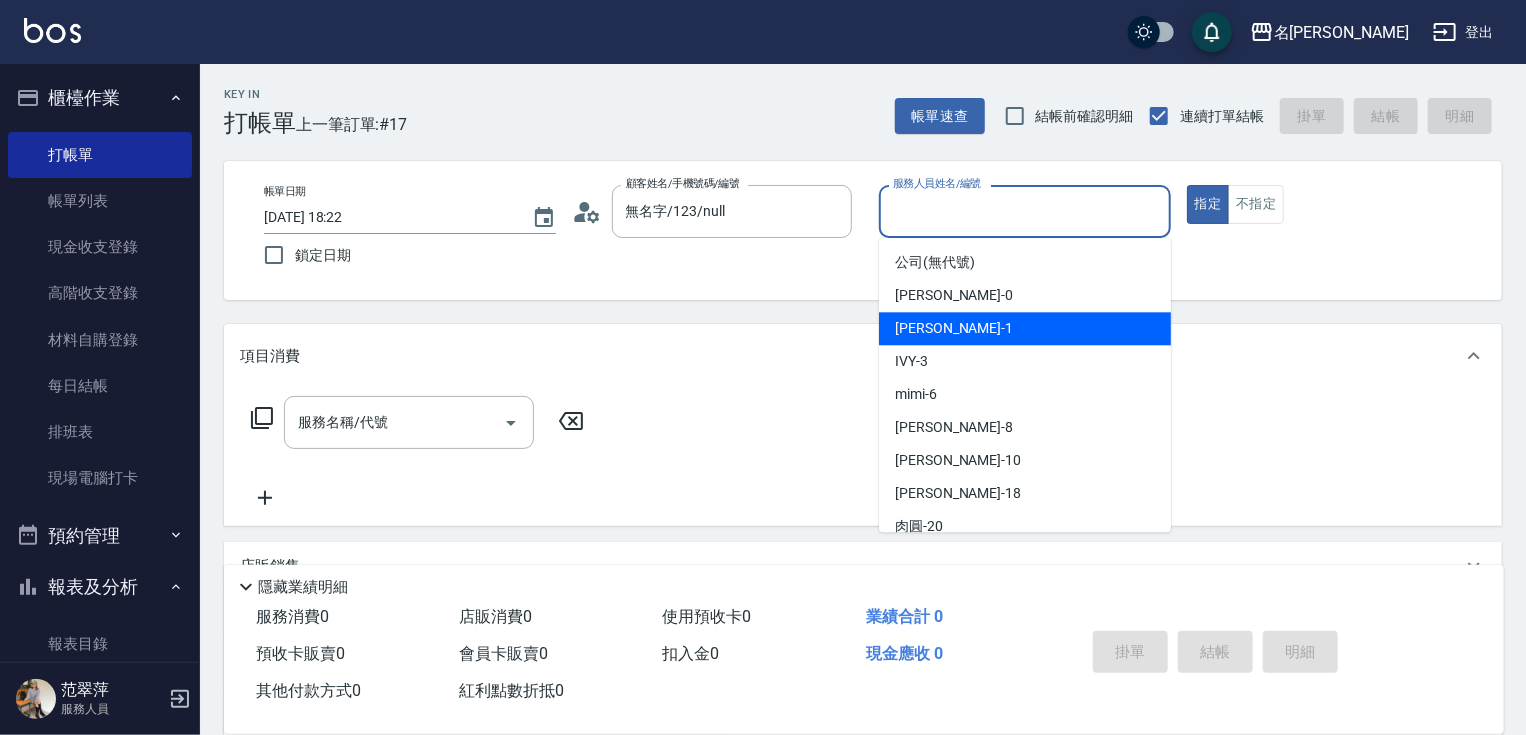 click on "[PERSON_NAME] -1" at bounding box center (954, 328) 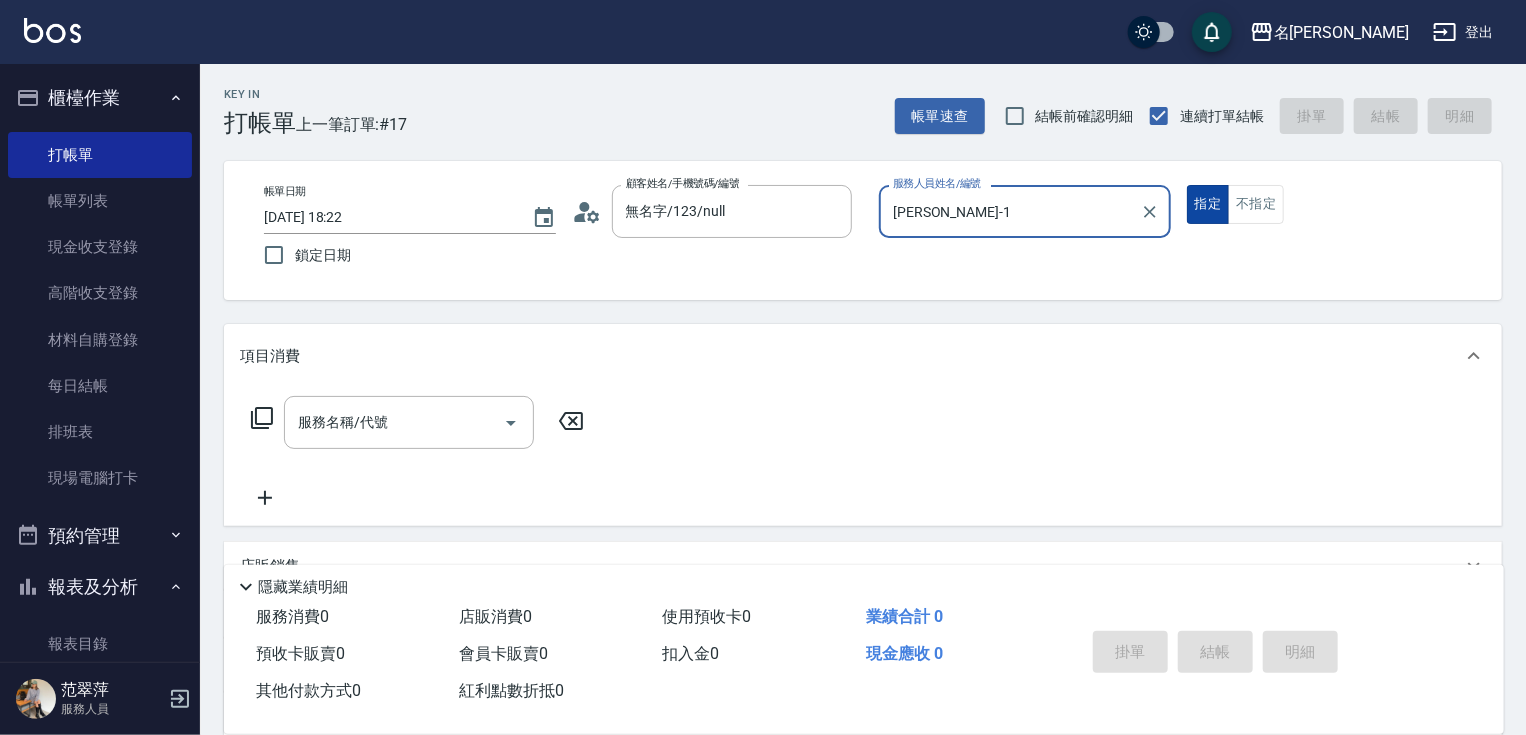 click on "指定" at bounding box center [1208, 204] 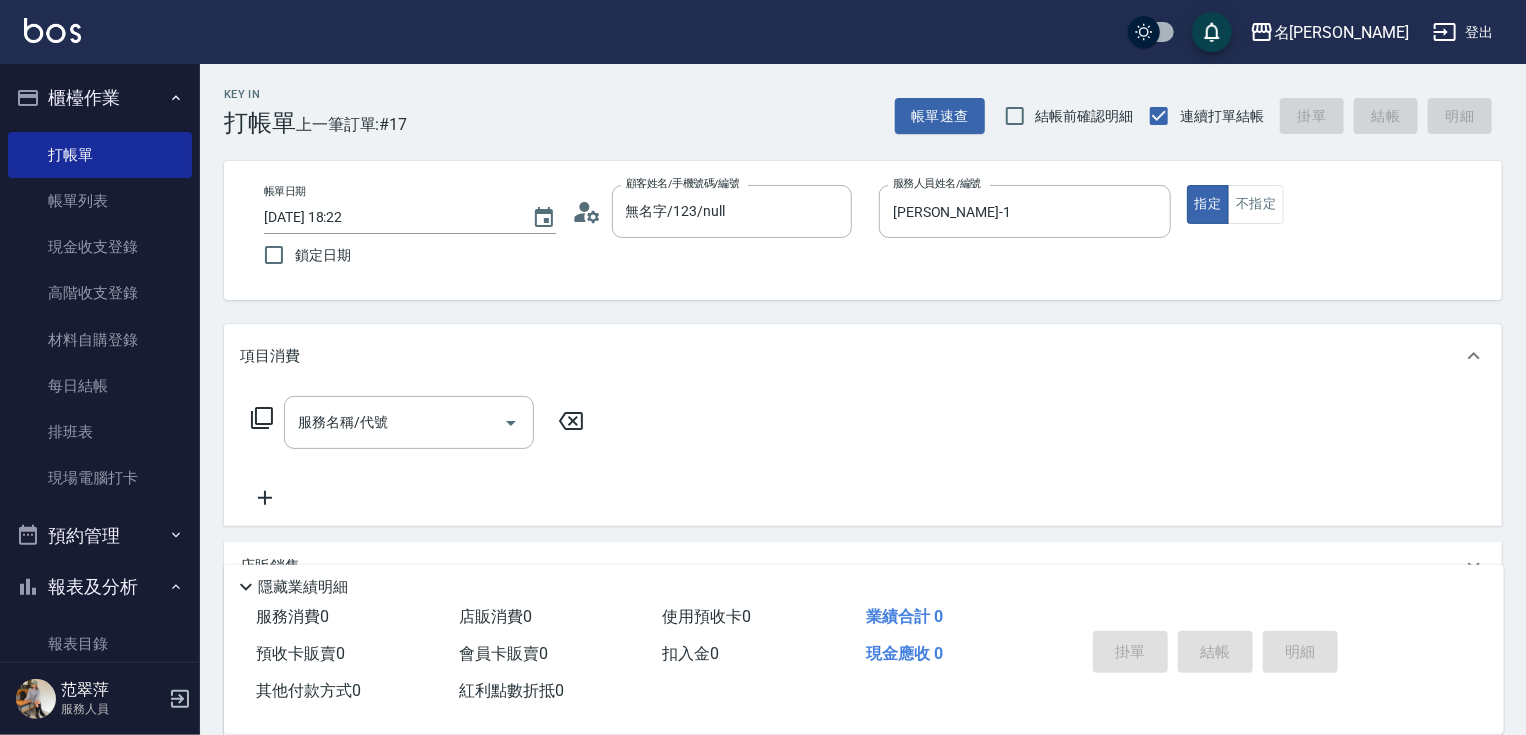 click 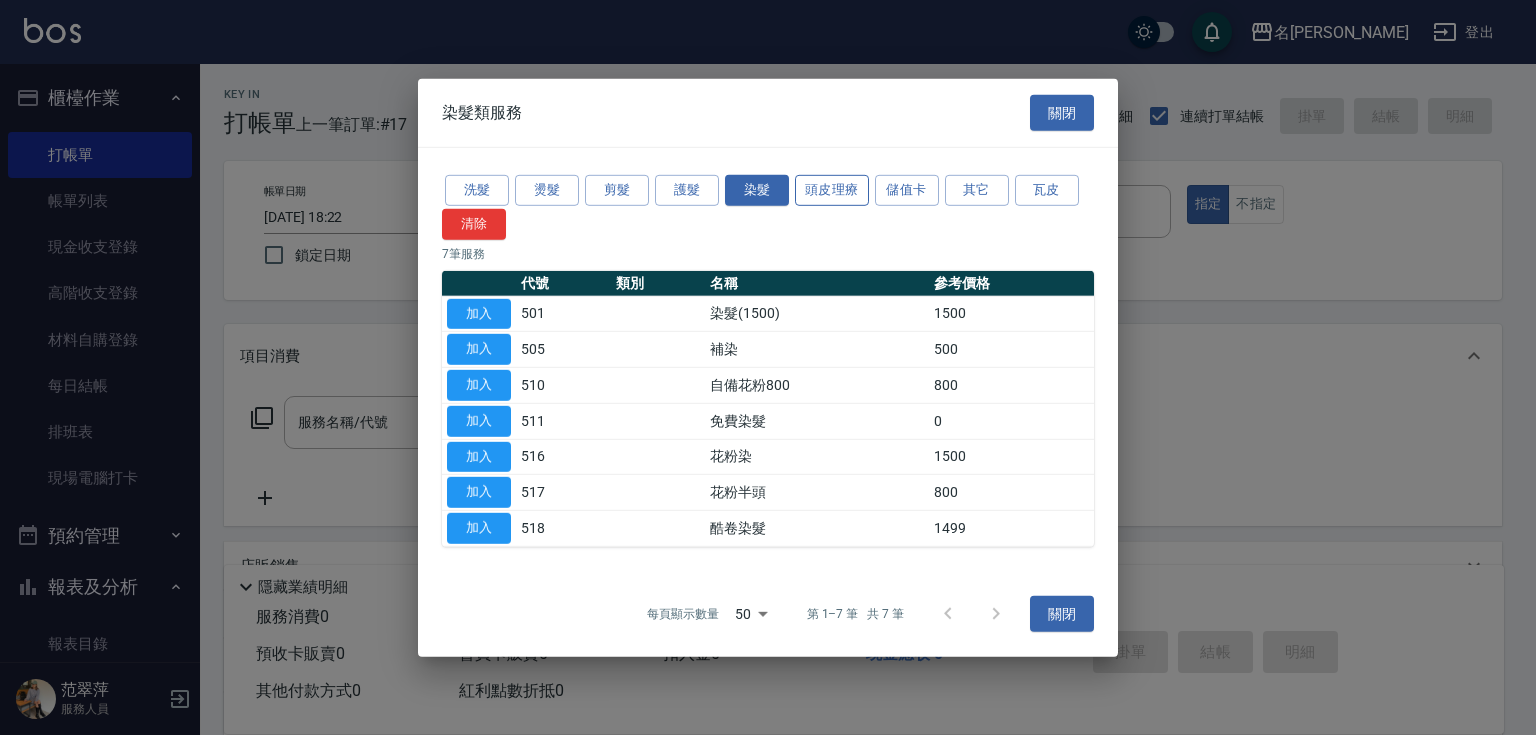 click on "頭皮理療" at bounding box center [832, 190] 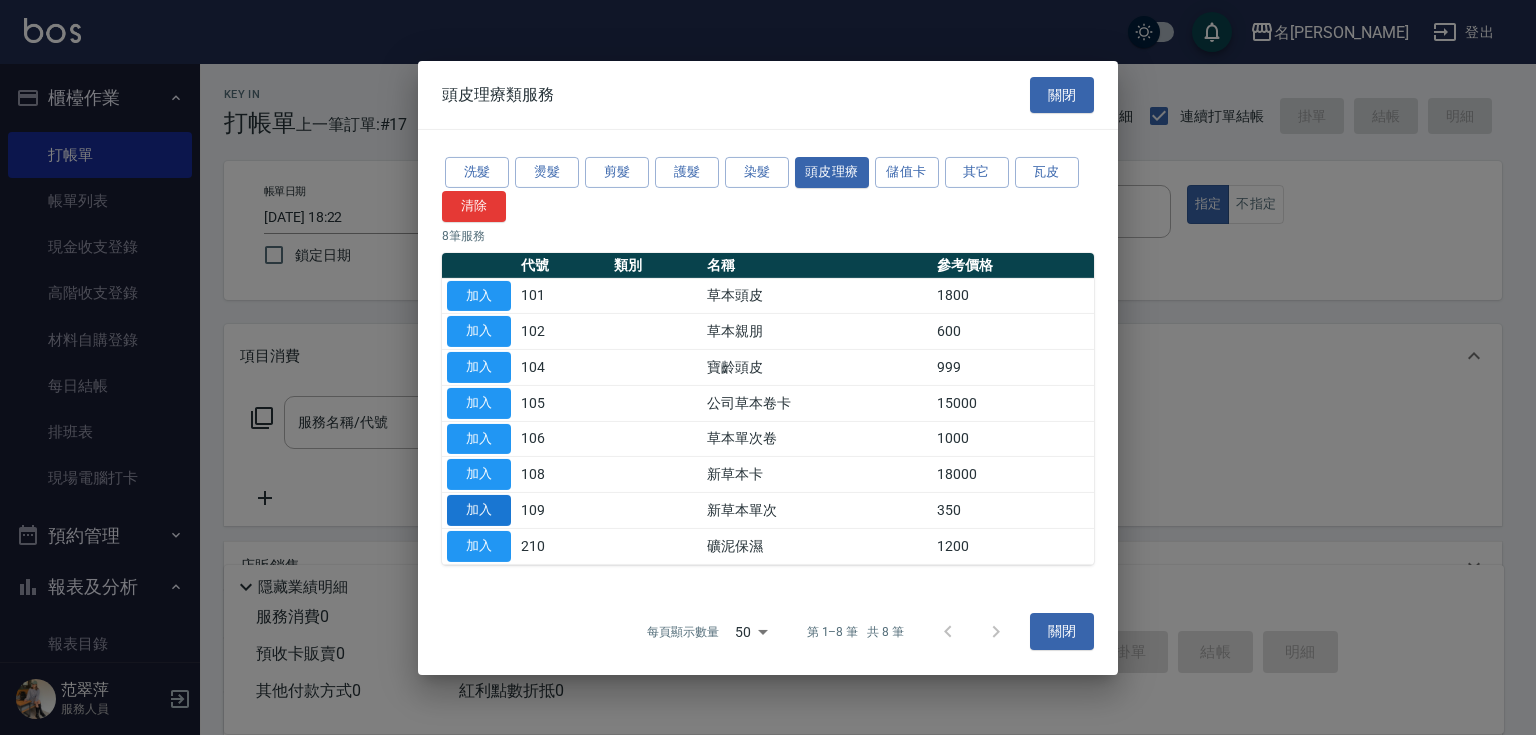 click on "加入" at bounding box center [479, 510] 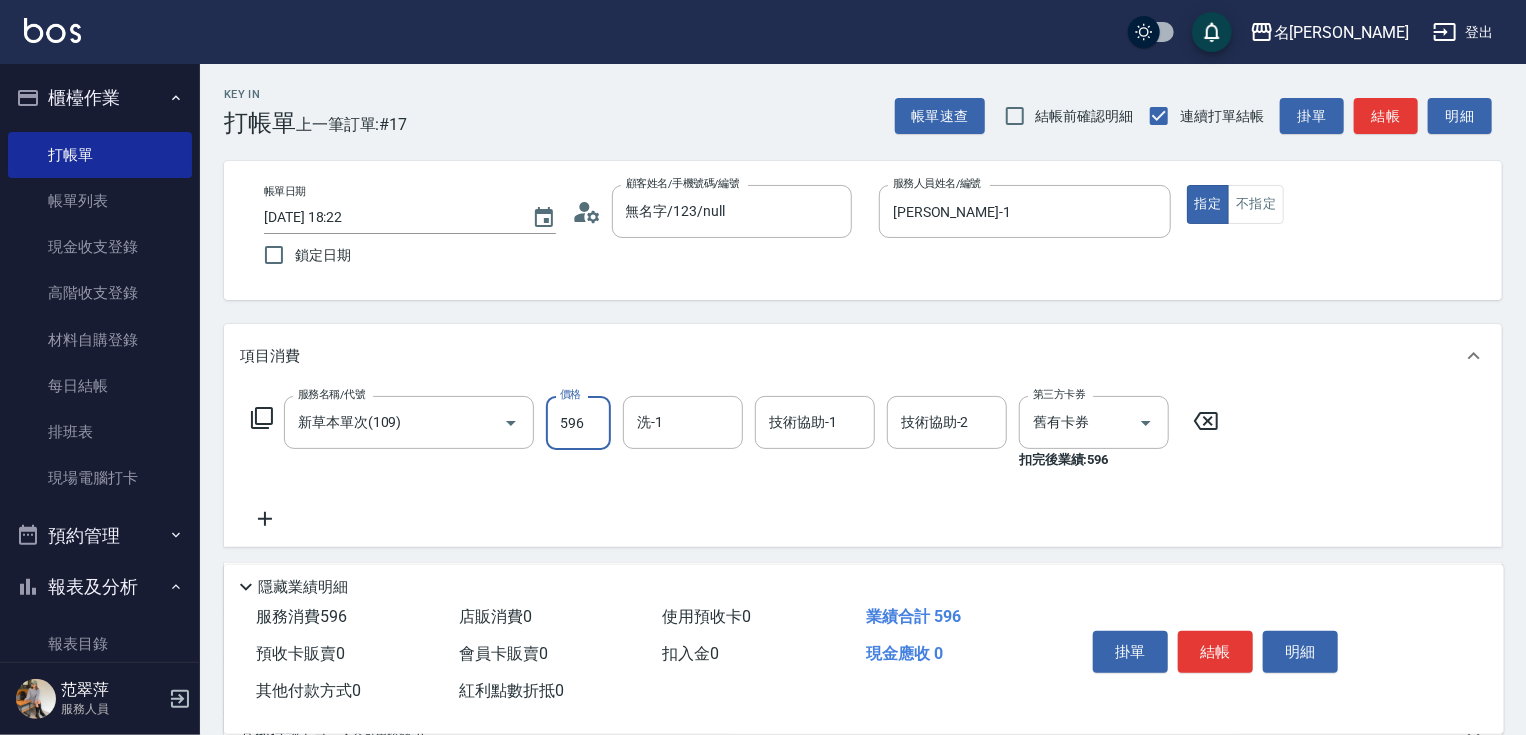 type on "596" 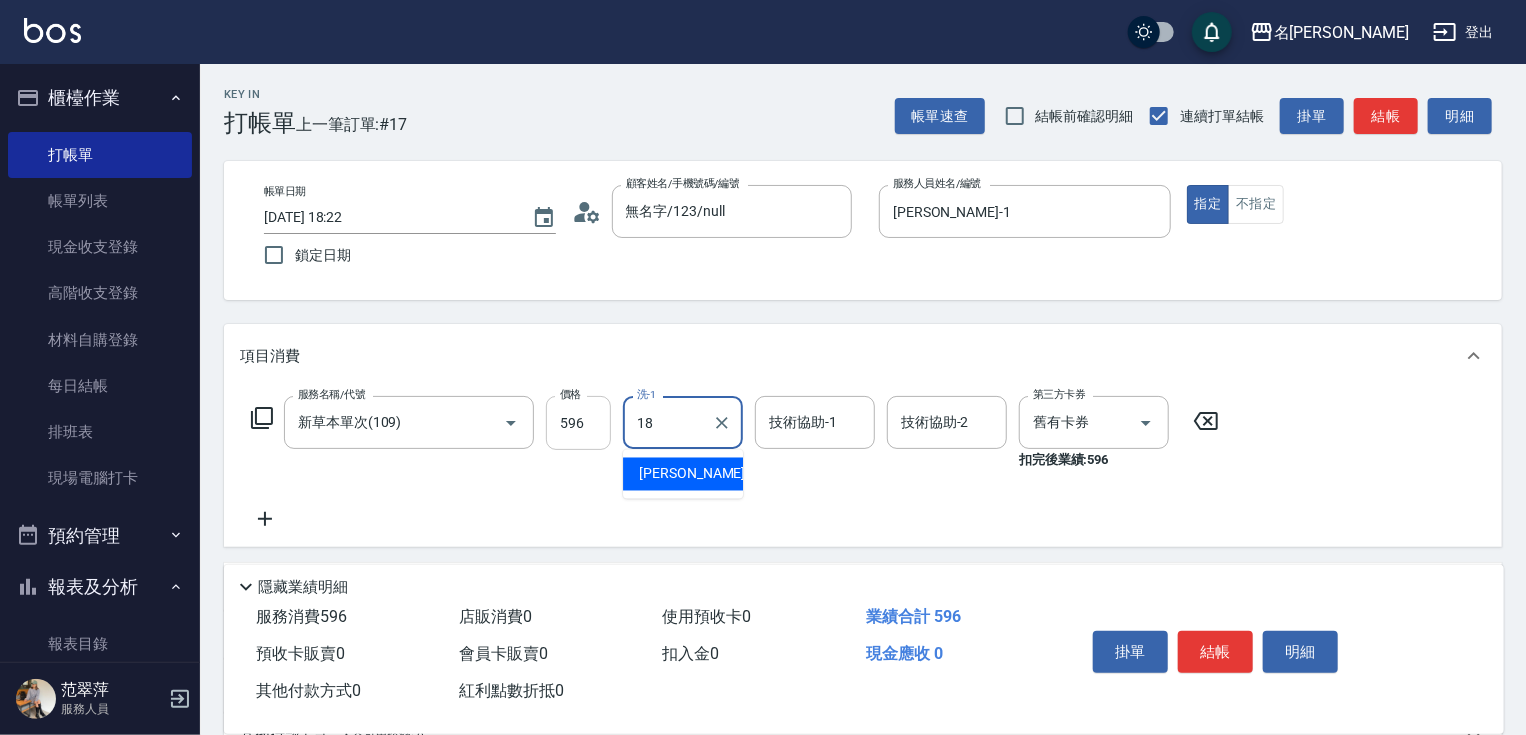 type on "[PERSON_NAME]-18" 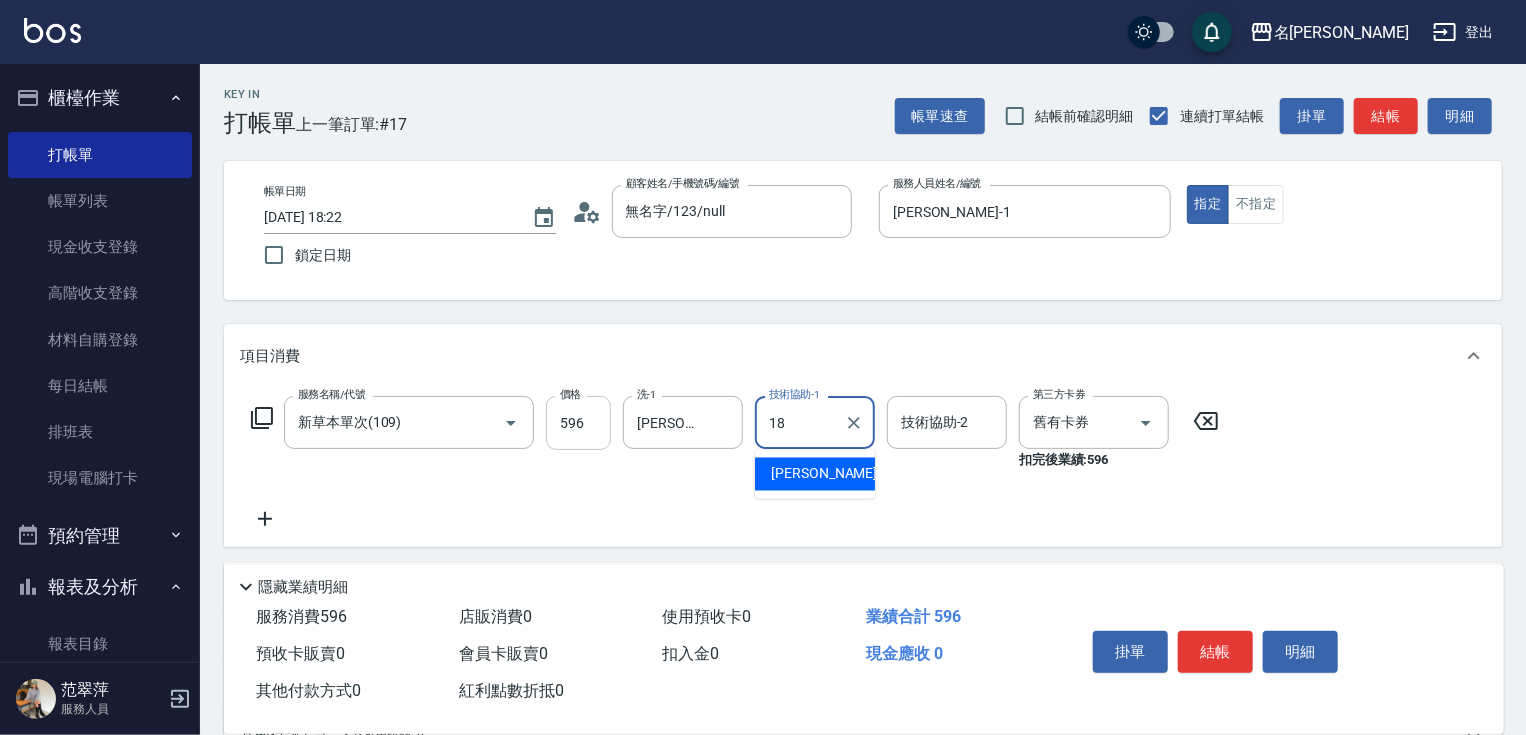 type on "[PERSON_NAME]-18" 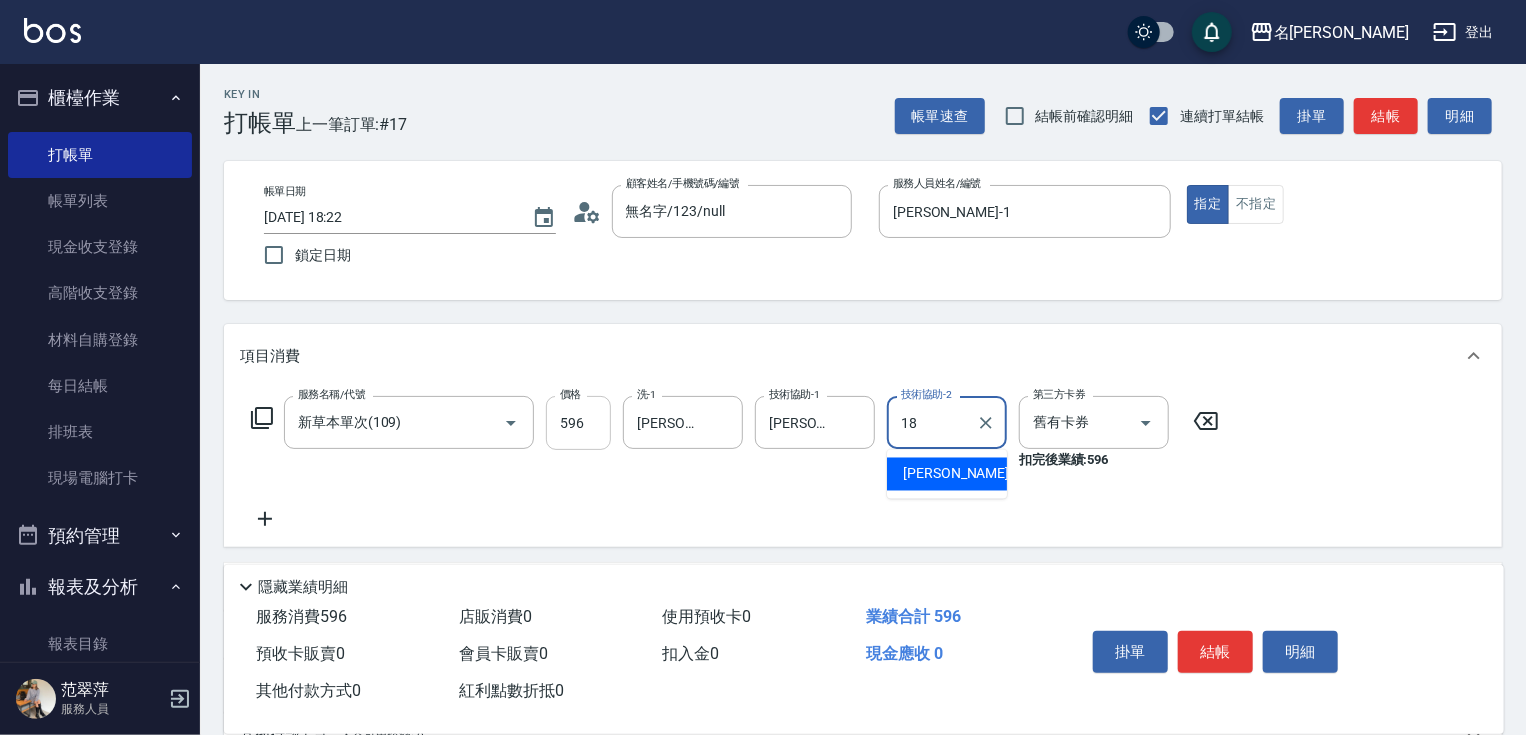 type on "[PERSON_NAME]-18" 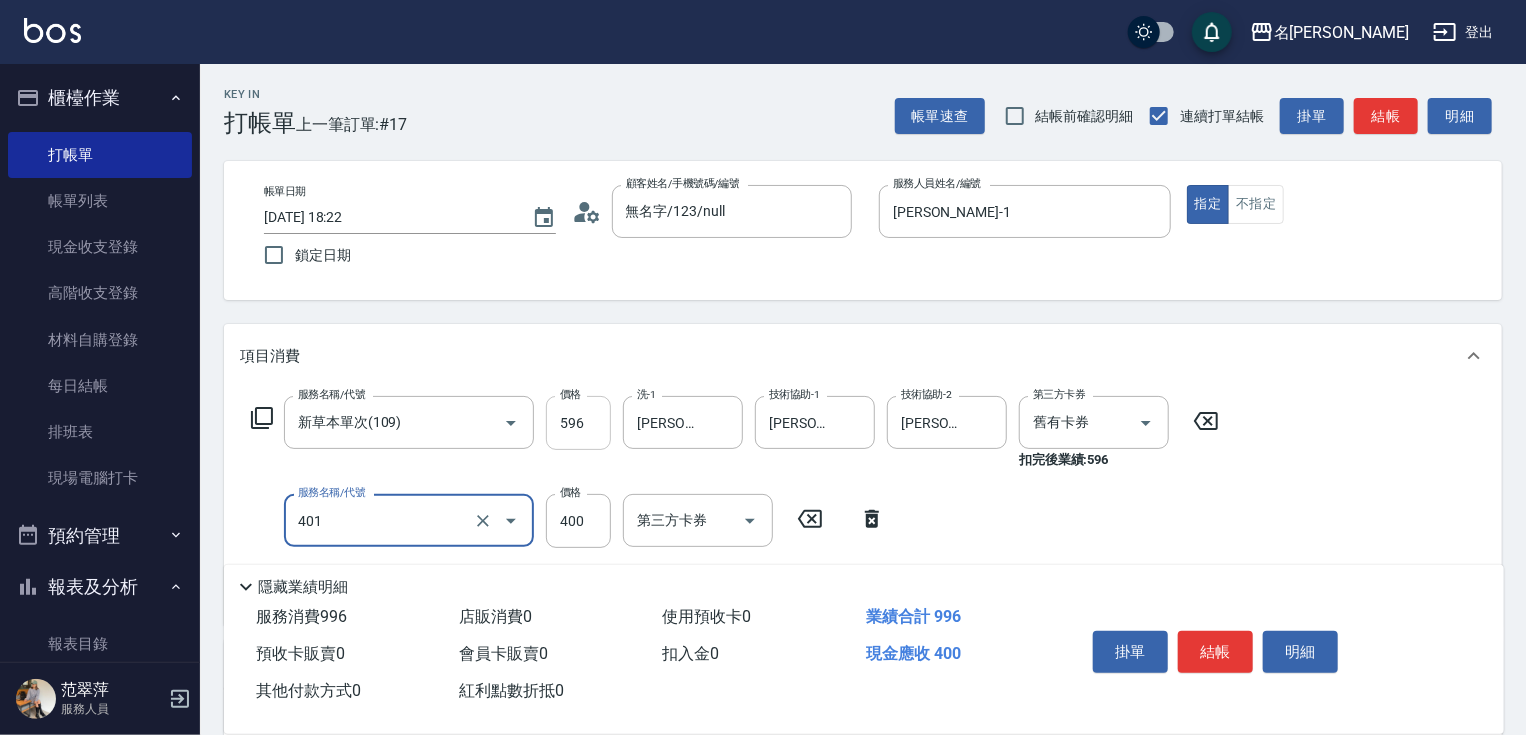 type on "剪髮(400)(401)" 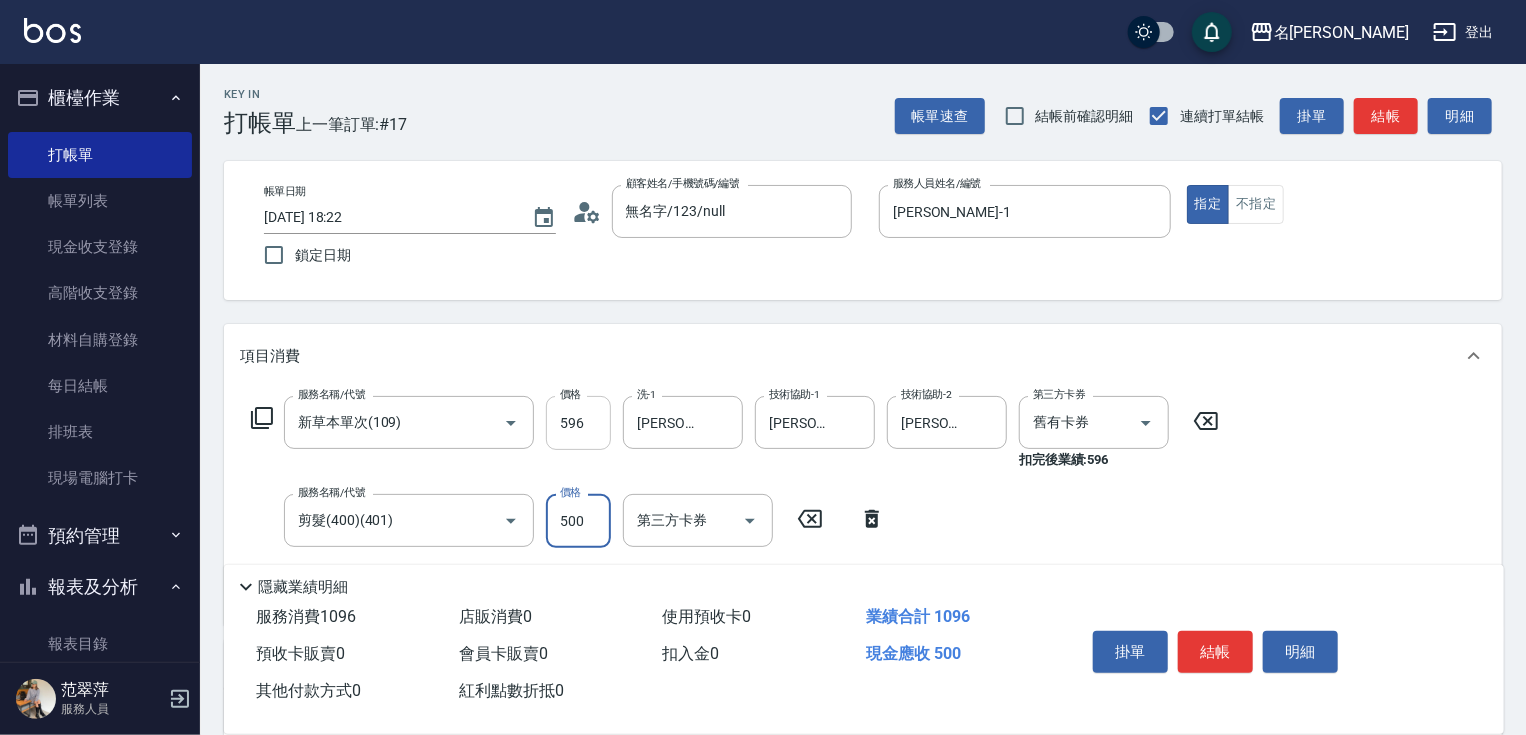 type on "500" 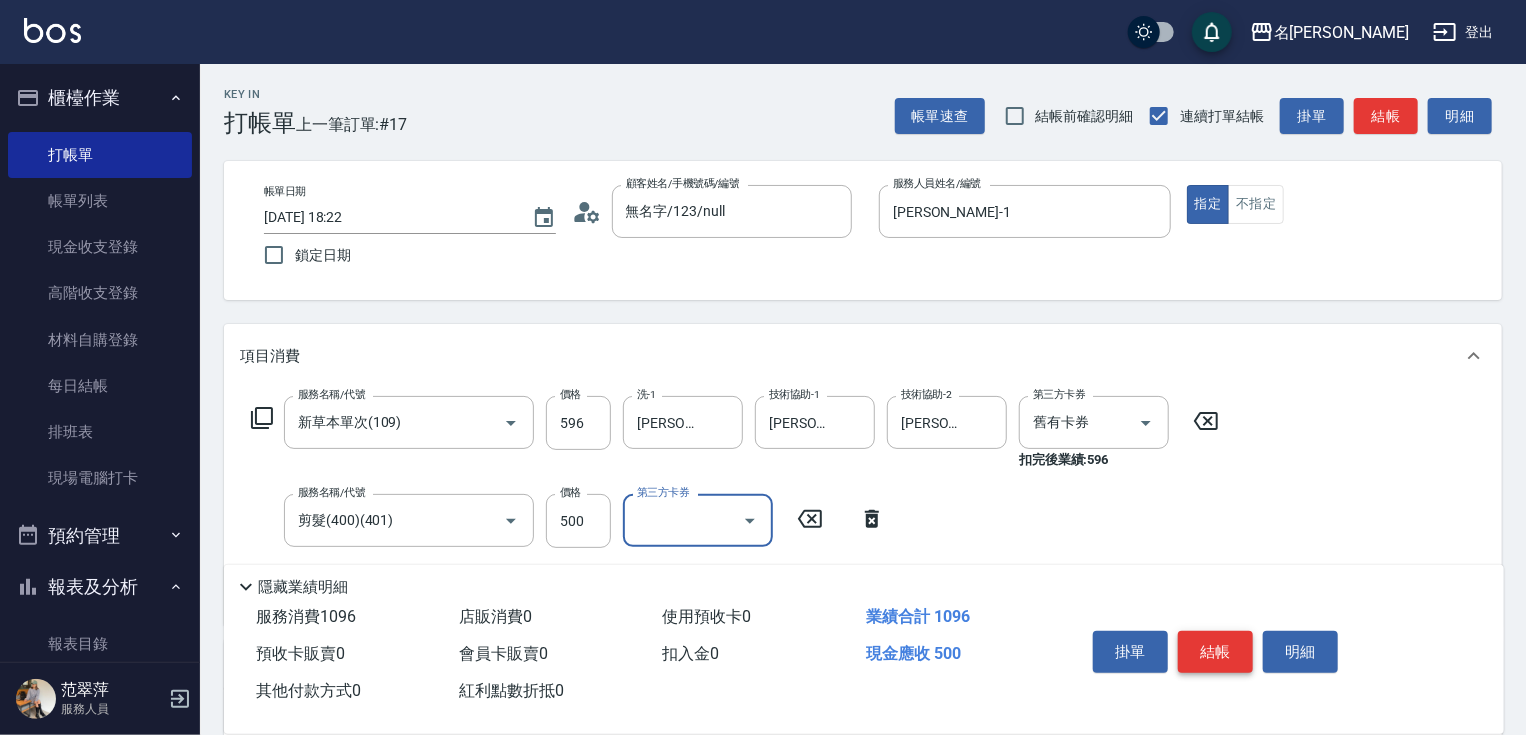 click on "結帳" at bounding box center (1215, 652) 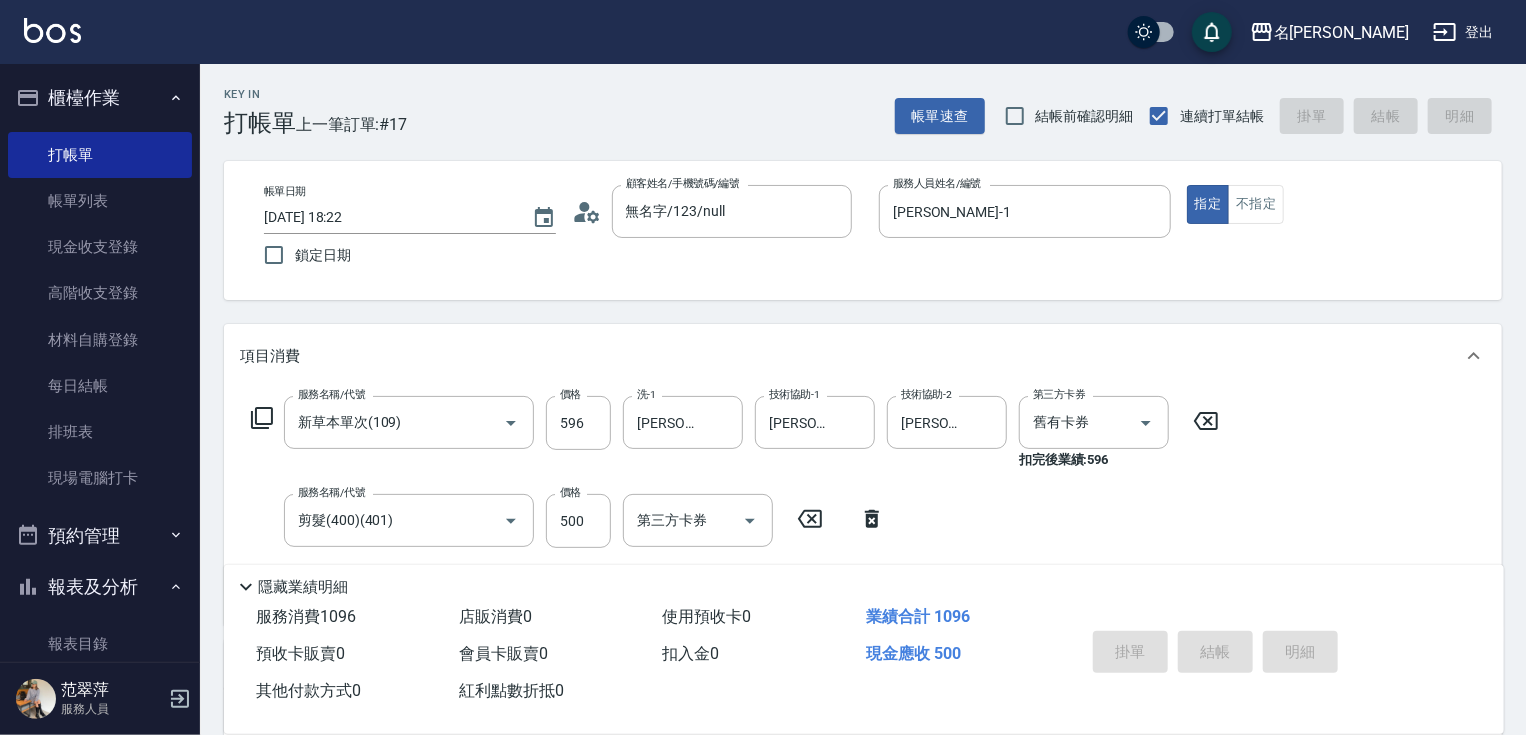 type on "[DATE] 18:23" 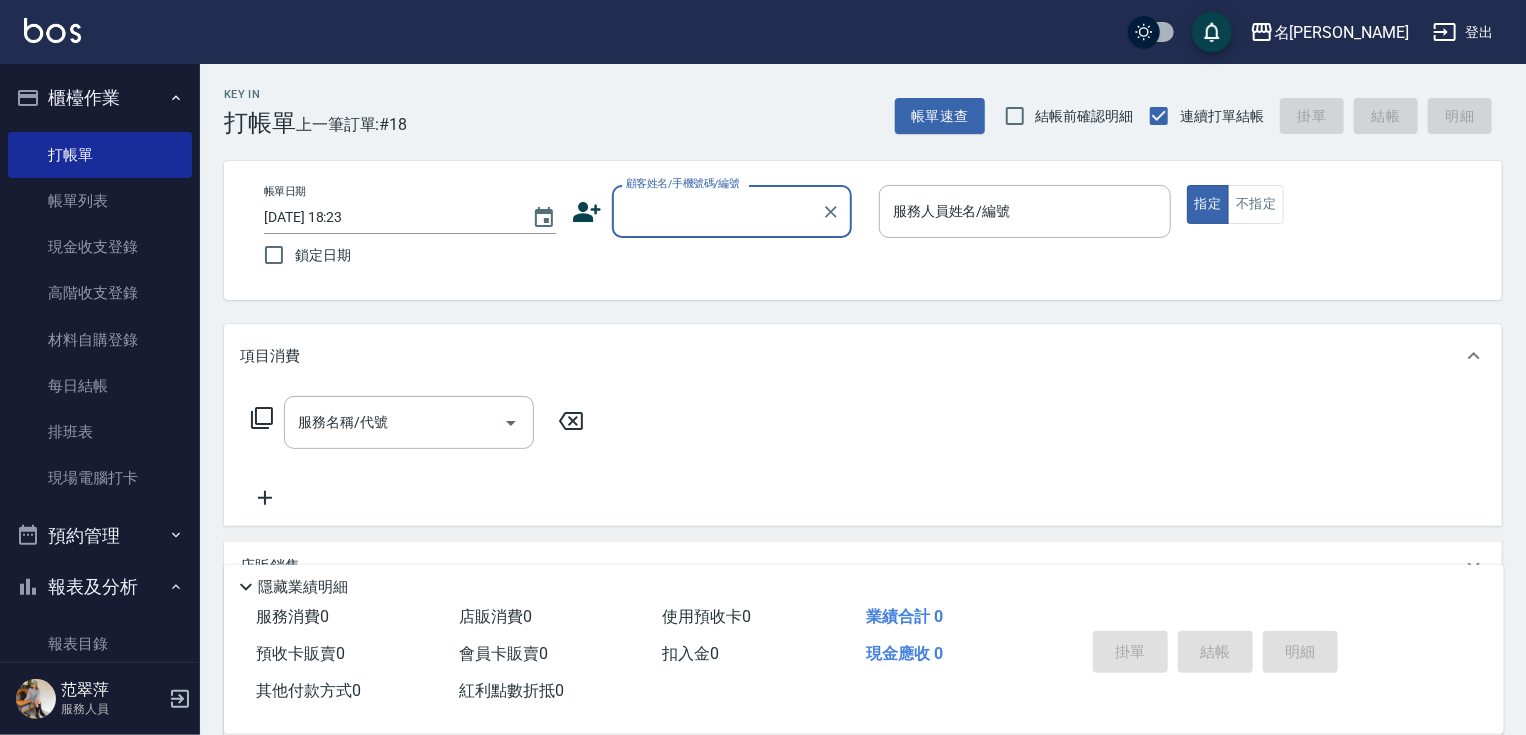 click on "顧客姓名/手機號碼/編號" at bounding box center (683, 183) 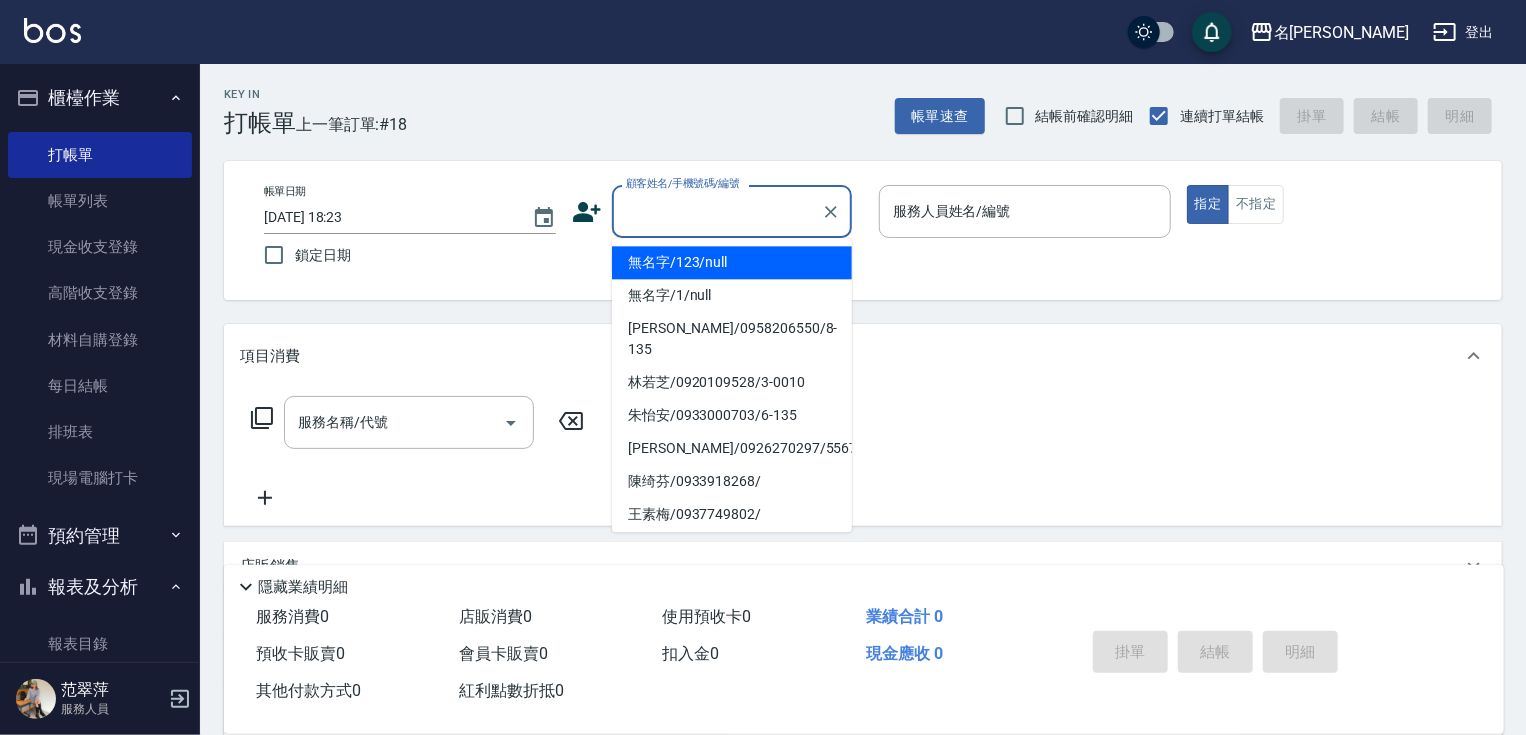 click on "無名字/123/null" at bounding box center [732, 262] 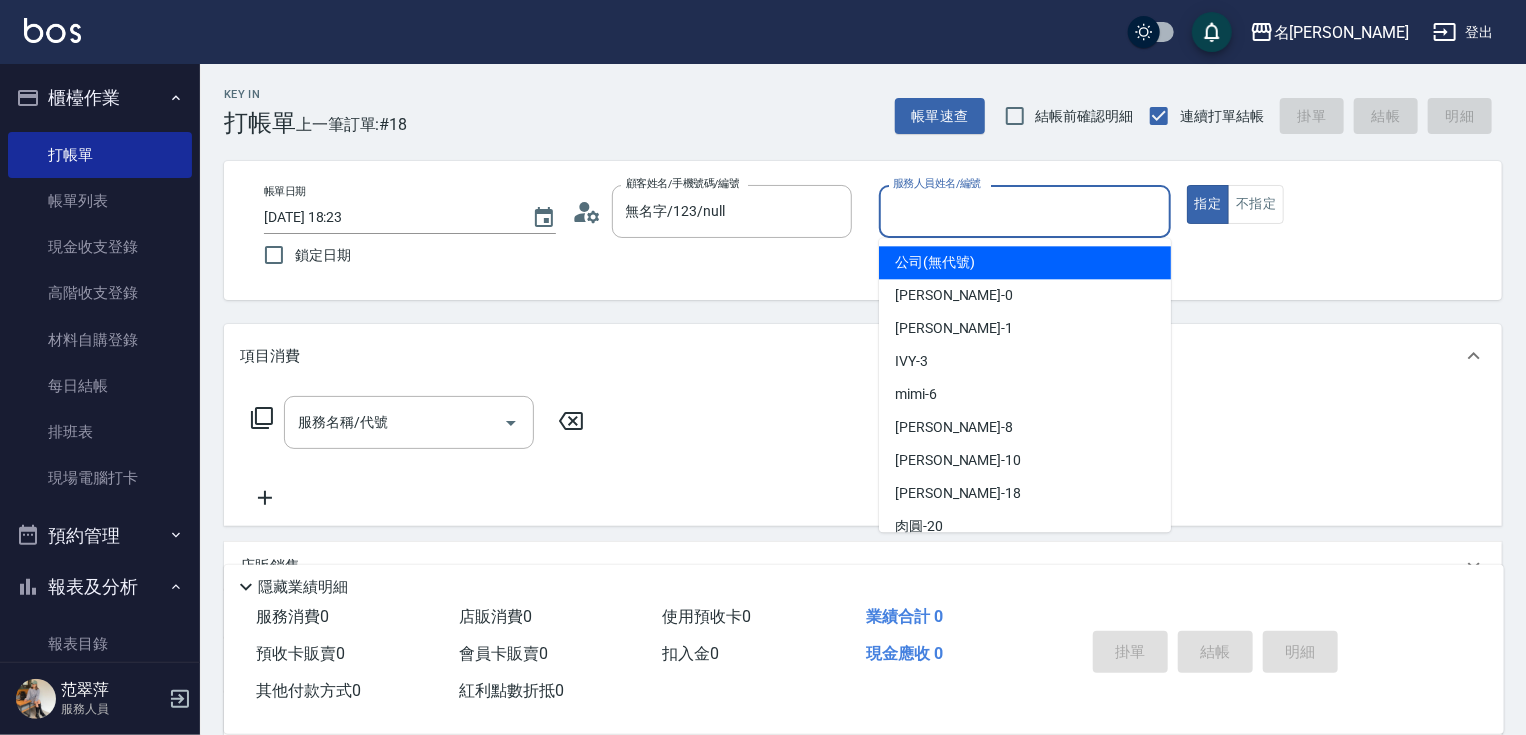 click on "服務人員姓名/編號" at bounding box center (1025, 211) 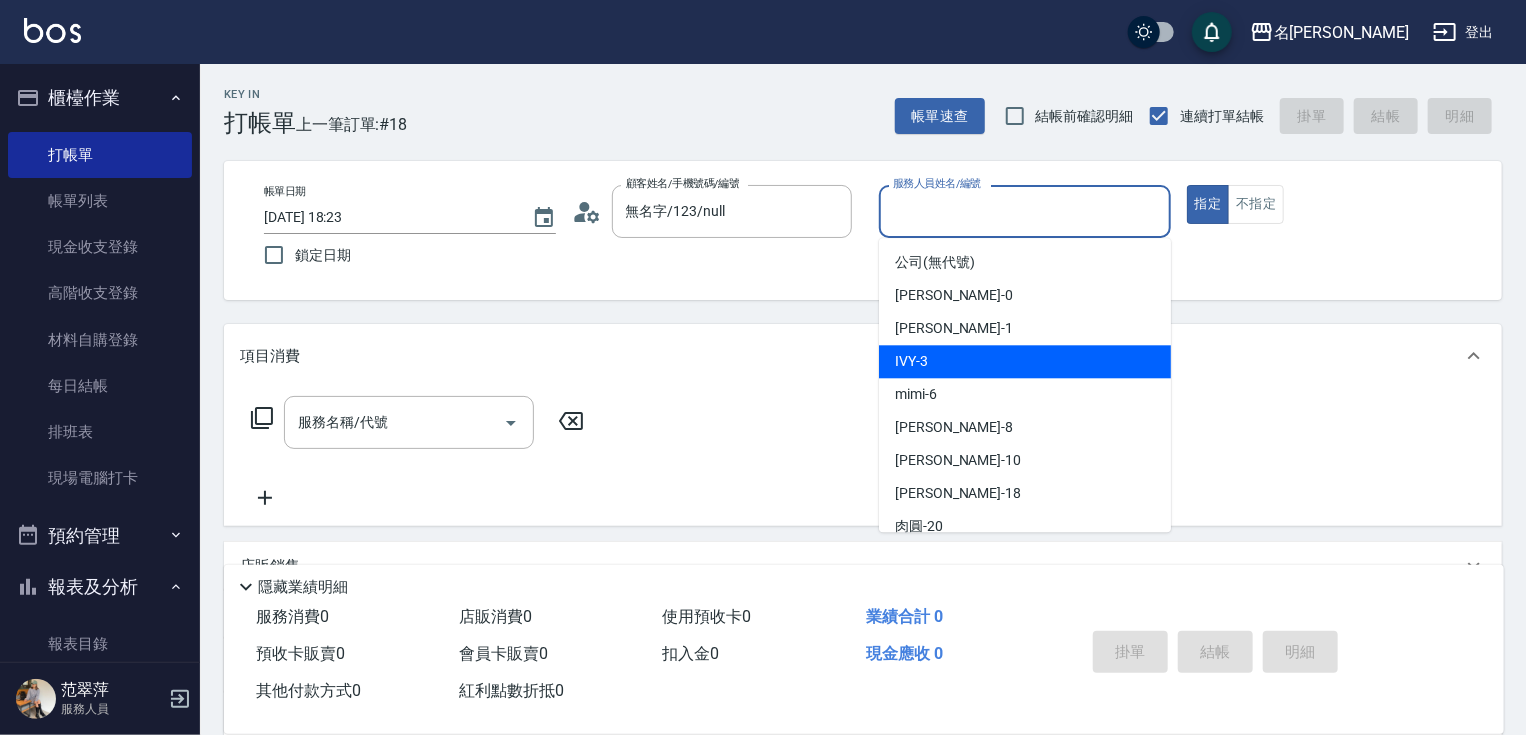 click on "IVY -3" at bounding box center [1025, 361] 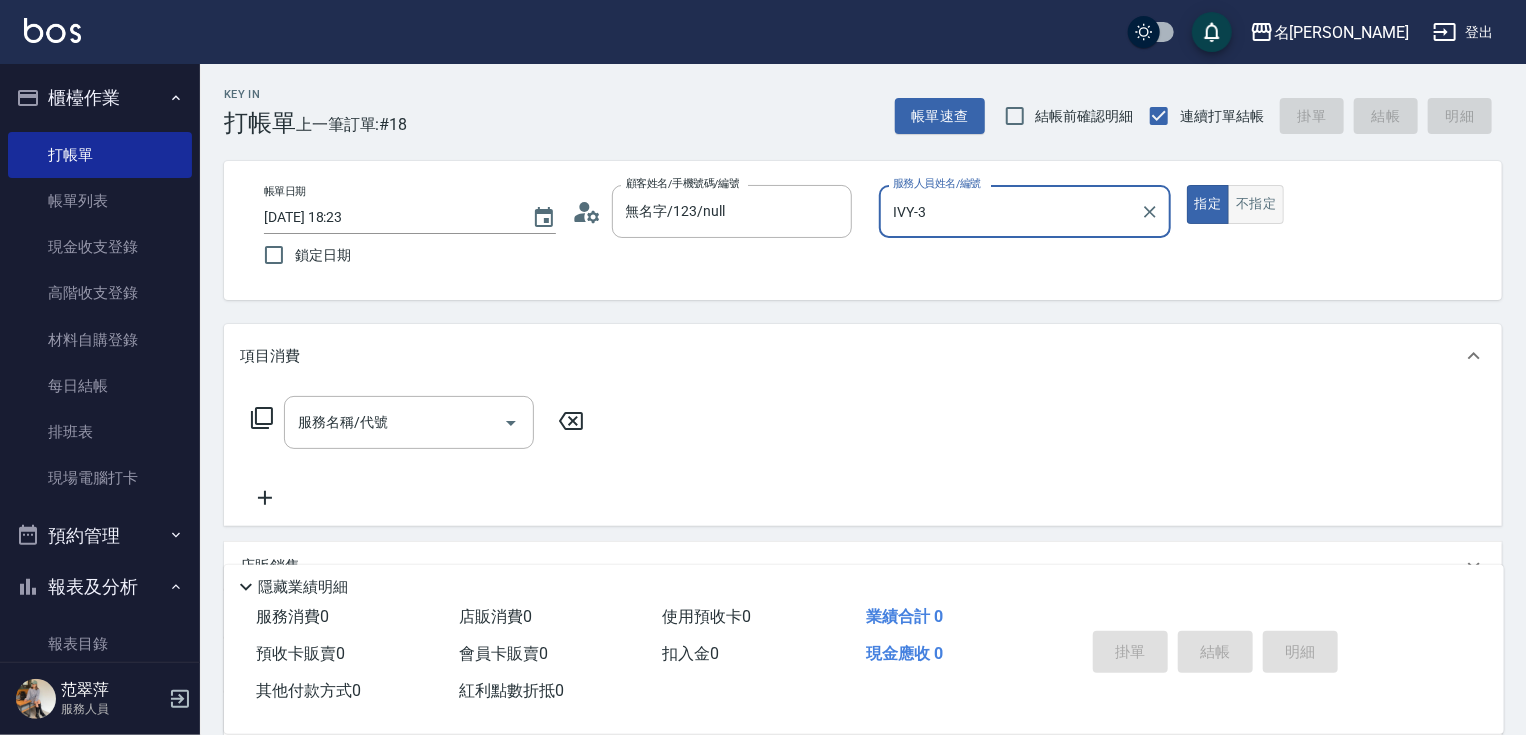 click on "不指定" at bounding box center [1256, 204] 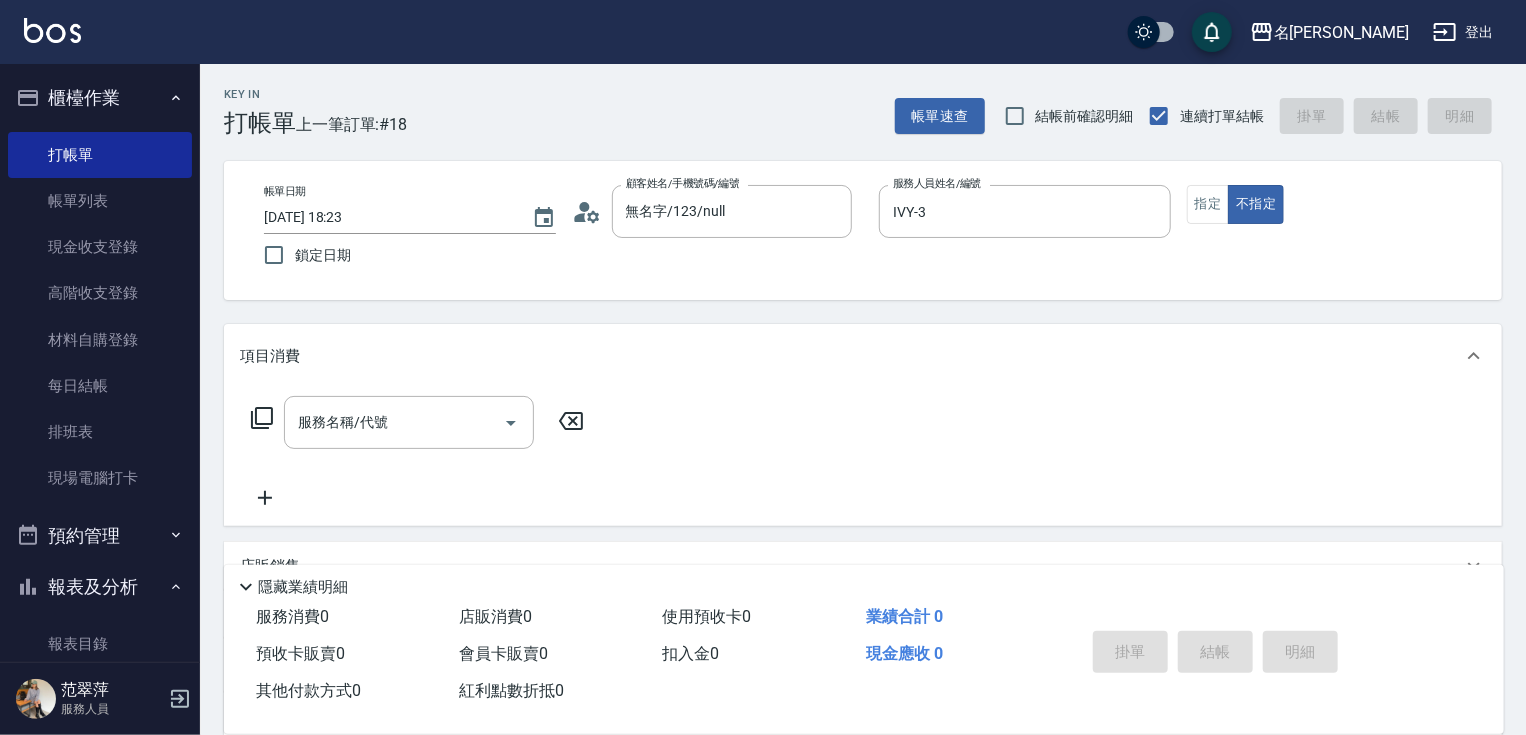 click 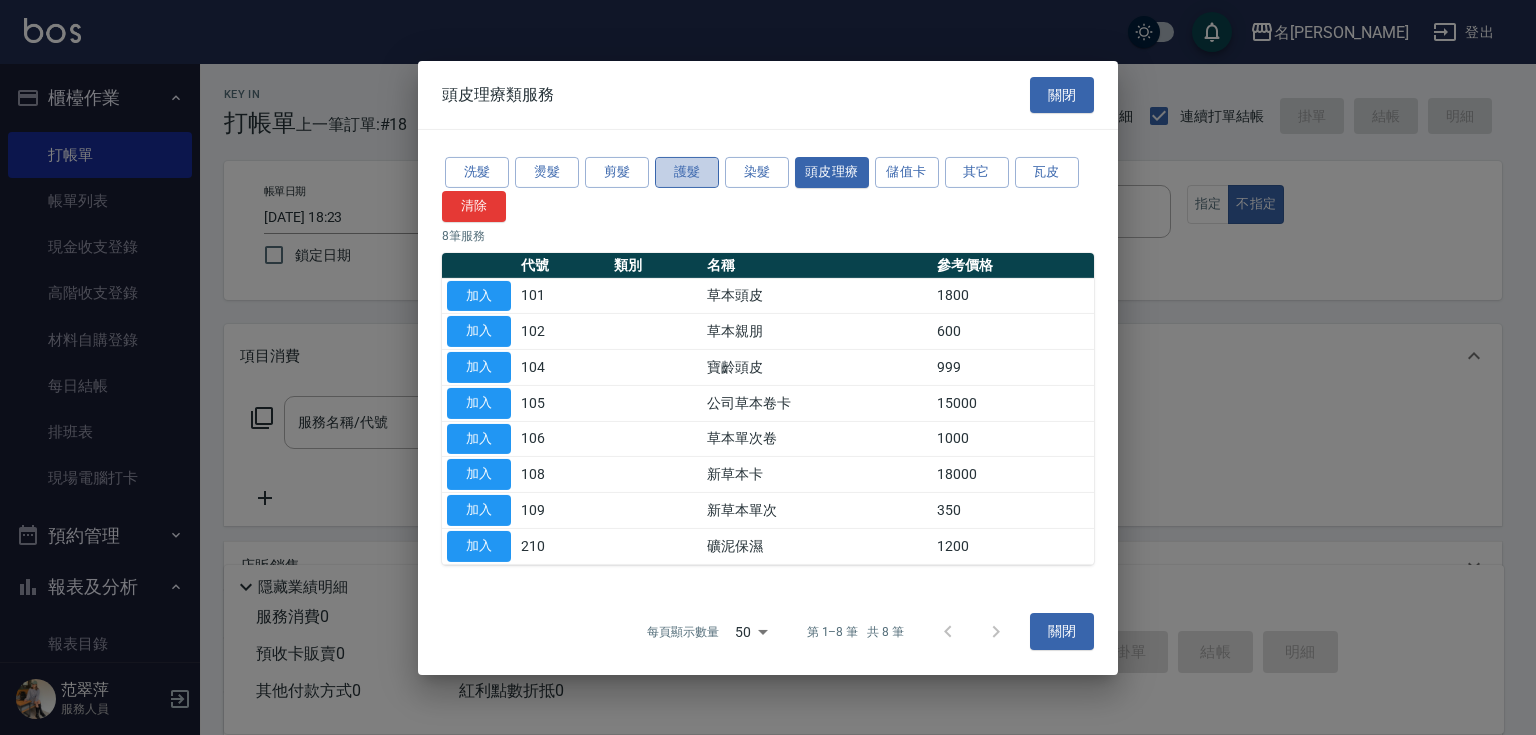 click on "護髮" at bounding box center [687, 172] 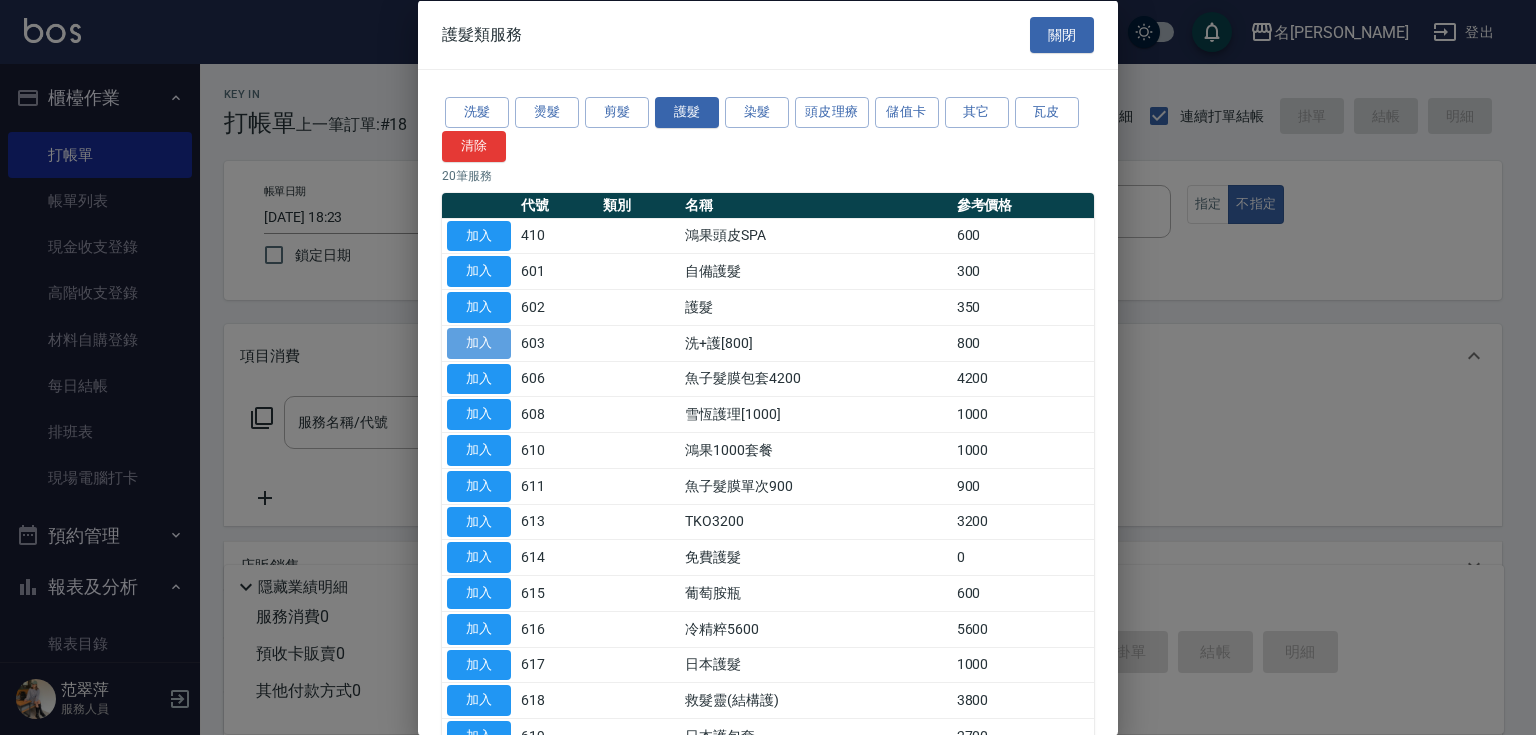 click on "加入" at bounding box center [479, 342] 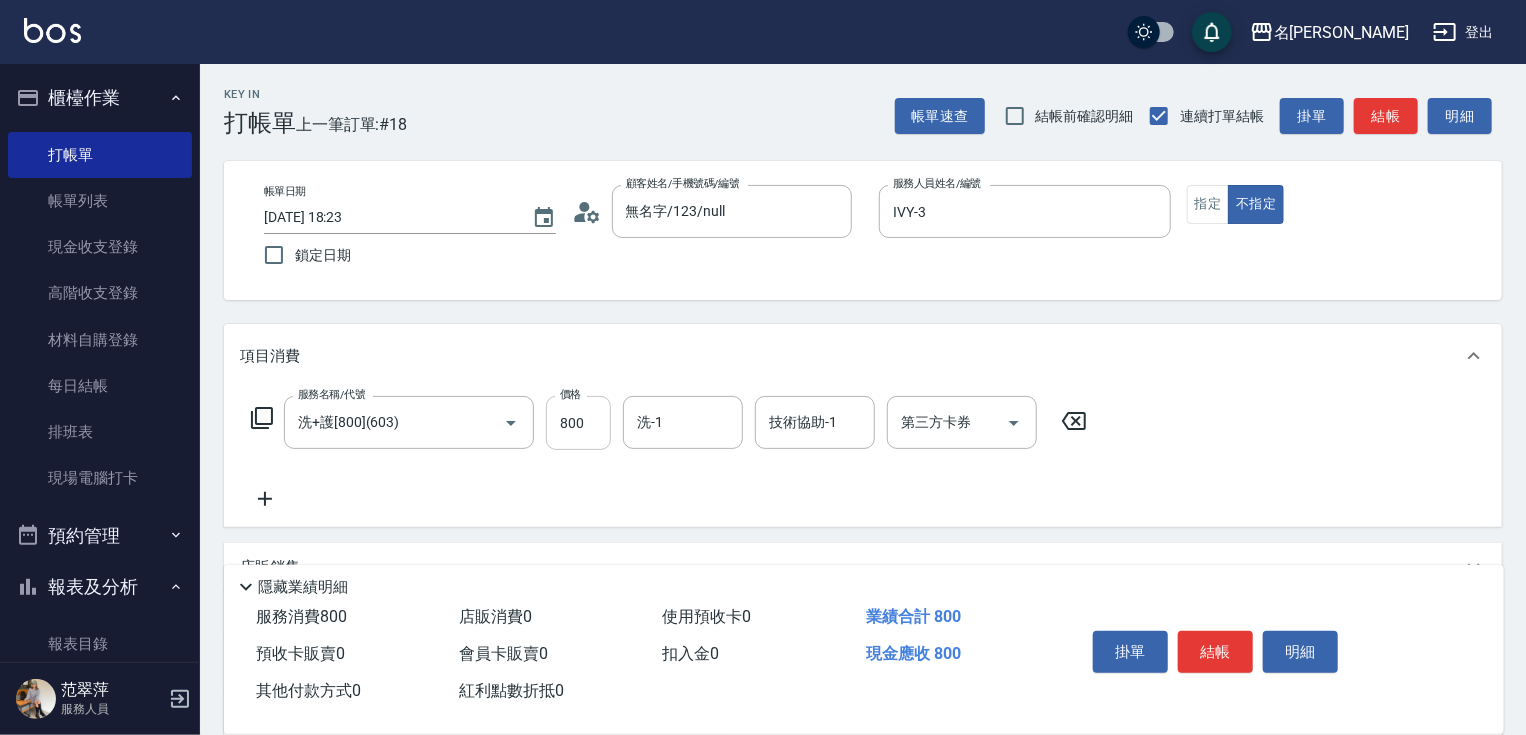 click on "800" at bounding box center [578, 423] 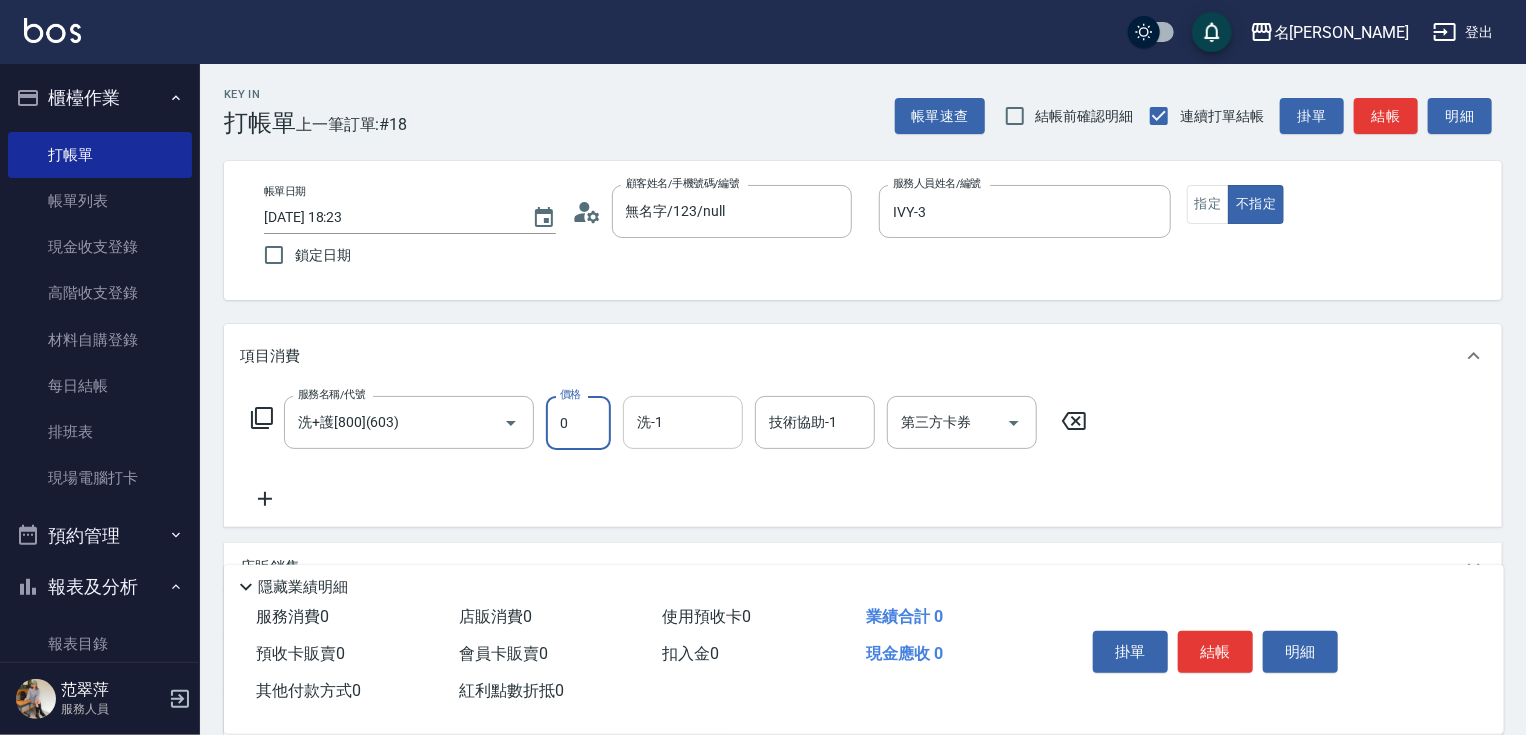 type on "0" 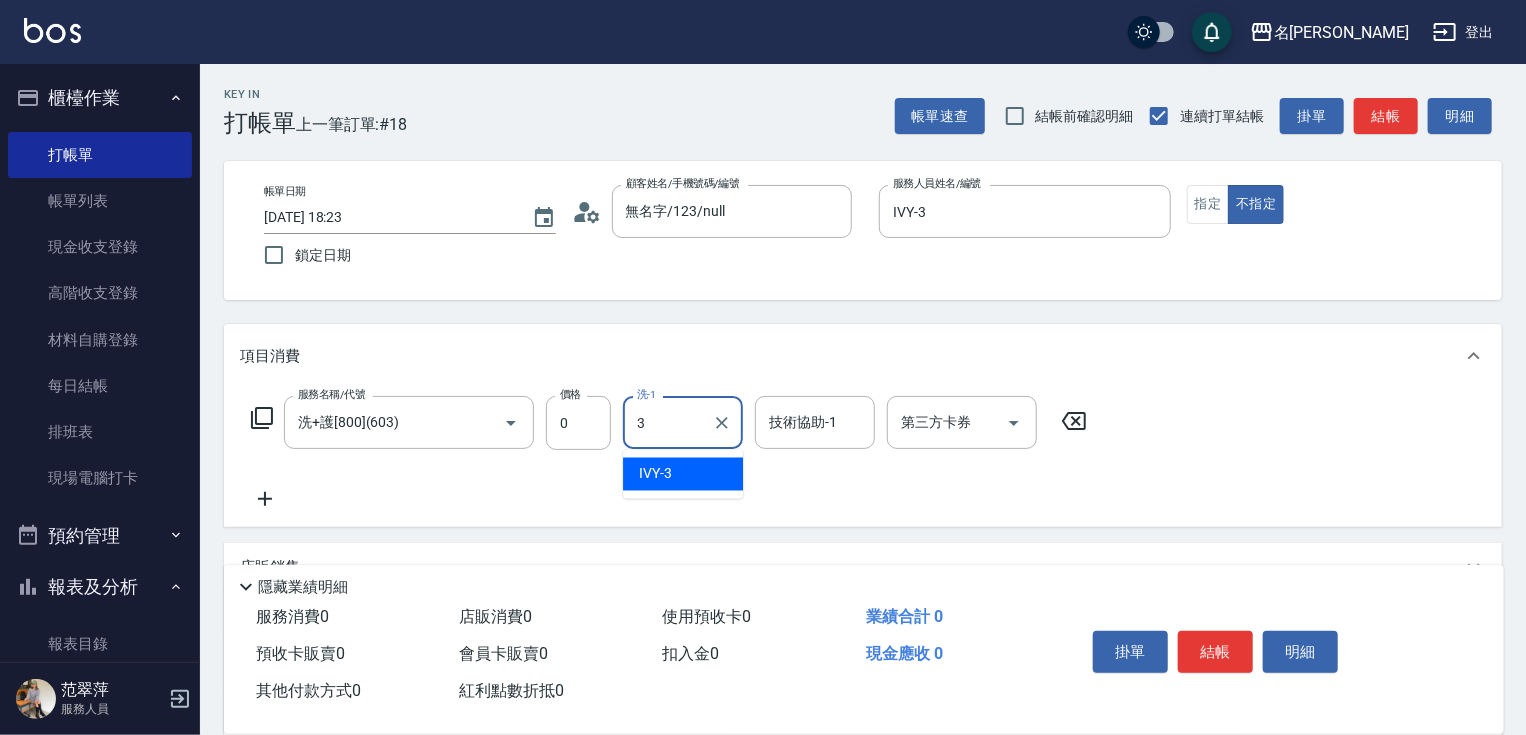 type on "IVY-3" 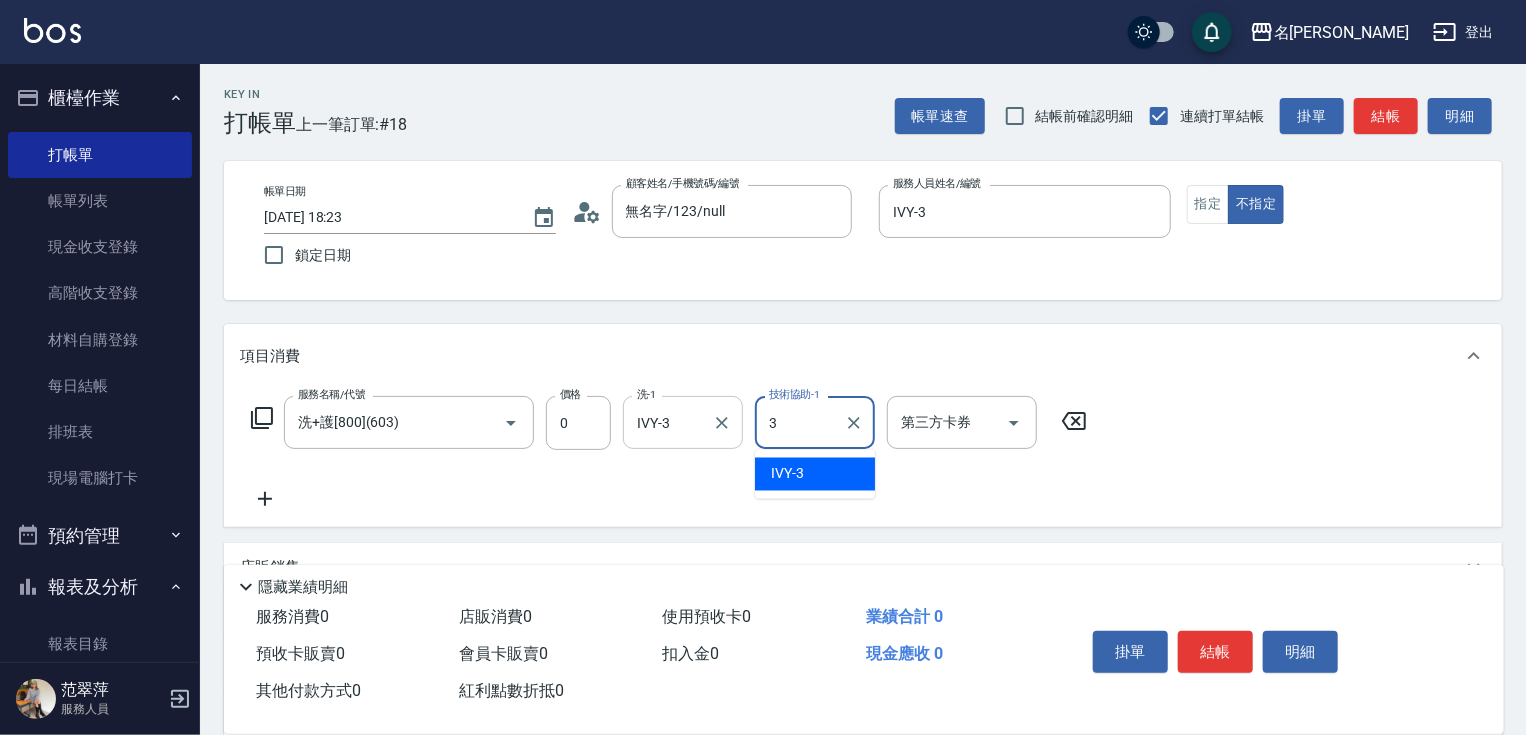 type on "IVY-3" 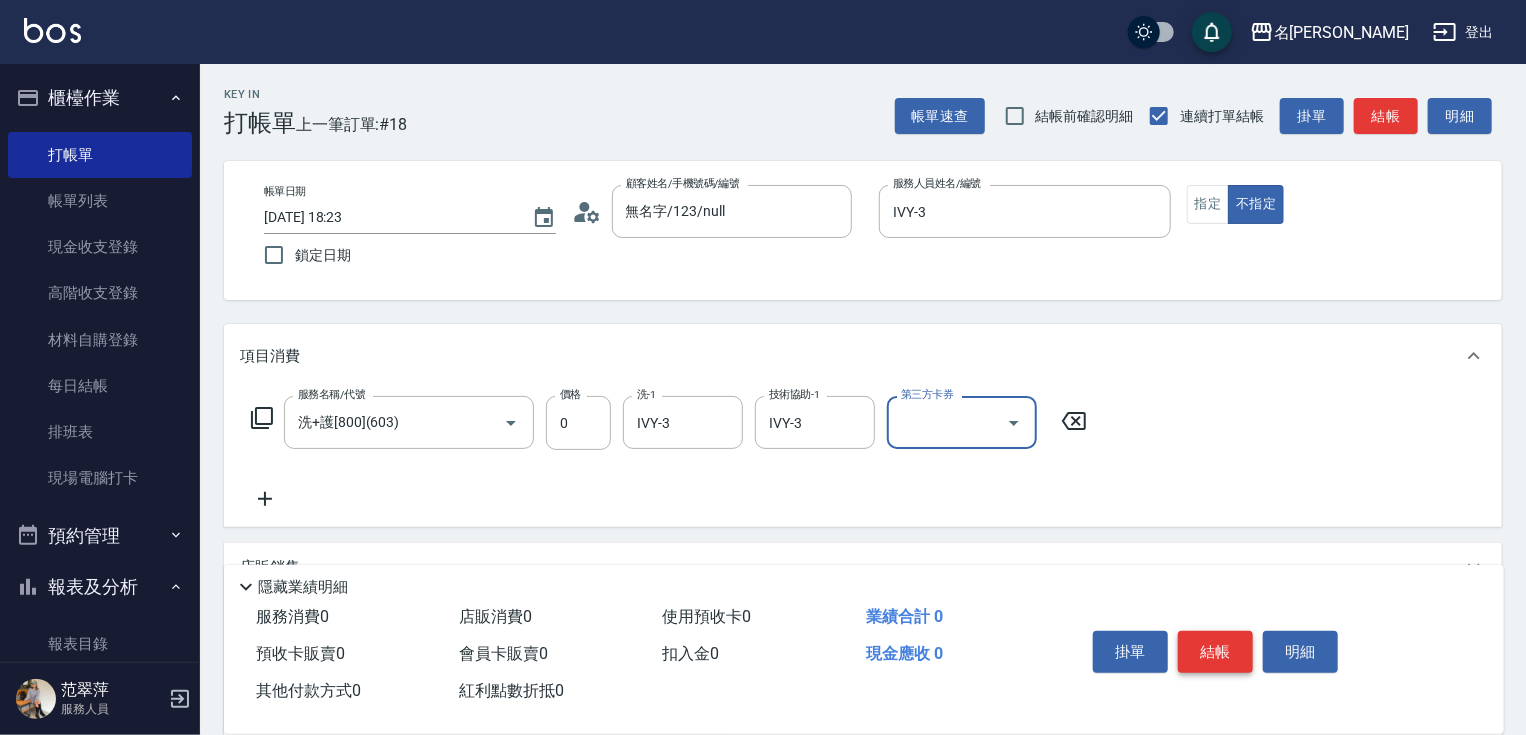 click on "結帳" at bounding box center [1215, 652] 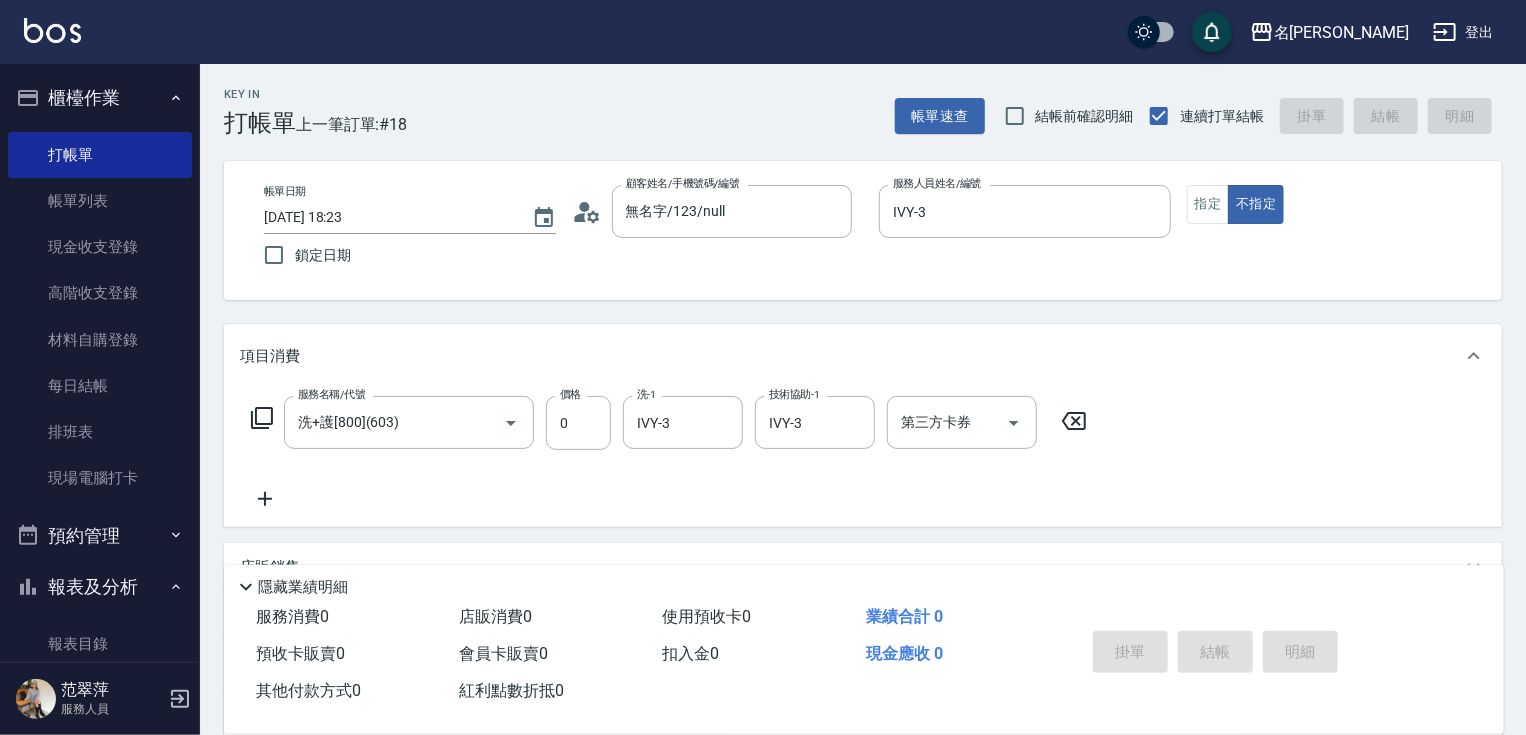 type 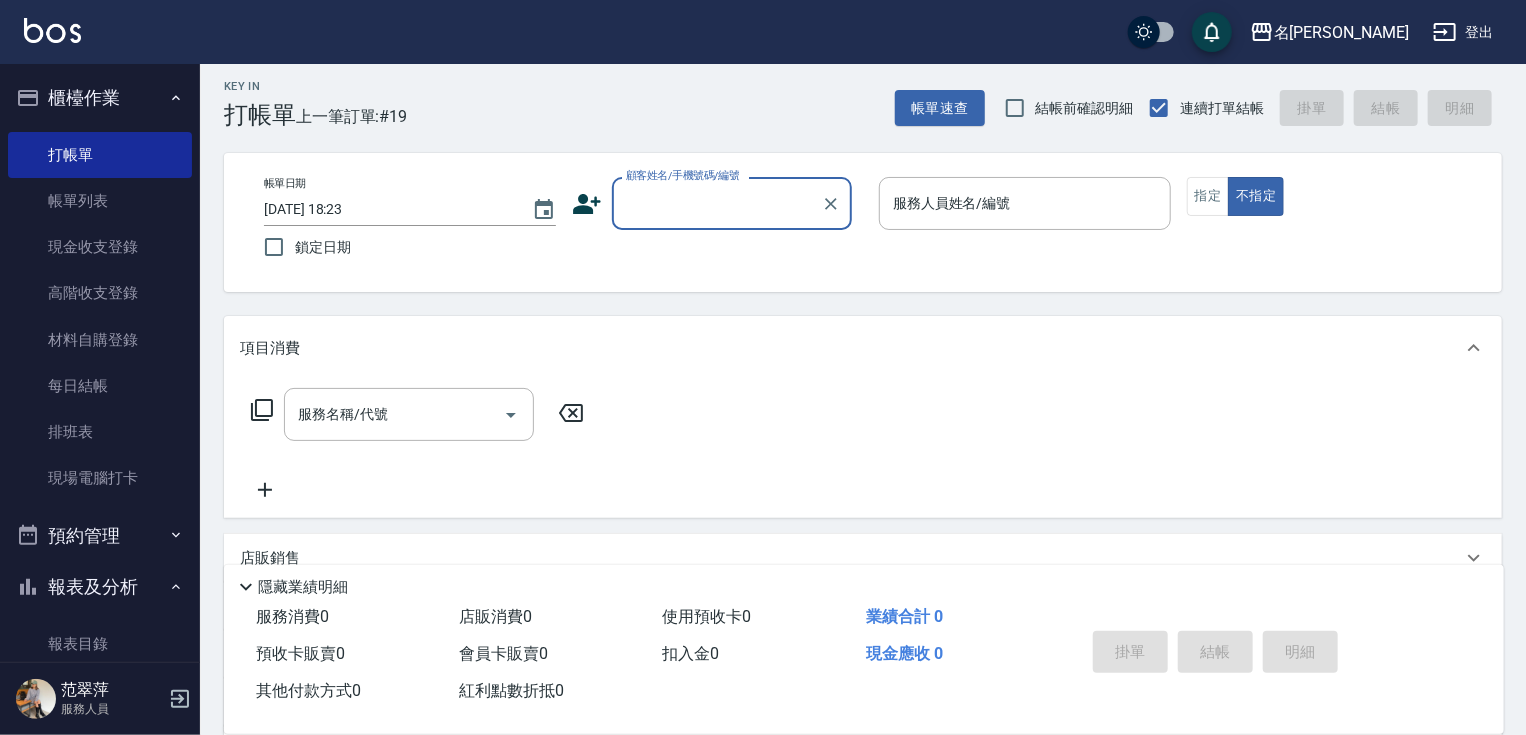 scroll, scrollTop: 0, scrollLeft: 0, axis: both 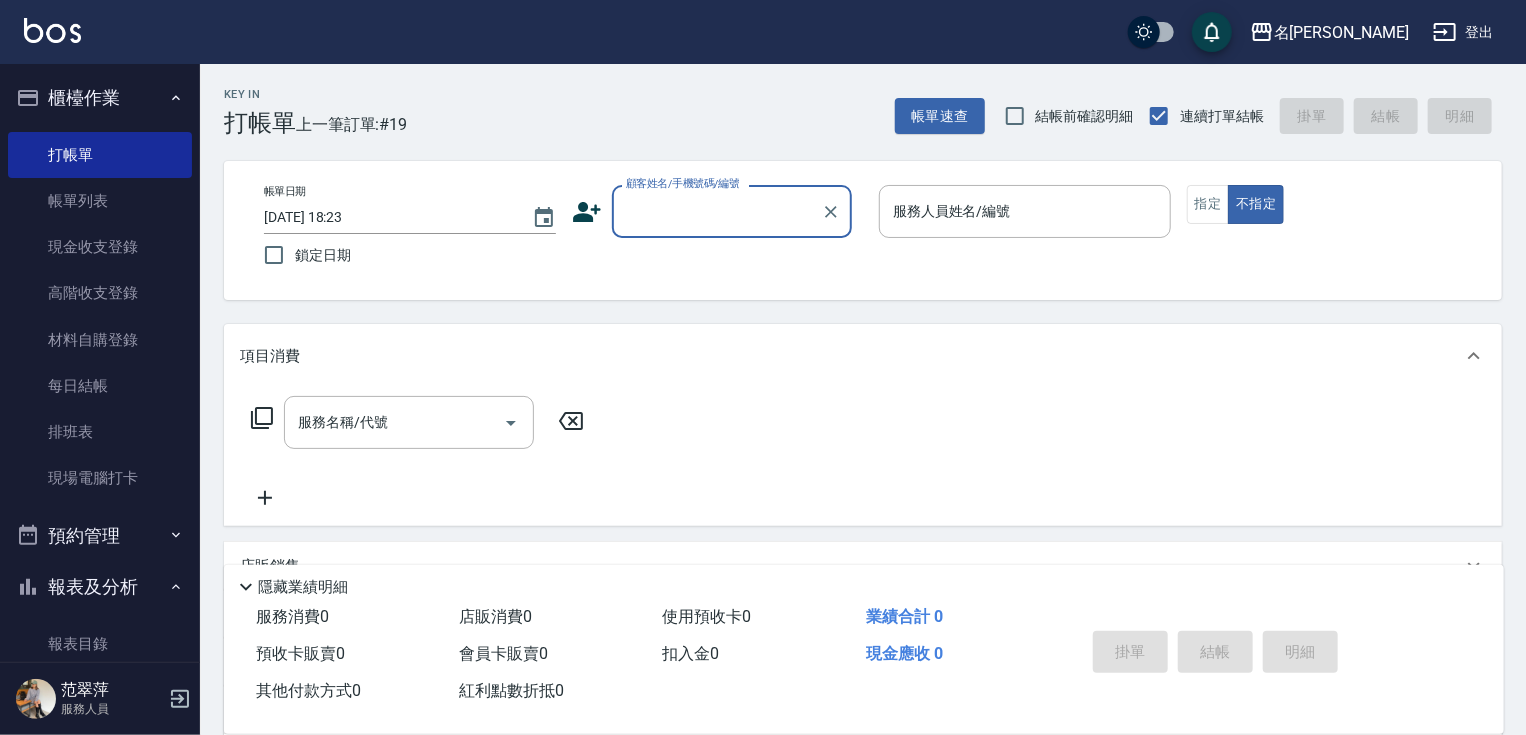 drag, startPoint x: 691, startPoint y: 201, endPoint x: 698, endPoint y: 213, distance: 13.892444 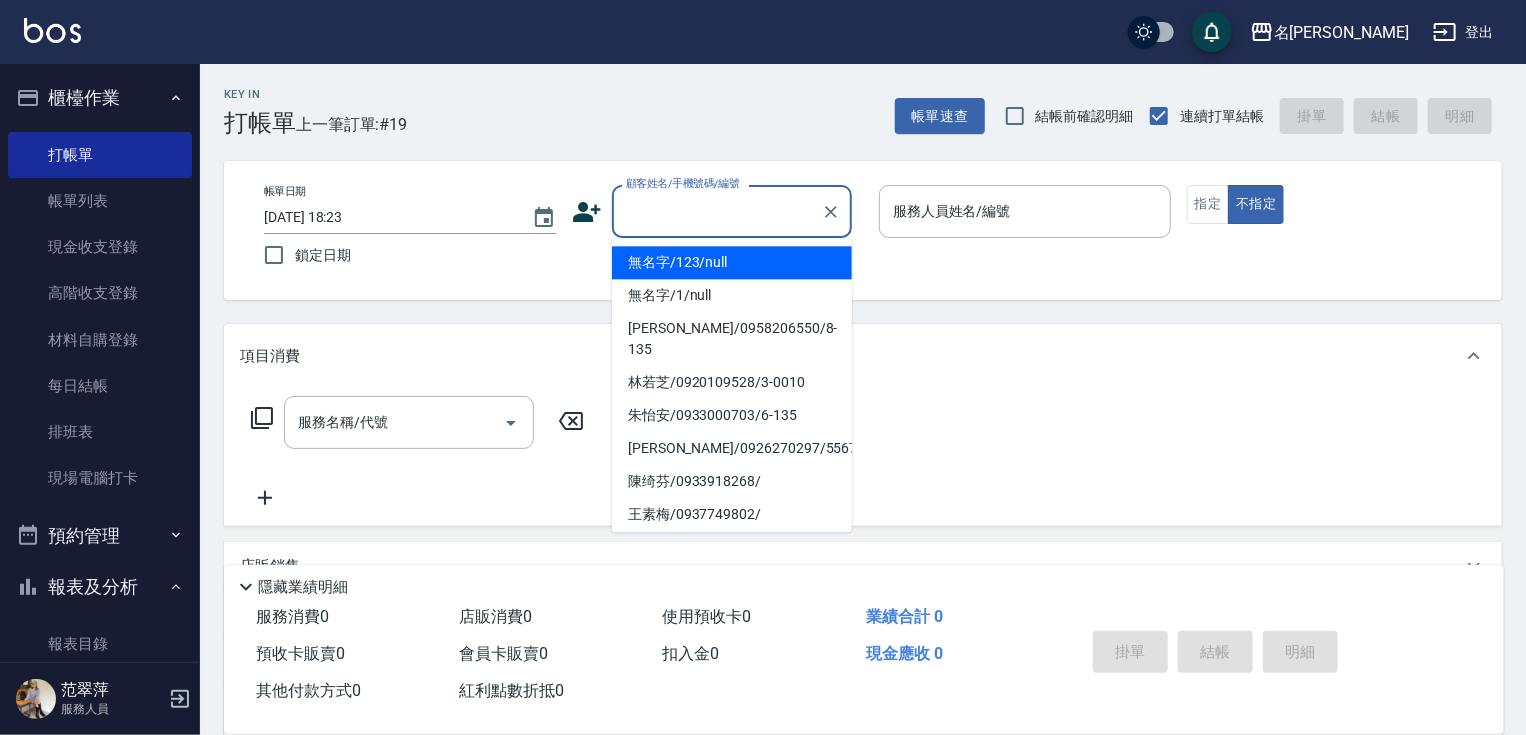 click on "無名字/123/null" at bounding box center [732, 262] 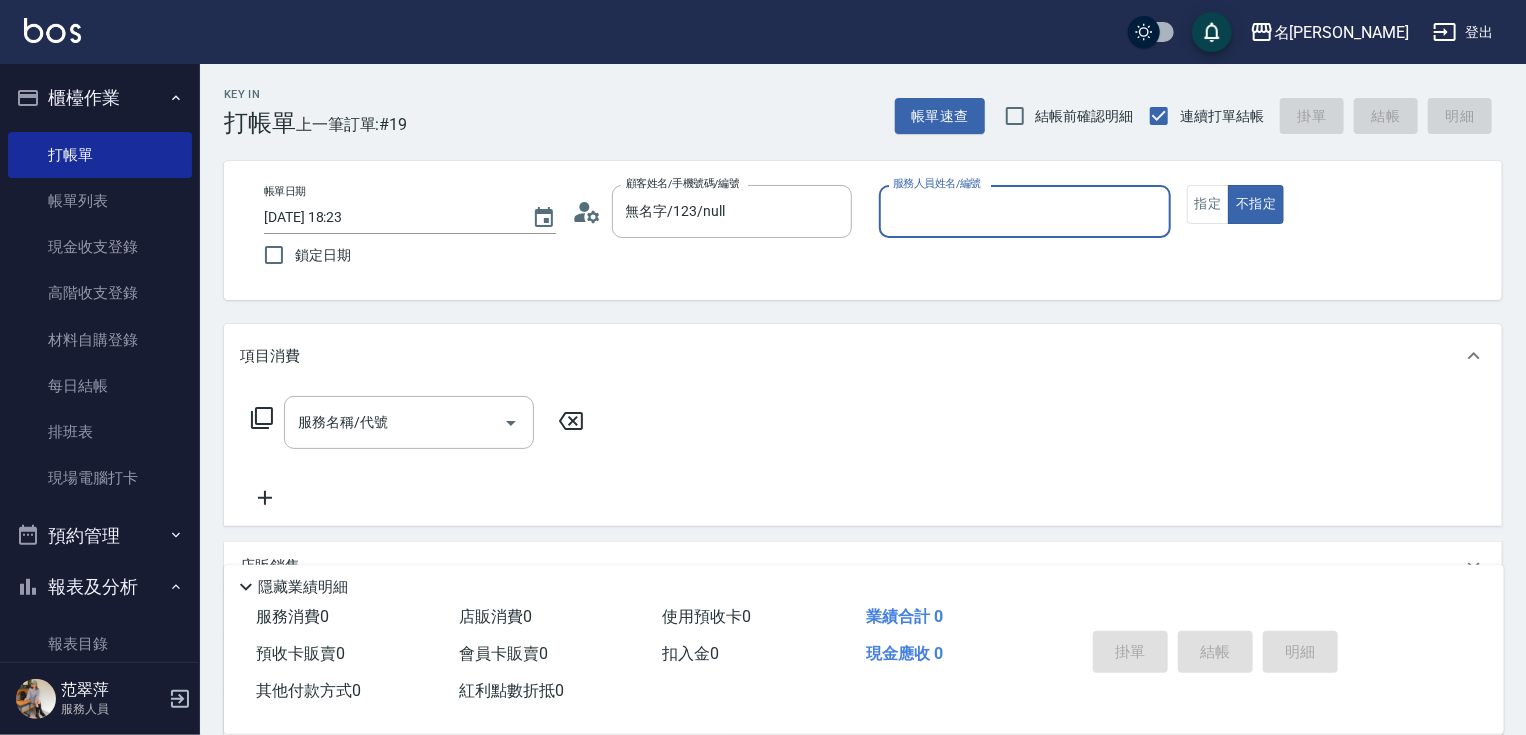 click on "服務人員姓名/編號" at bounding box center (1025, 211) 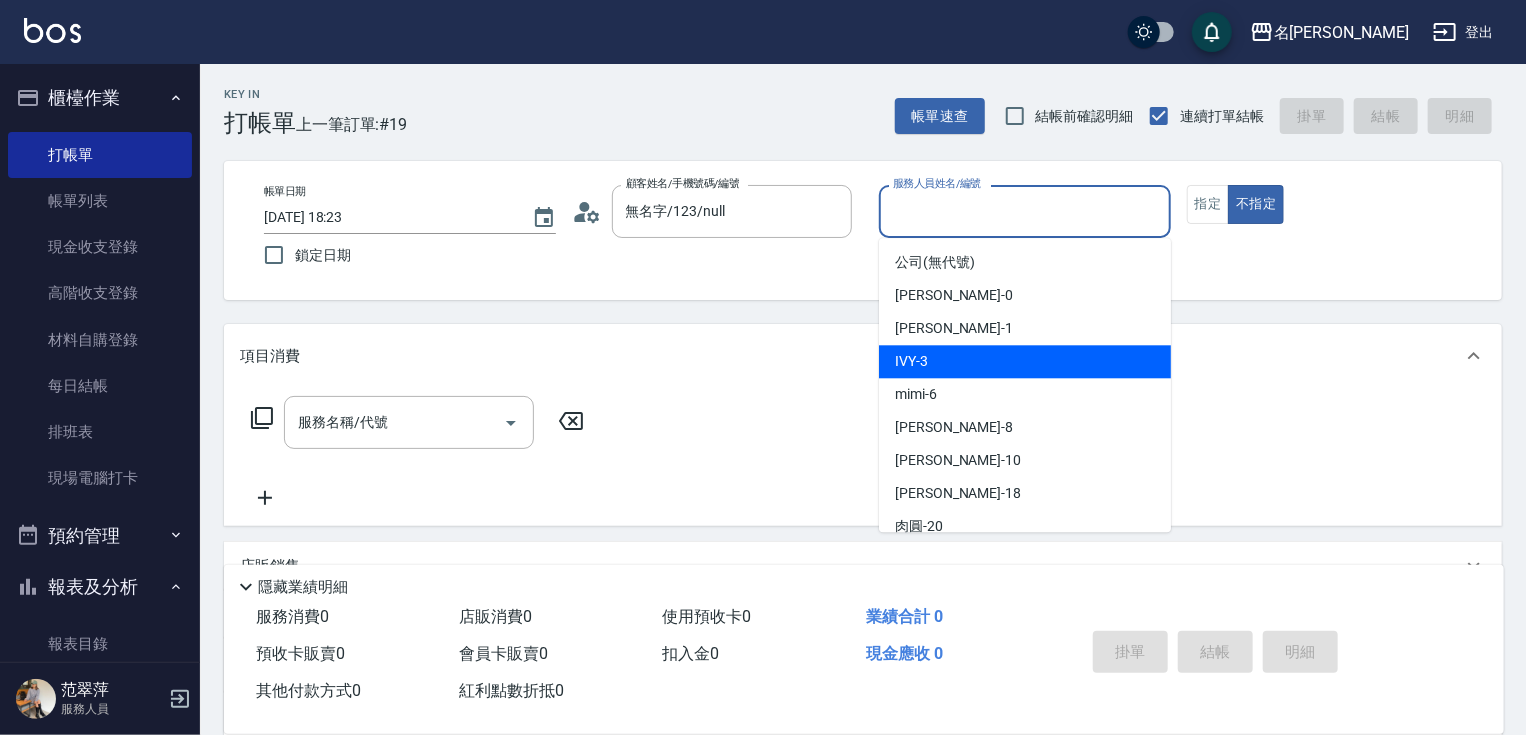 click on "IVY -3" at bounding box center (1025, 361) 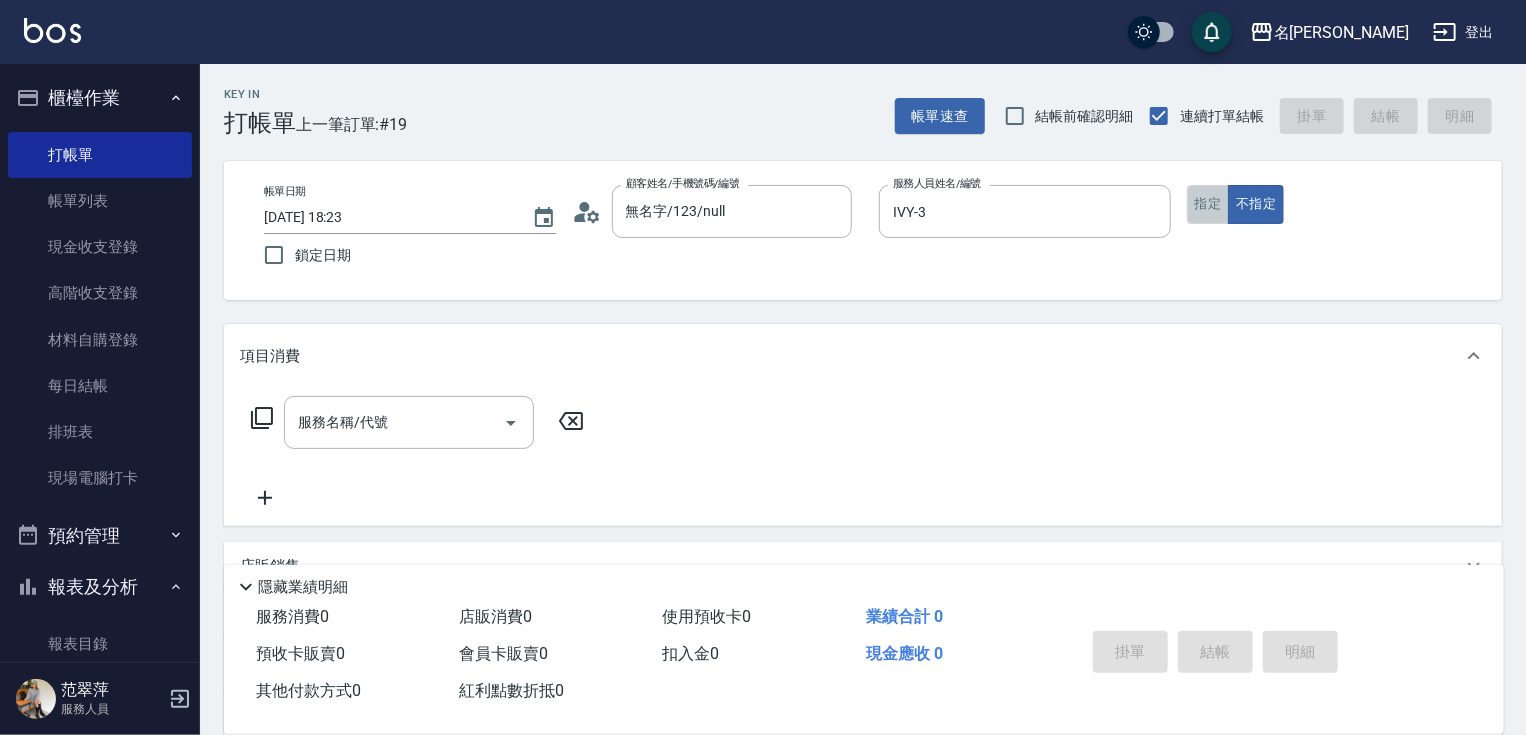 click on "指定" at bounding box center (1208, 204) 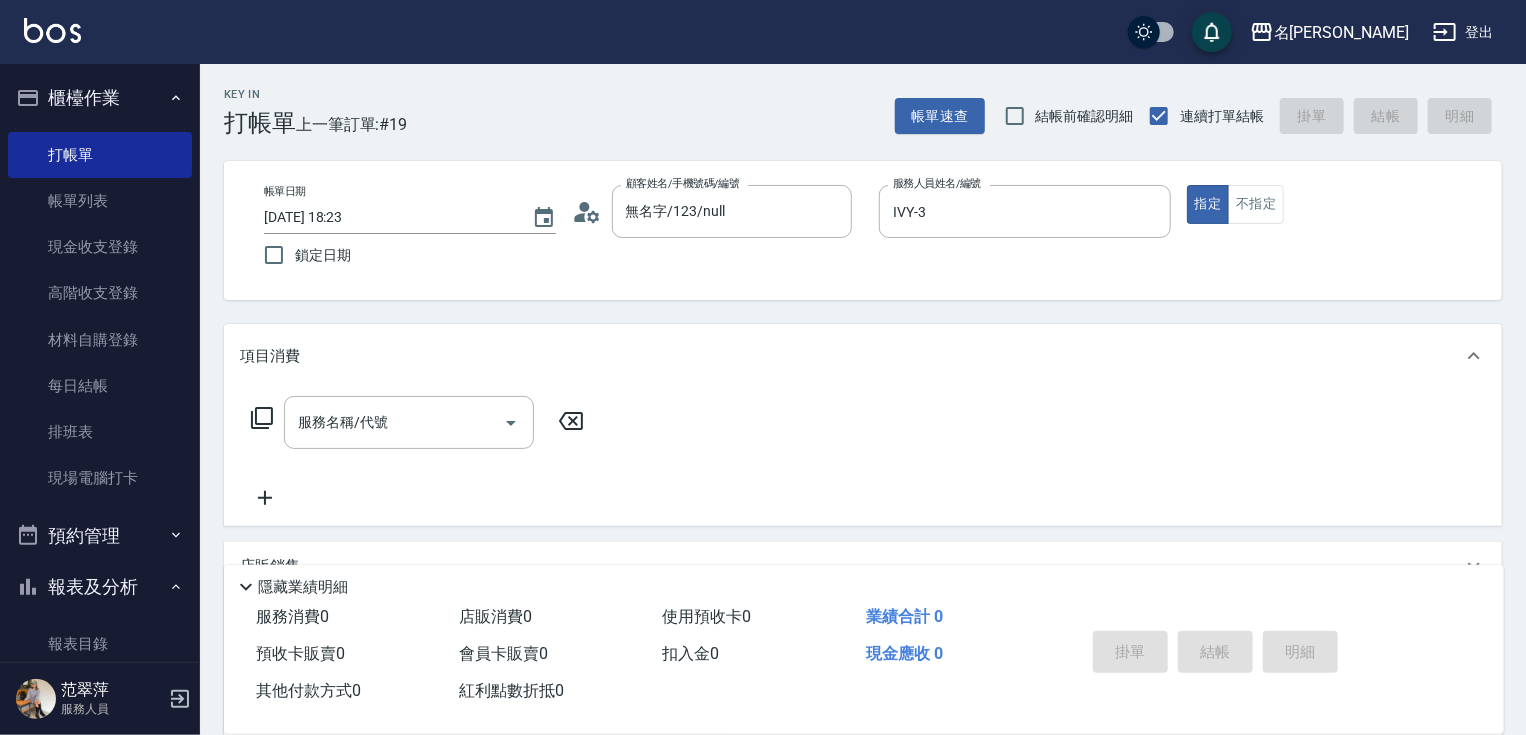 click 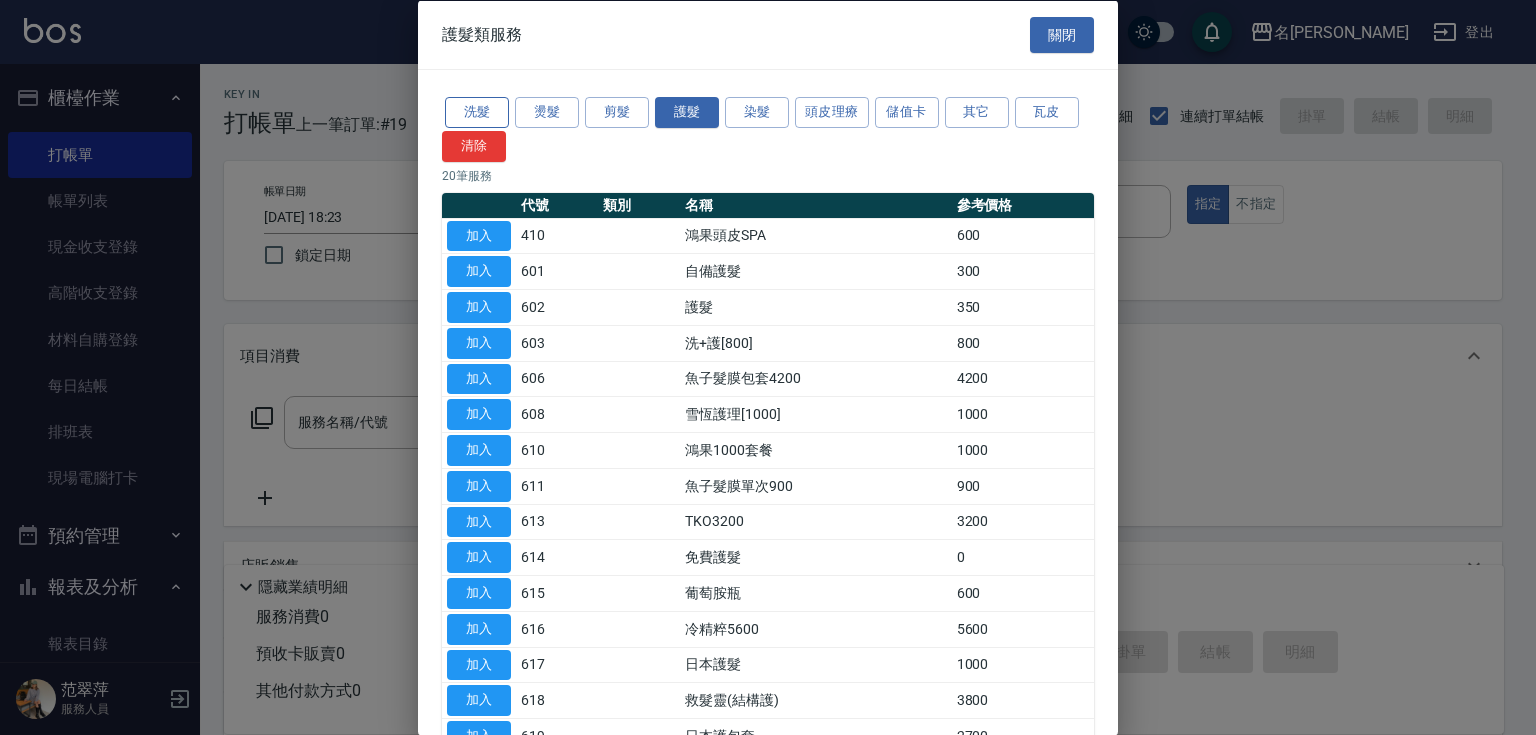 click on "洗髮" at bounding box center (477, 112) 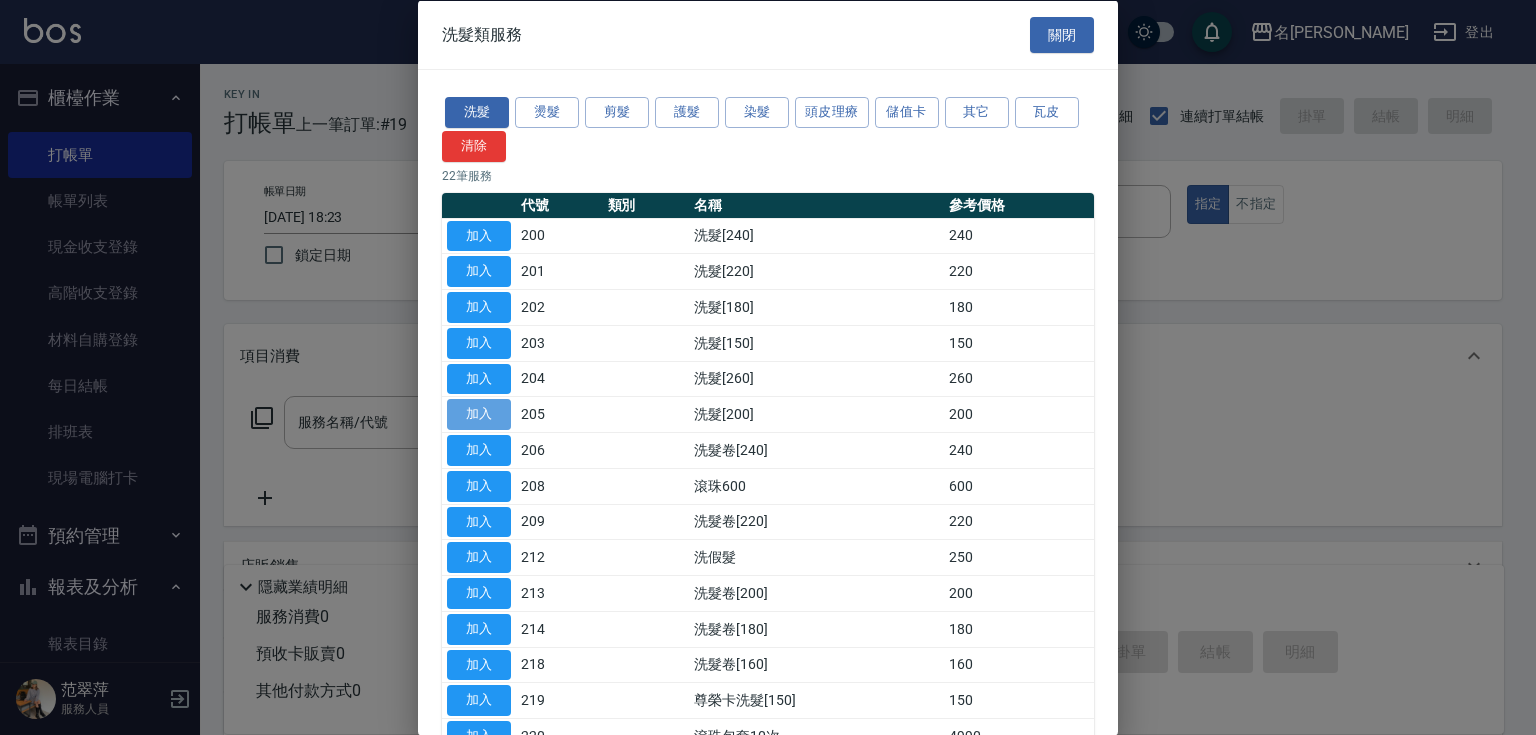 click on "加入" at bounding box center [479, 414] 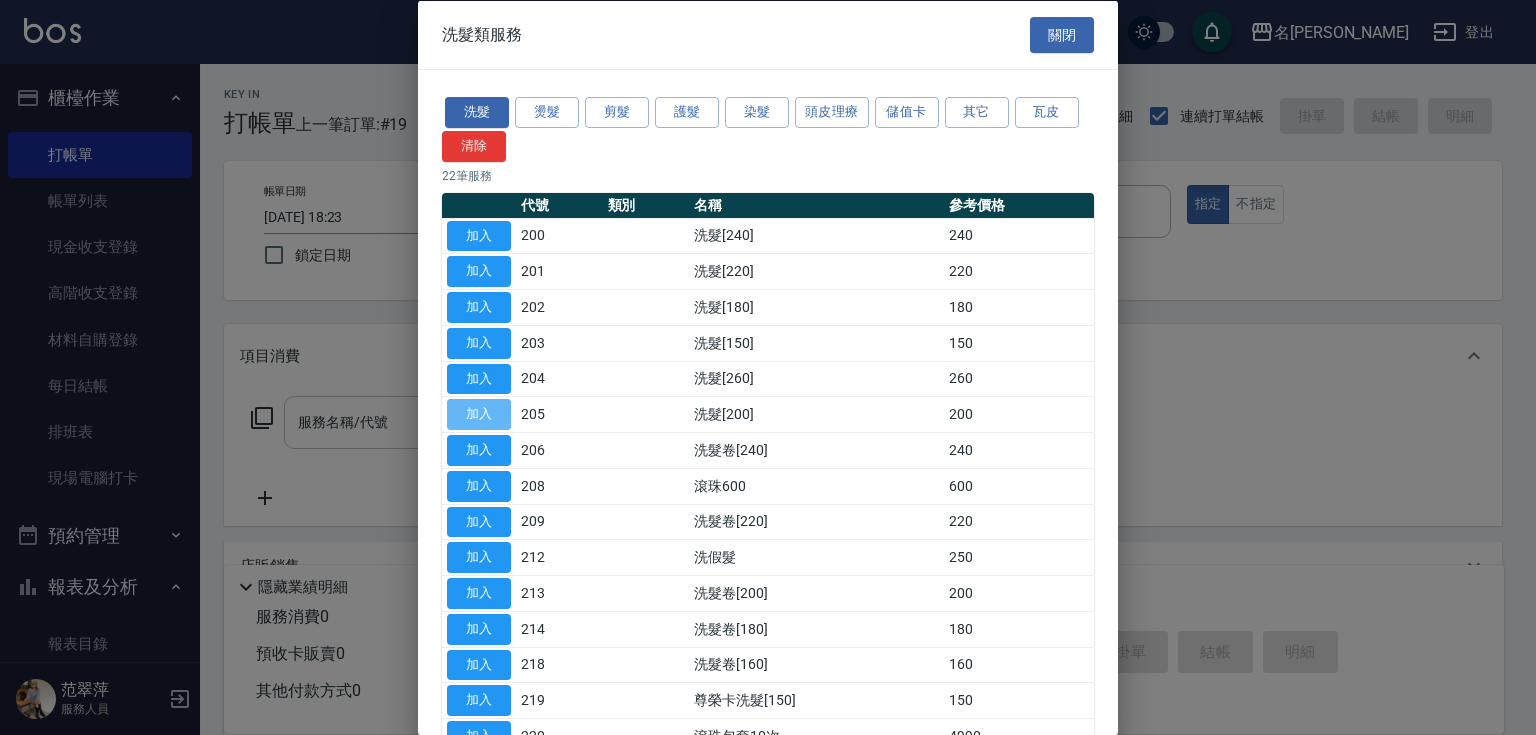type on "洗髮[200](205)" 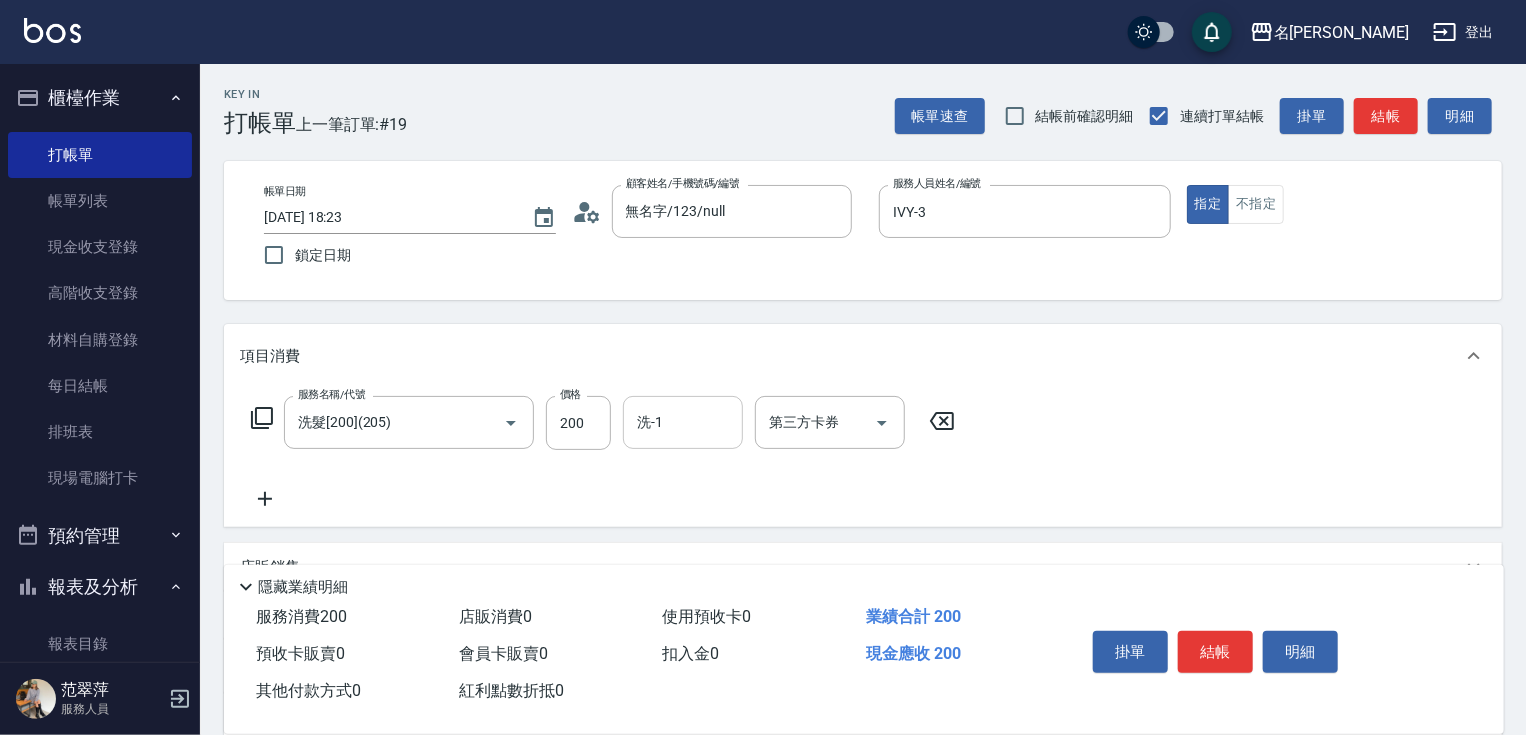 click on "洗-1" at bounding box center [683, 422] 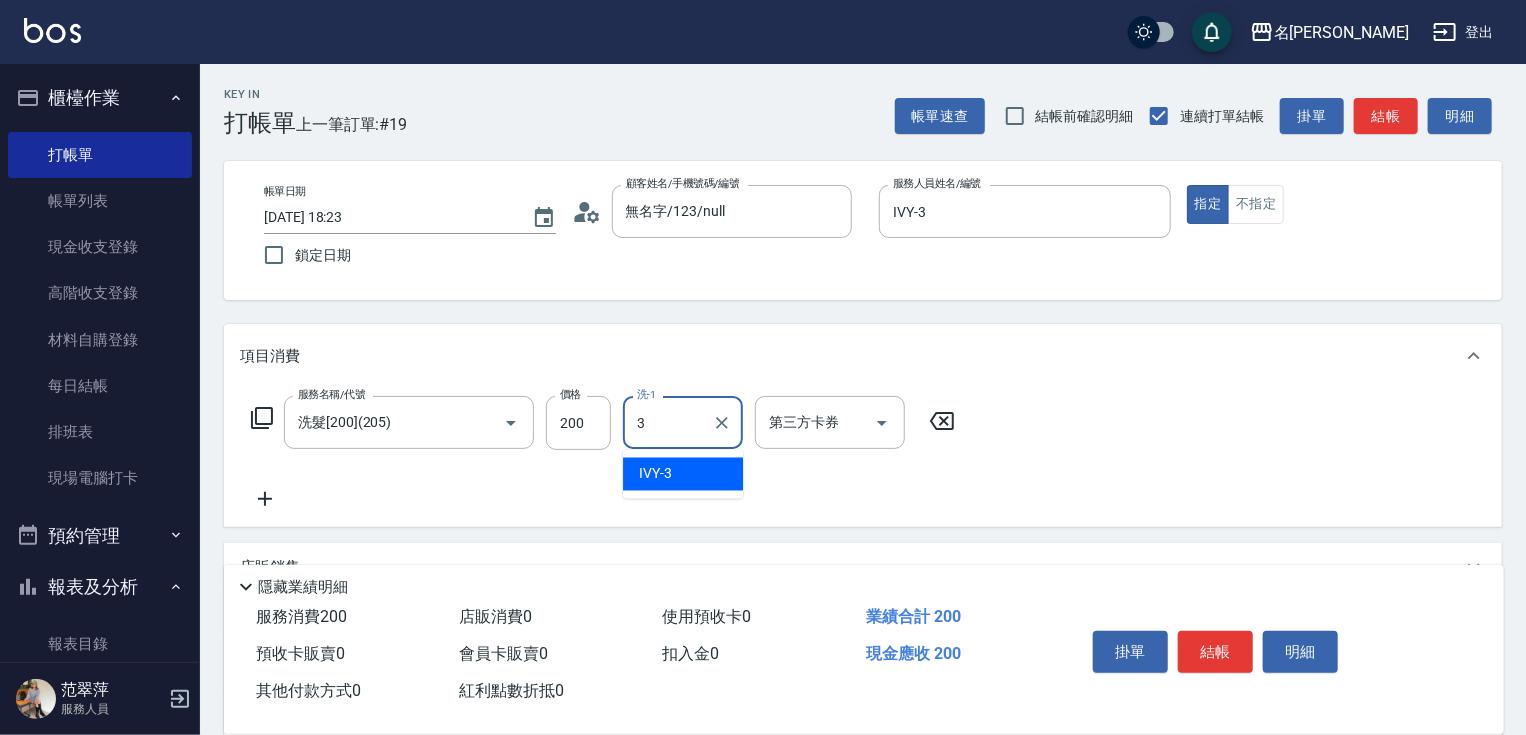 type on "IVY-3" 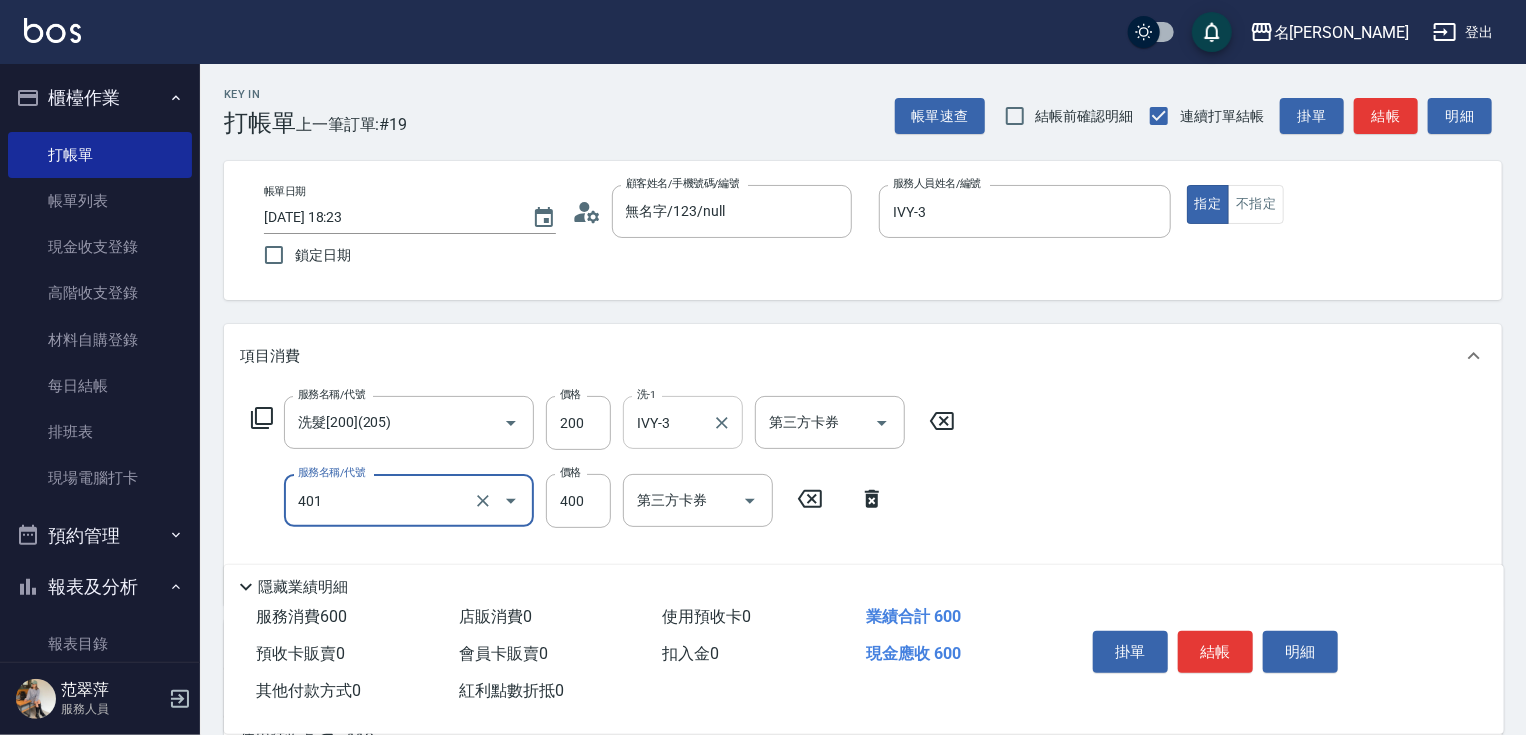 type on "剪髮(400)(401)" 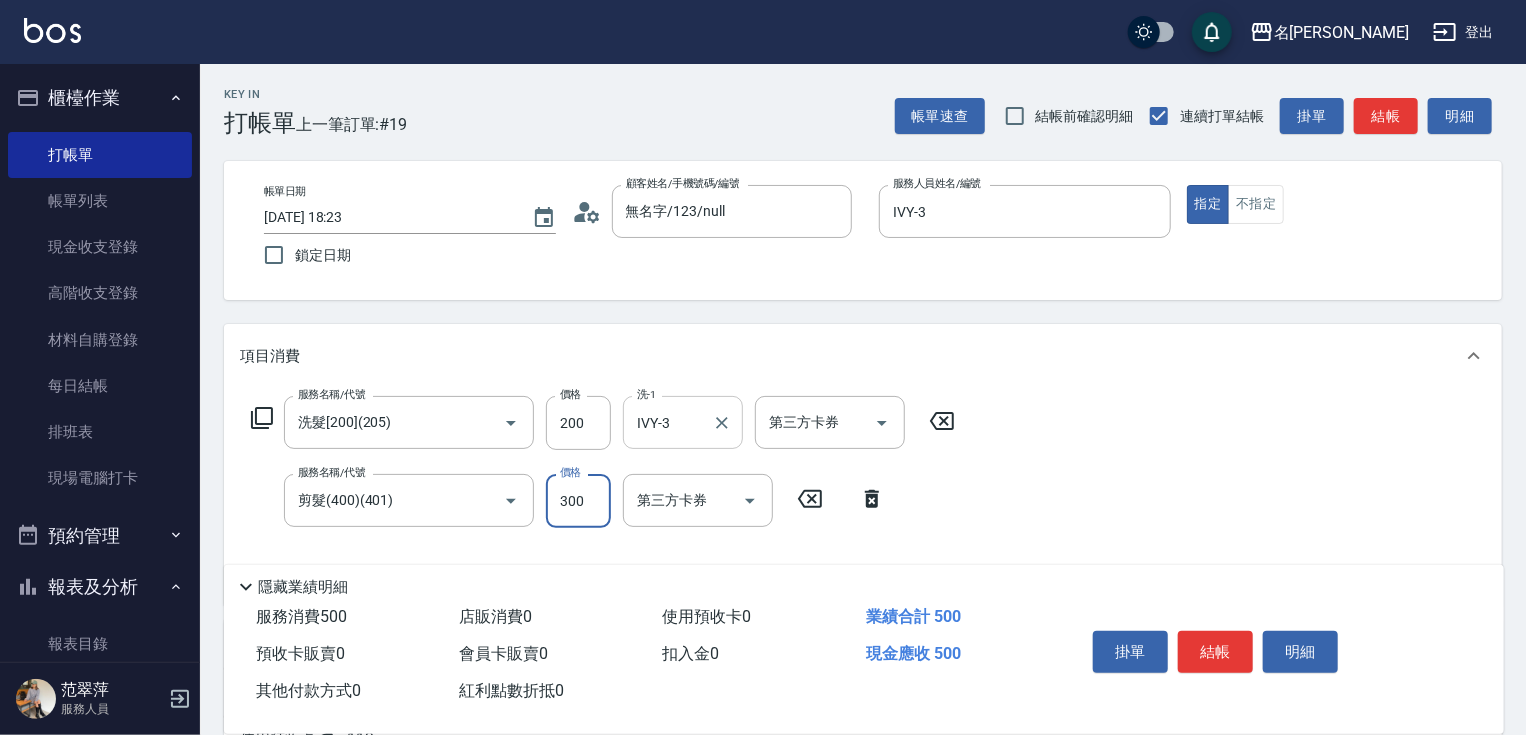 type on "300" 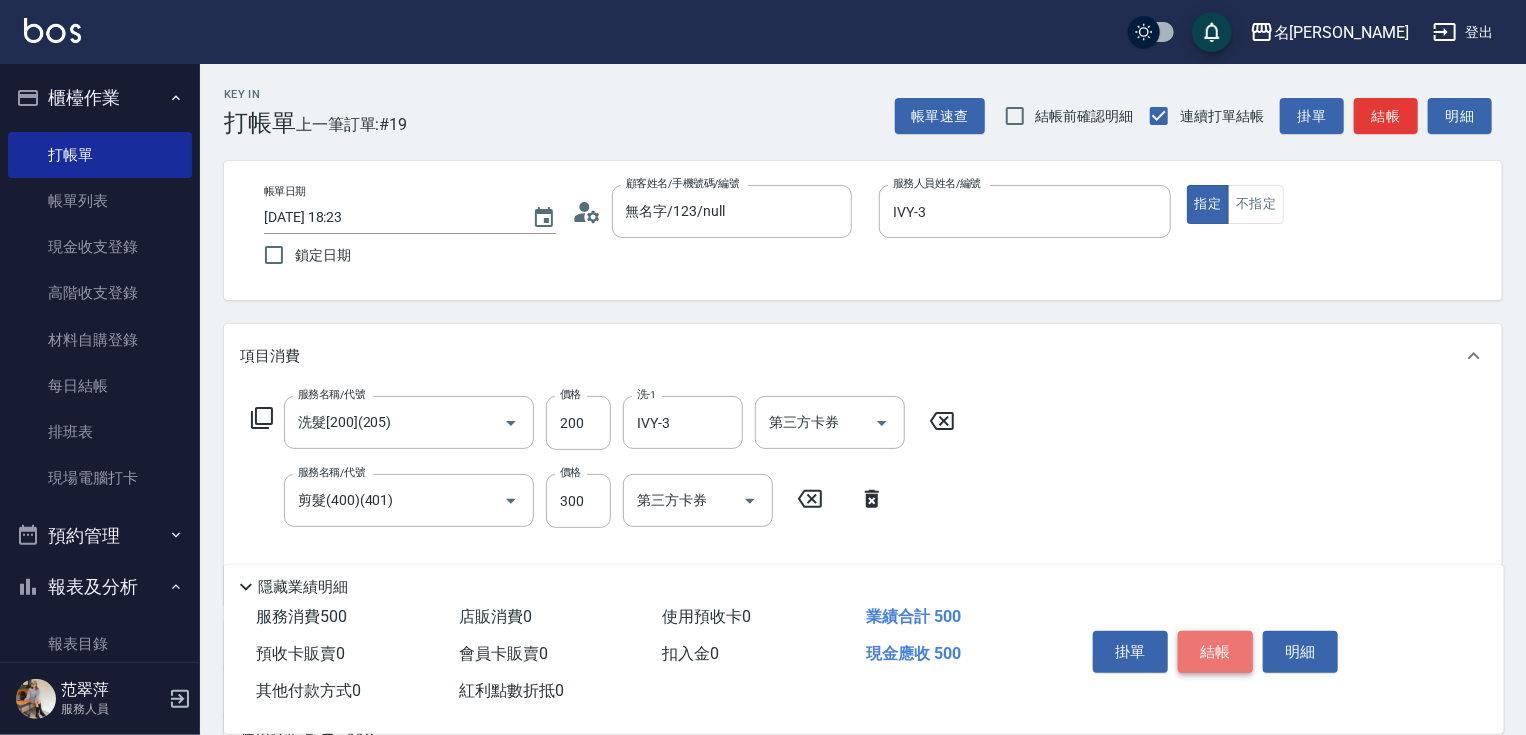 click on "結帳" at bounding box center [1215, 652] 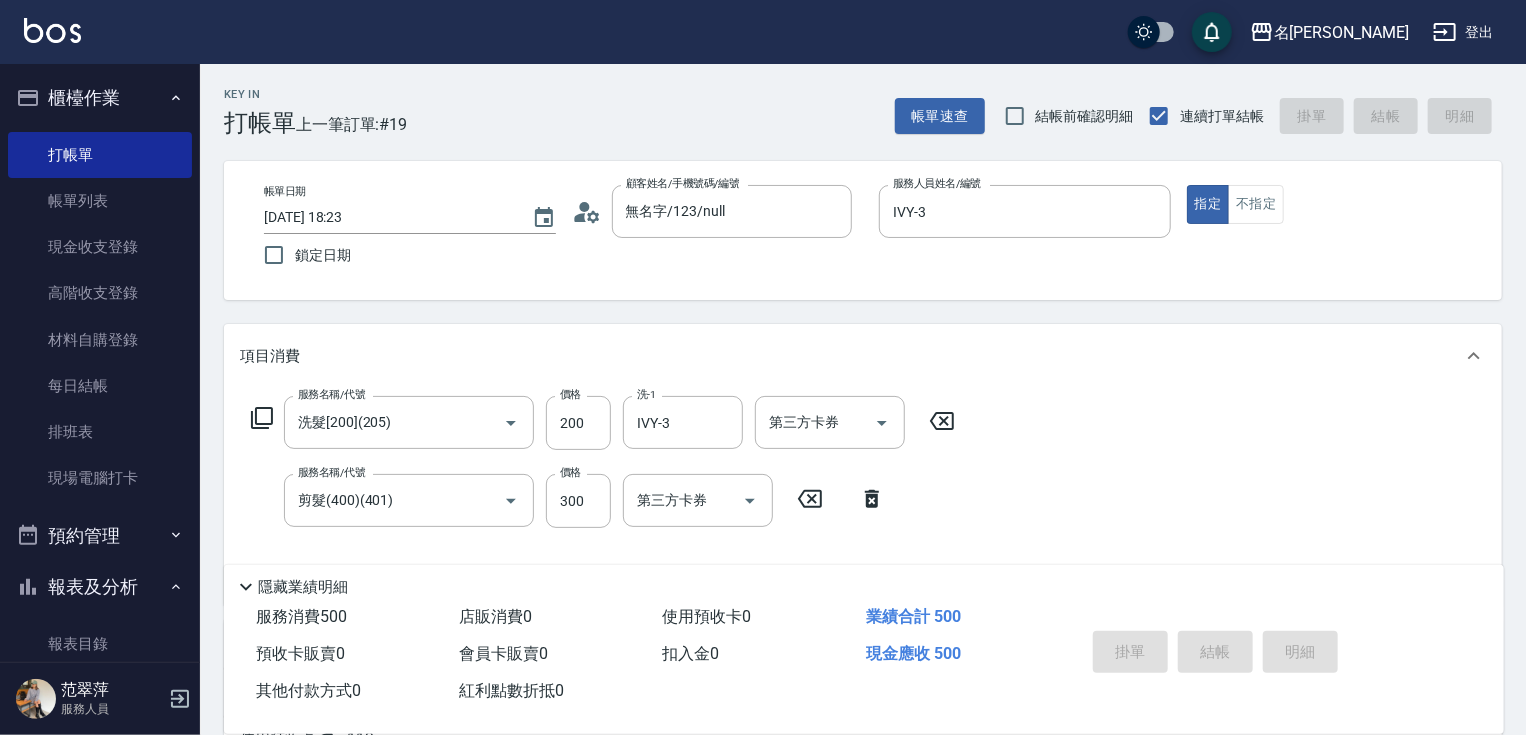 type on "[DATE] 18:24" 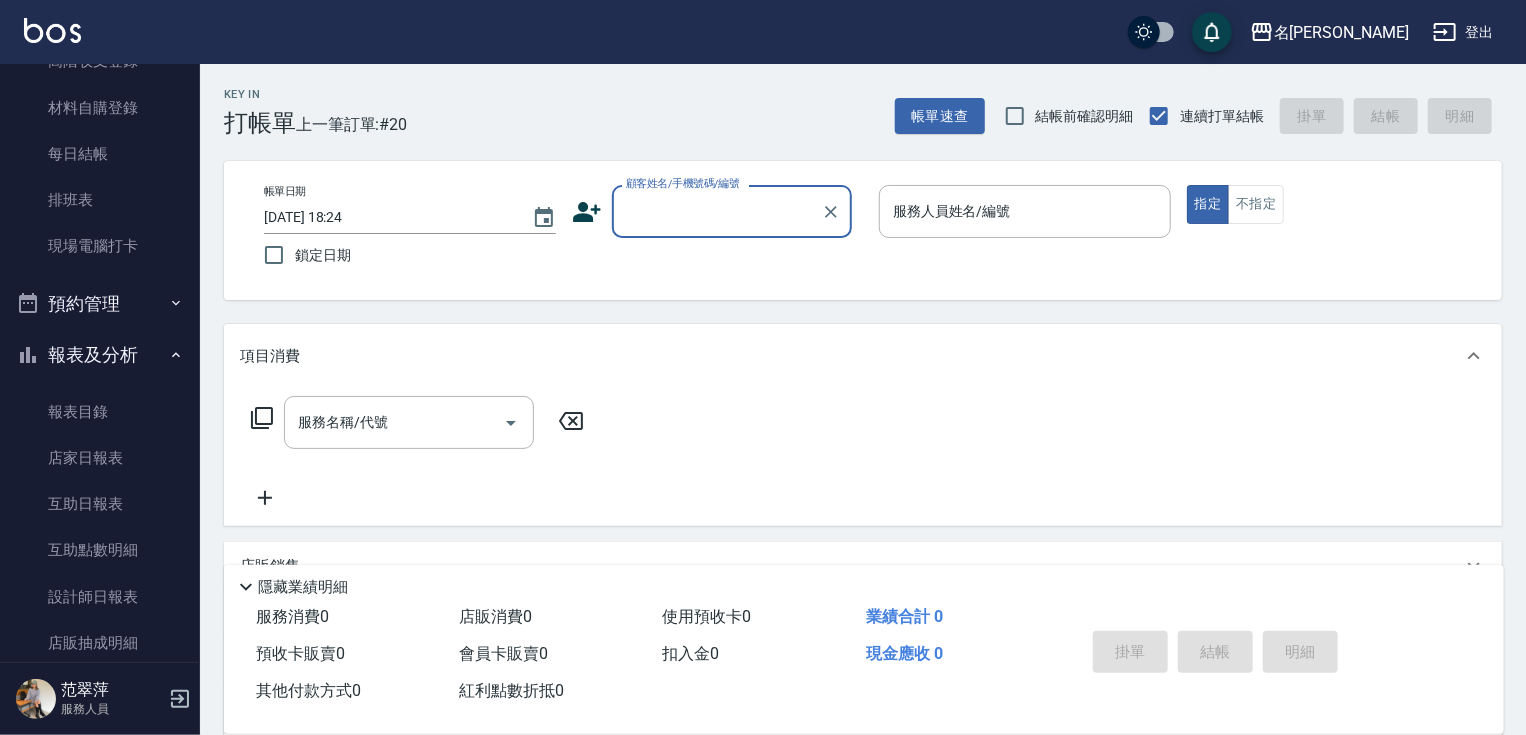 scroll, scrollTop: 349, scrollLeft: 0, axis: vertical 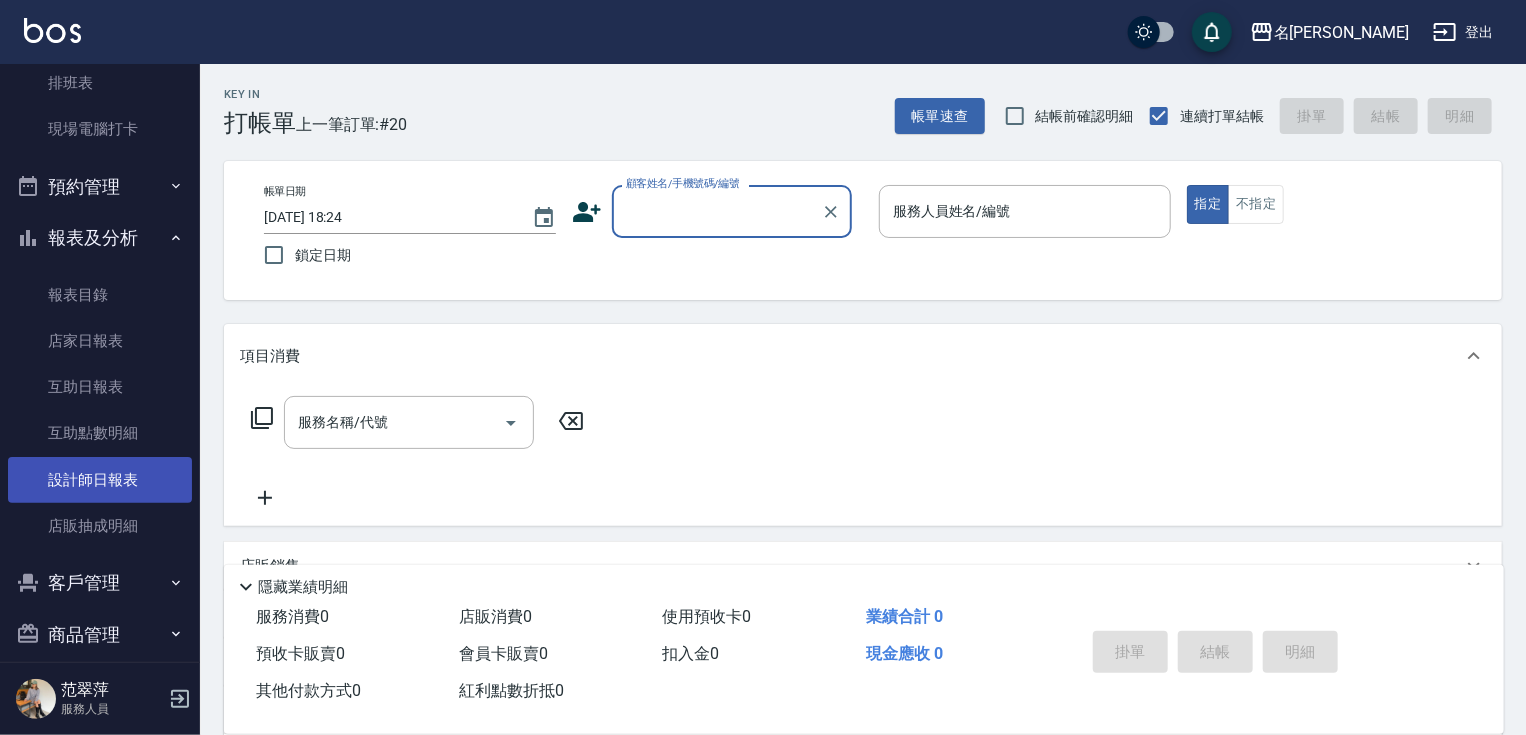 click on "設計師日報表" at bounding box center (100, 480) 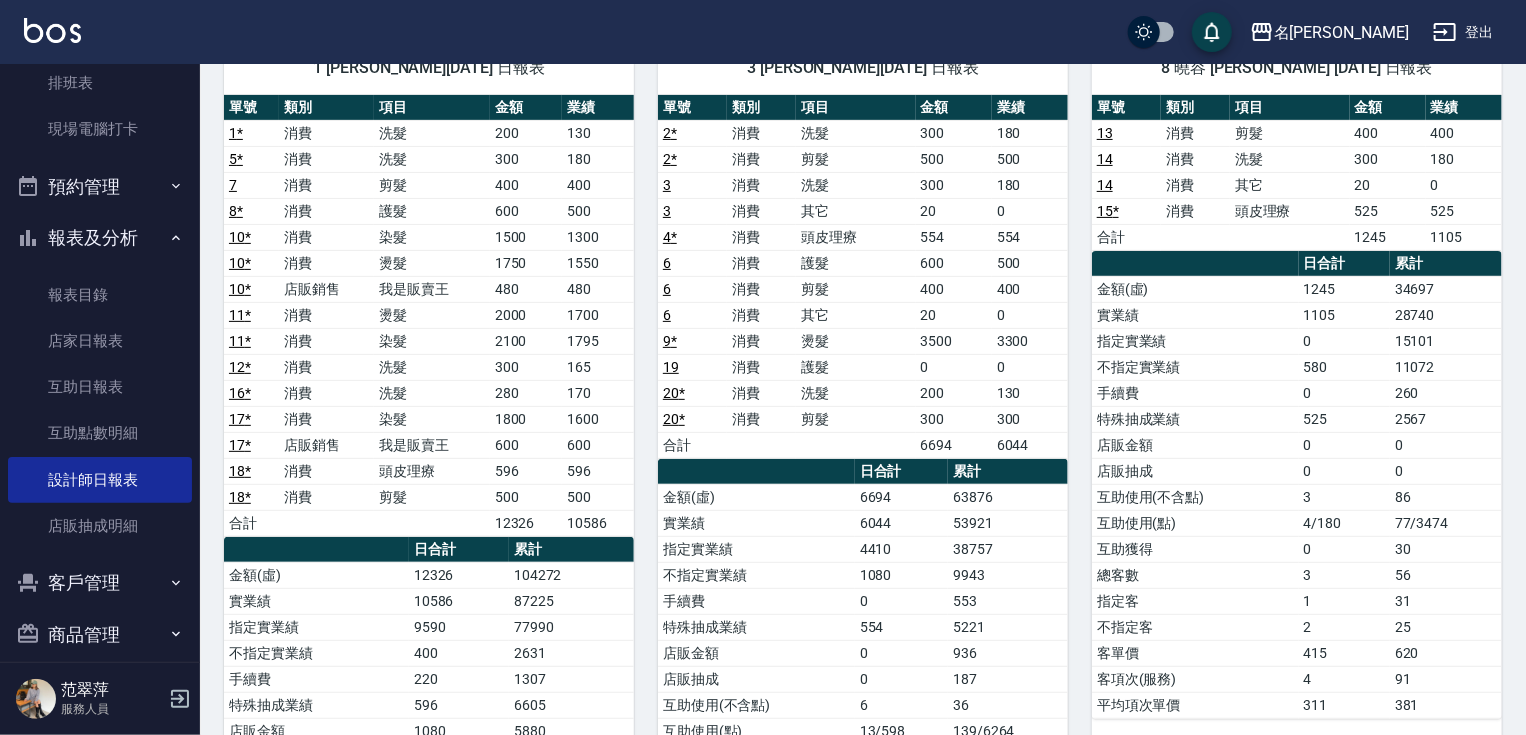 scroll, scrollTop: 0, scrollLeft: 0, axis: both 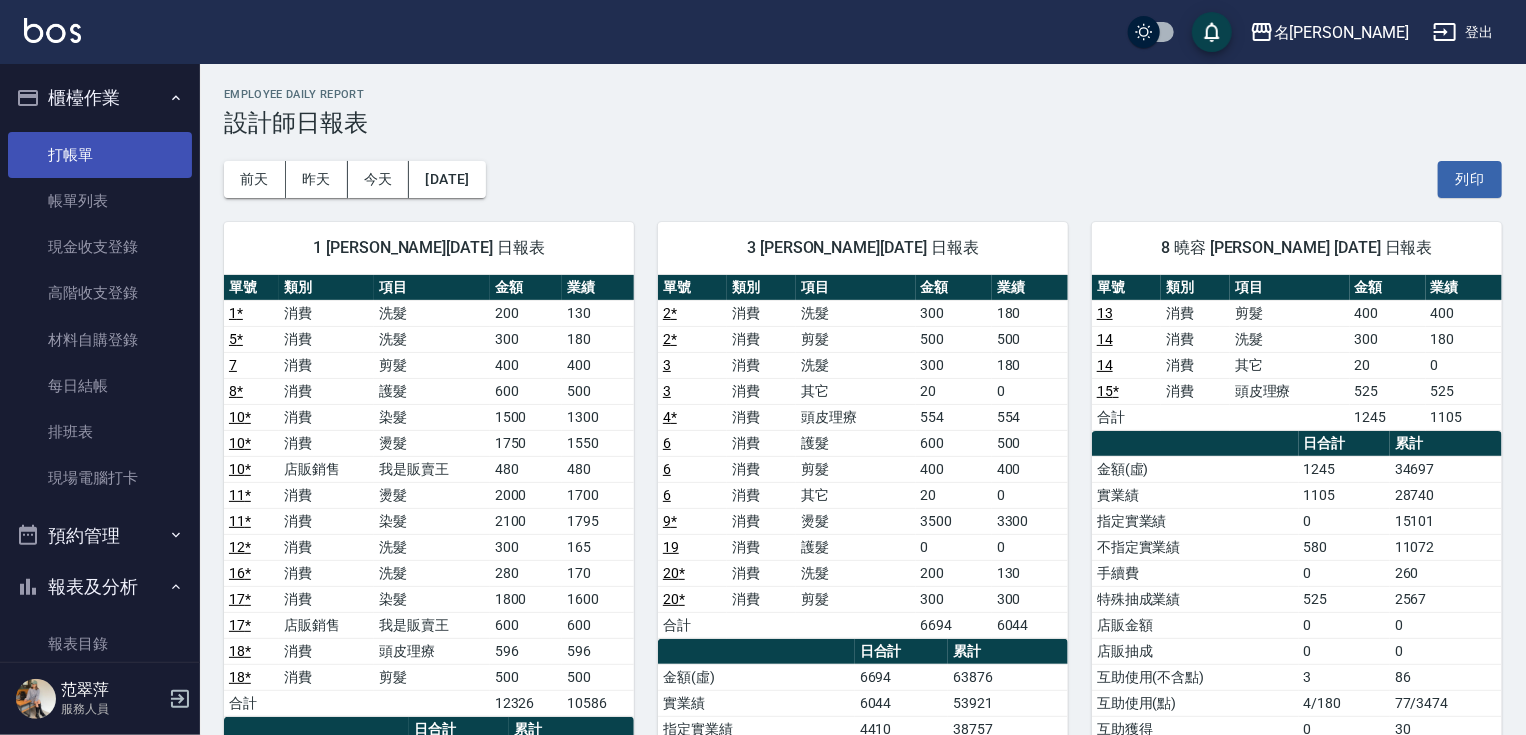 click on "打帳單" at bounding box center [100, 155] 